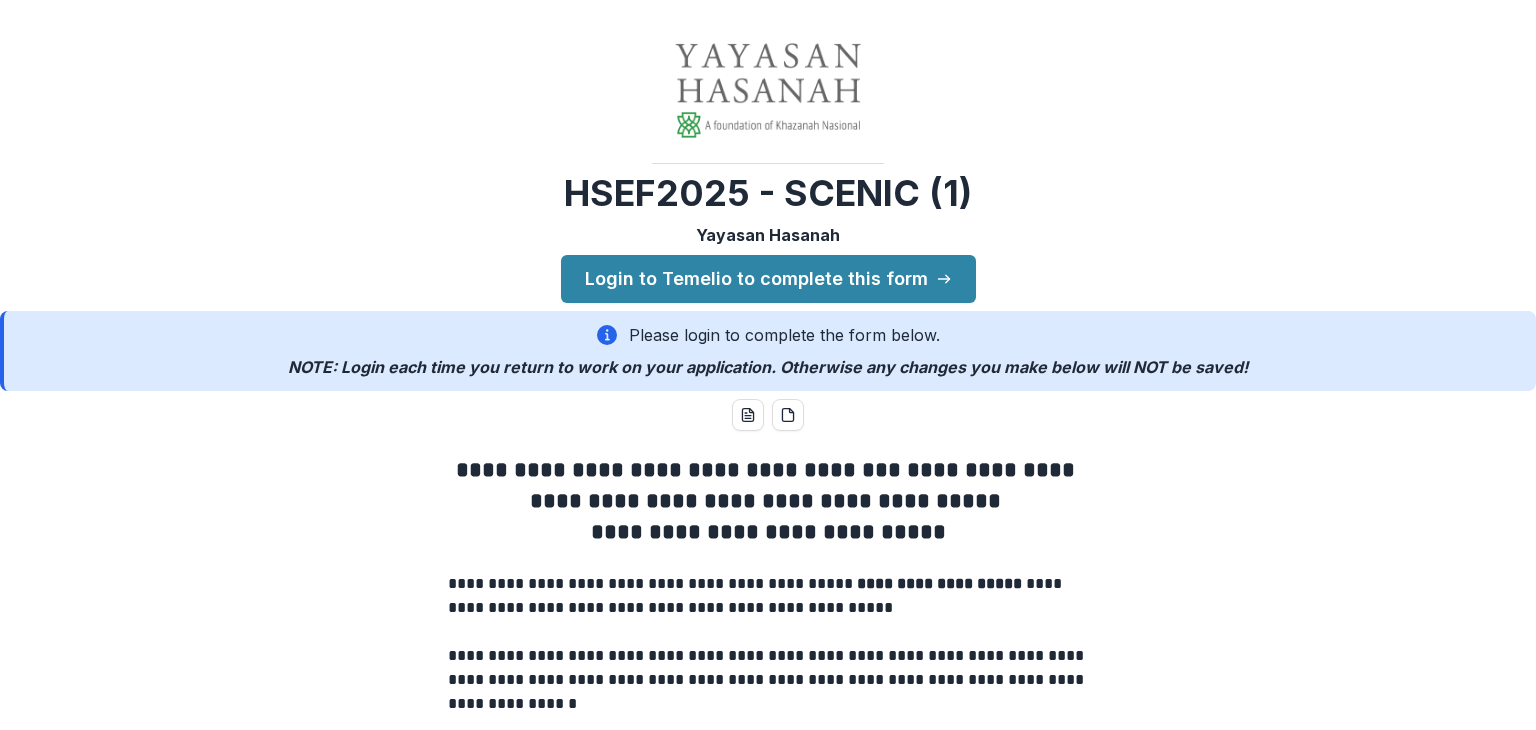 scroll, scrollTop: 0, scrollLeft: 0, axis: both 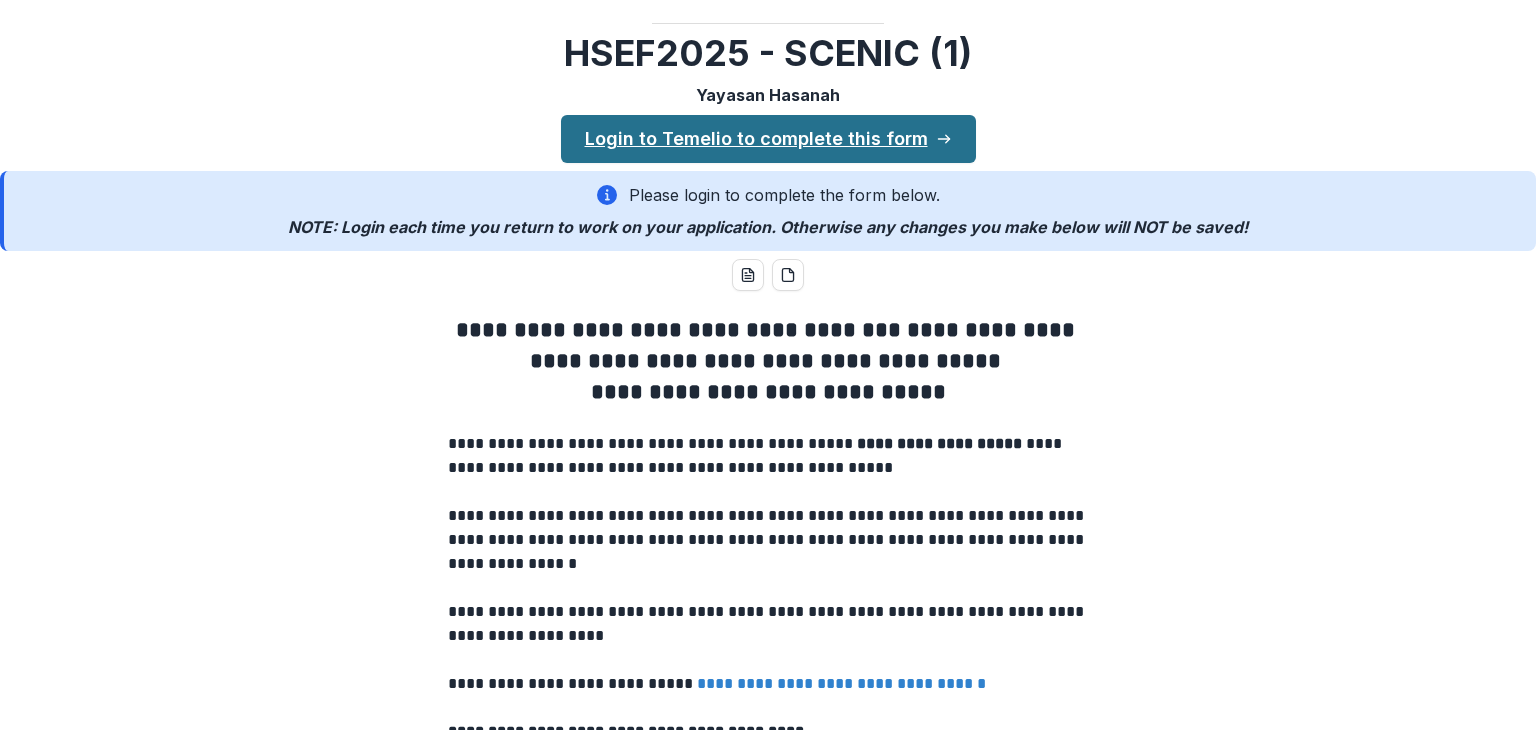 click on "Login to Temelio to complete this form" at bounding box center (768, 139) 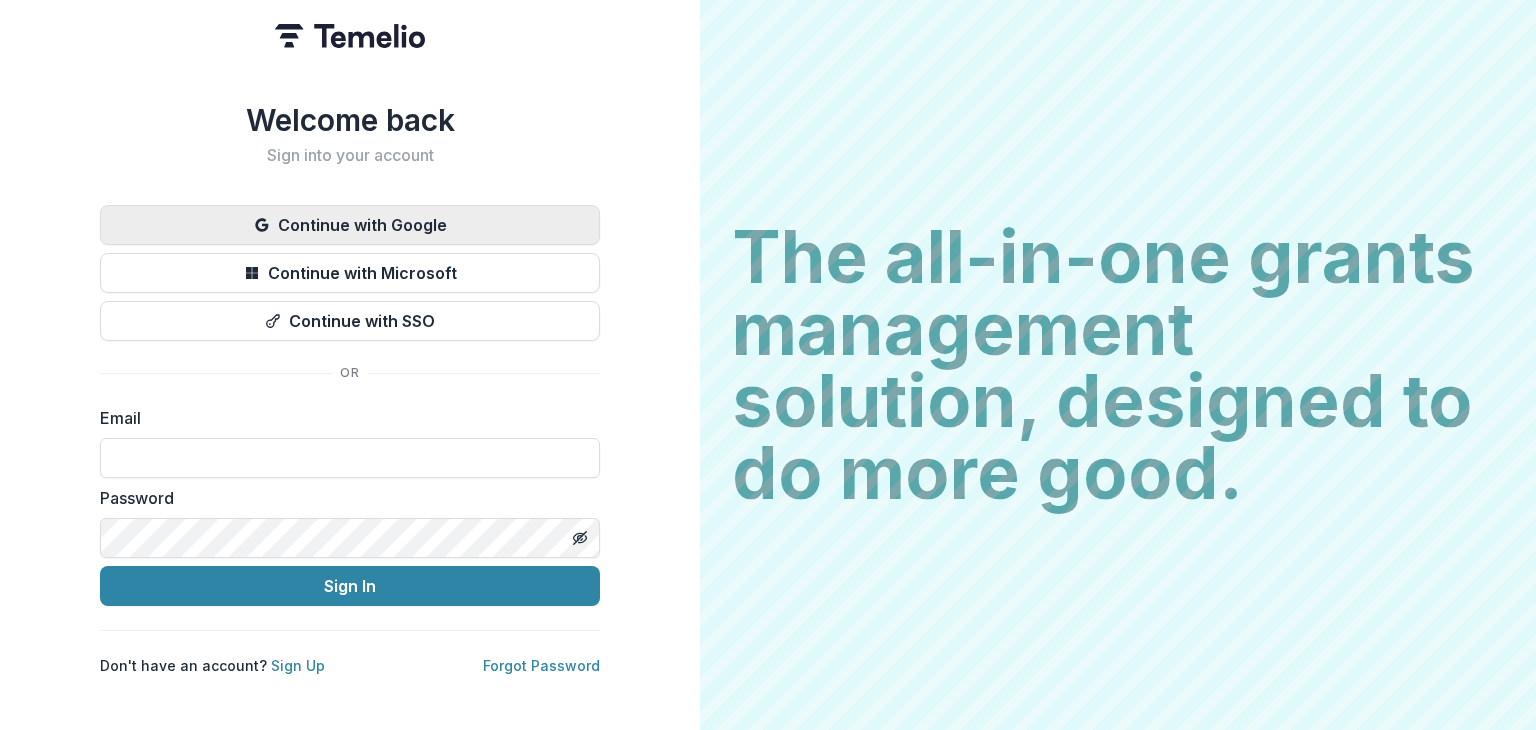 click on "Continue with Google" at bounding box center [350, 225] 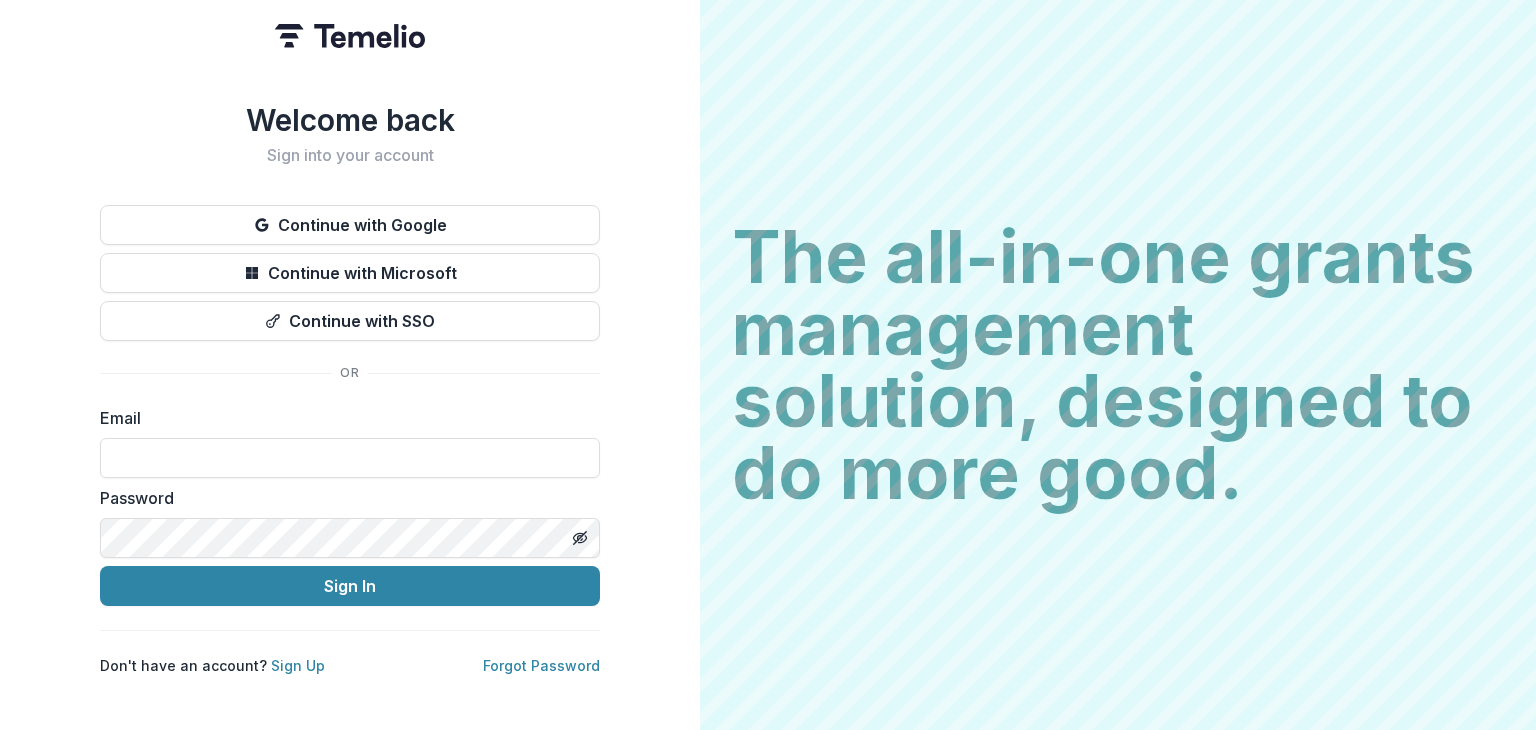 click on "The all-in-one grants management solution, designed to do more good." at bounding box center (1118, 365) 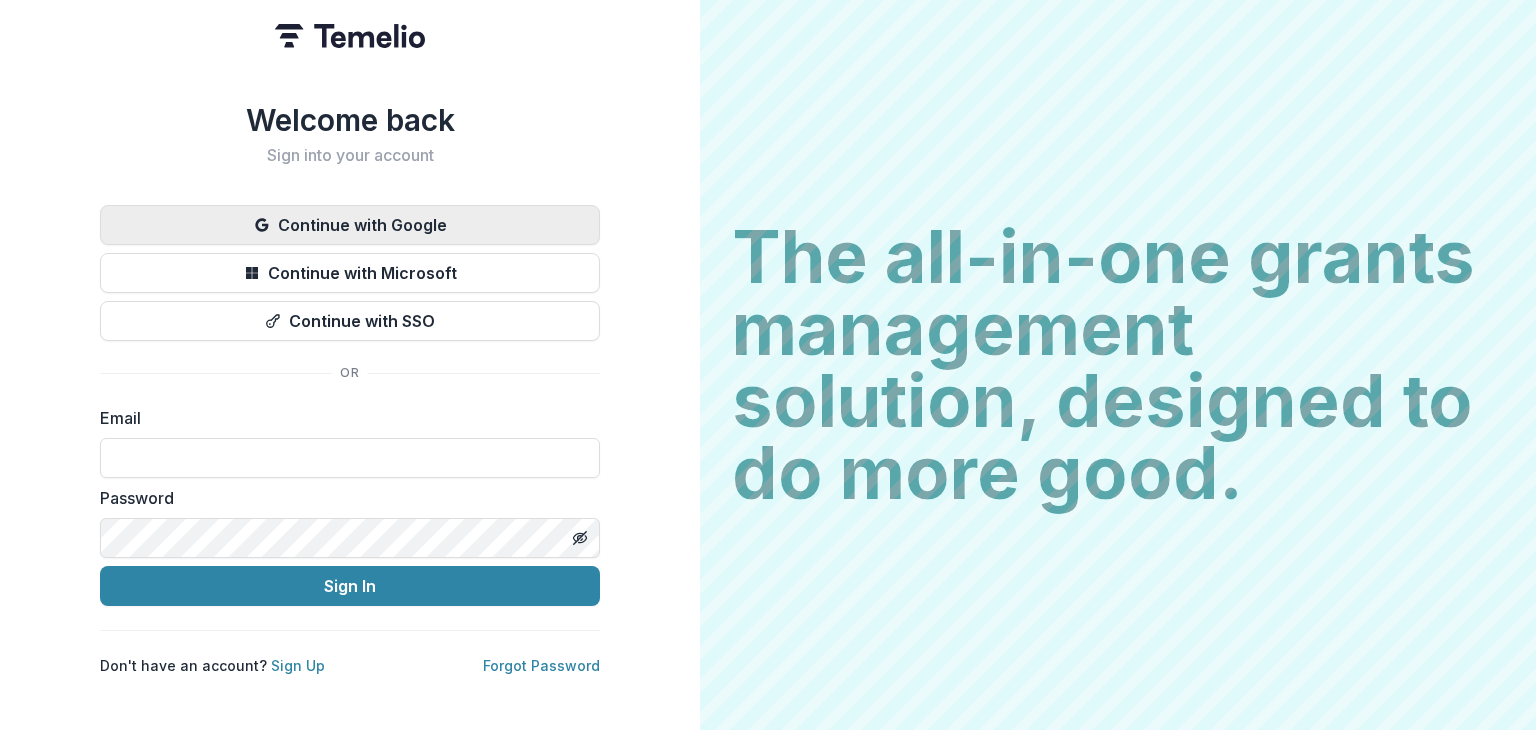 click on "Continue with Google" at bounding box center (350, 225) 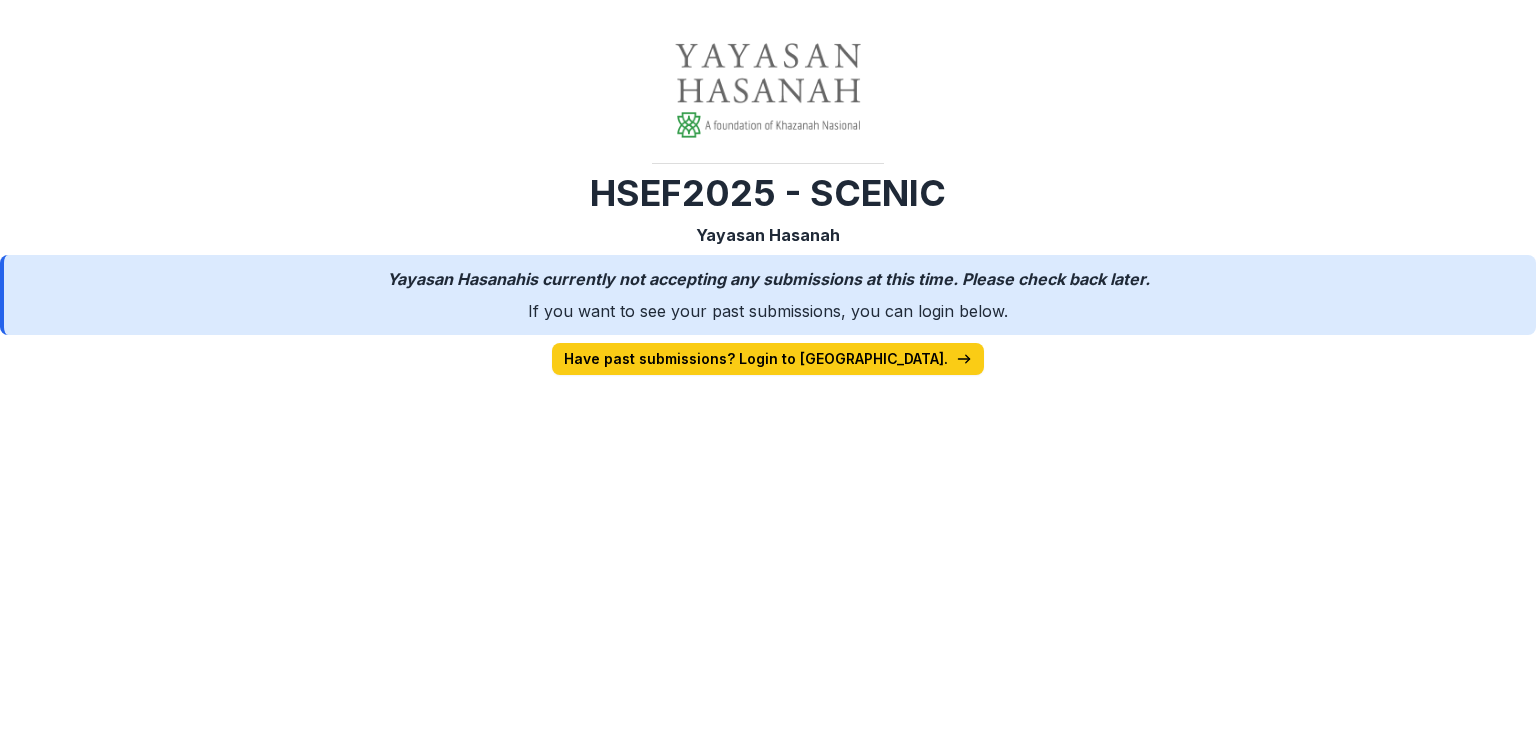 scroll, scrollTop: 0, scrollLeft: 0, axis: both 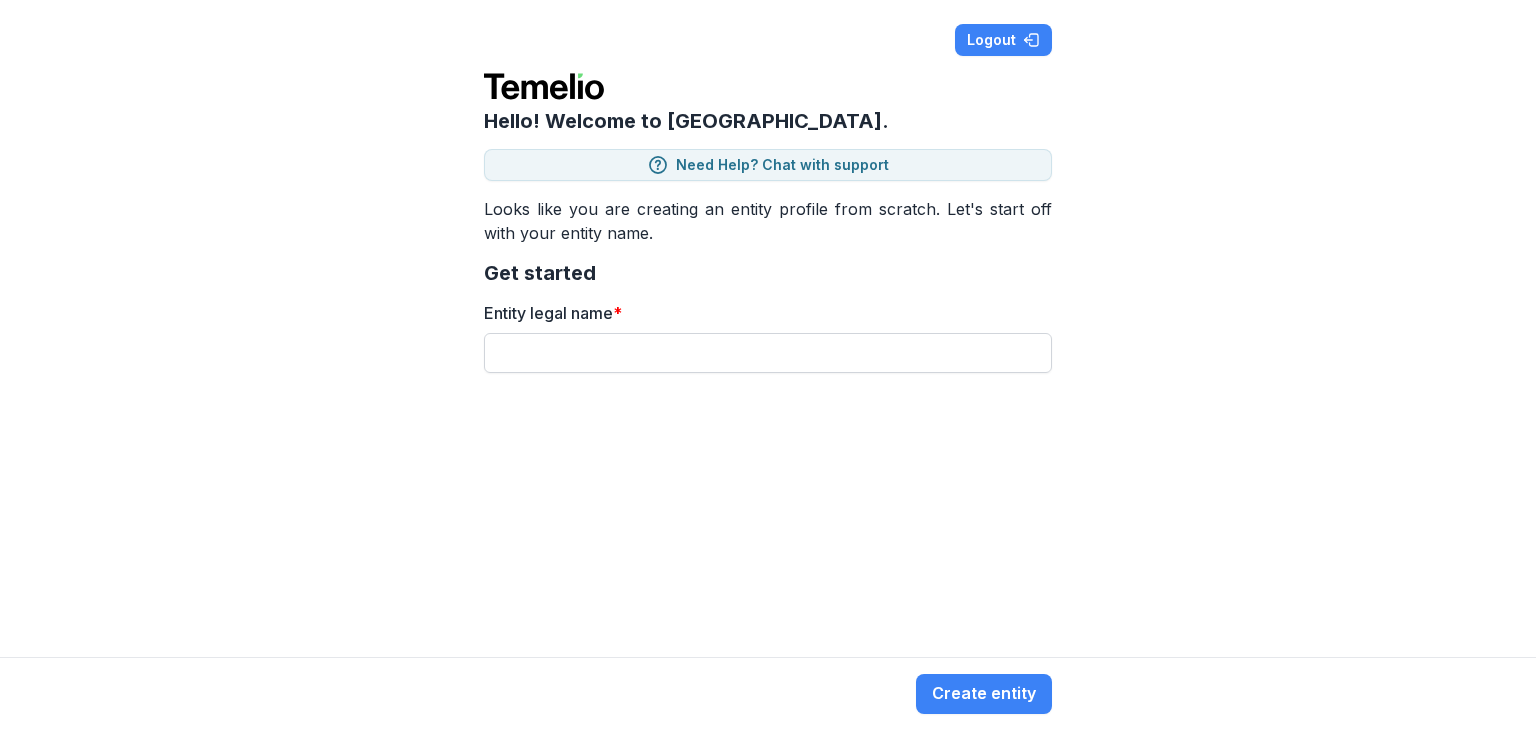 click on "Entity legal name *" at bounding box center [768, 353] 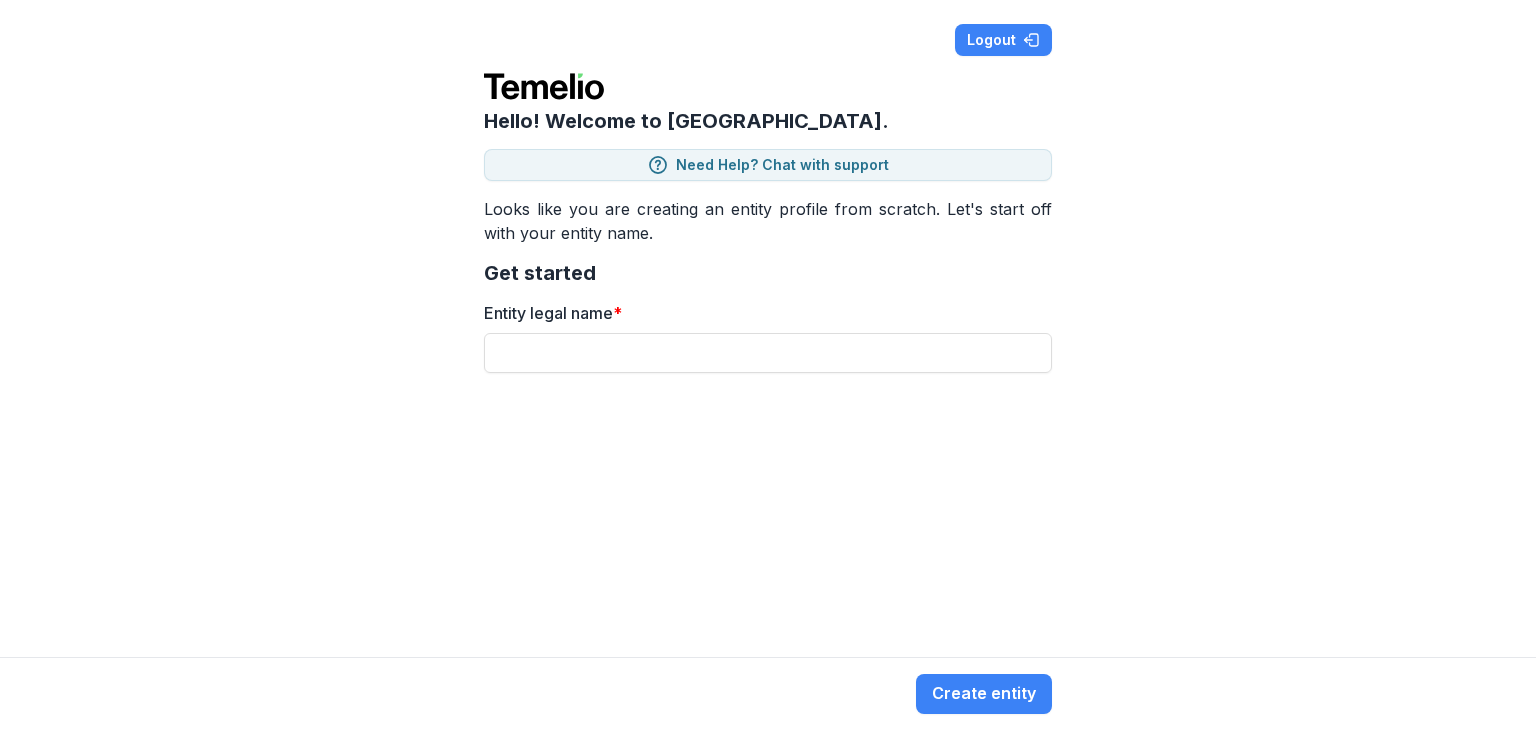 type on "**********" 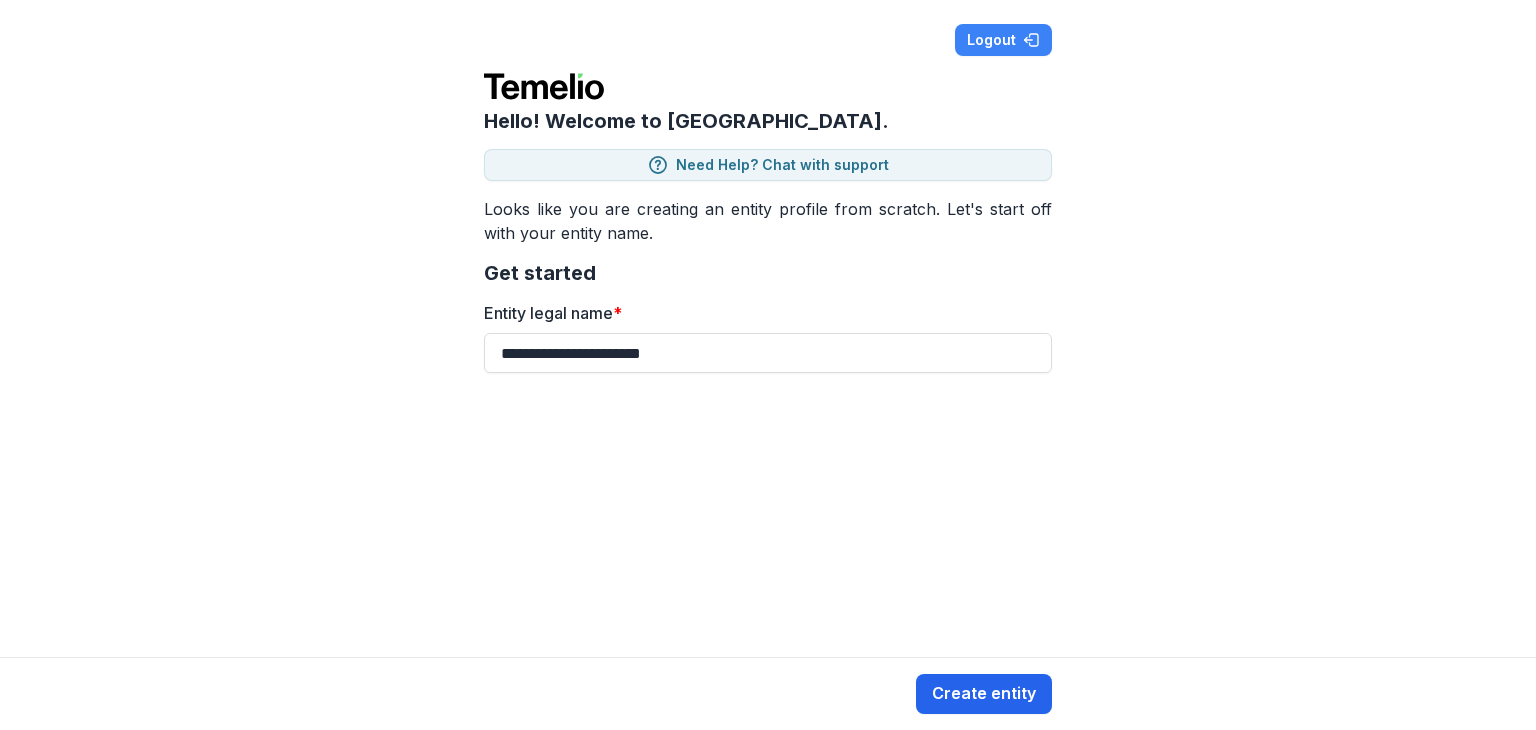 click on "Create entity" at bounding box center (984, 694) 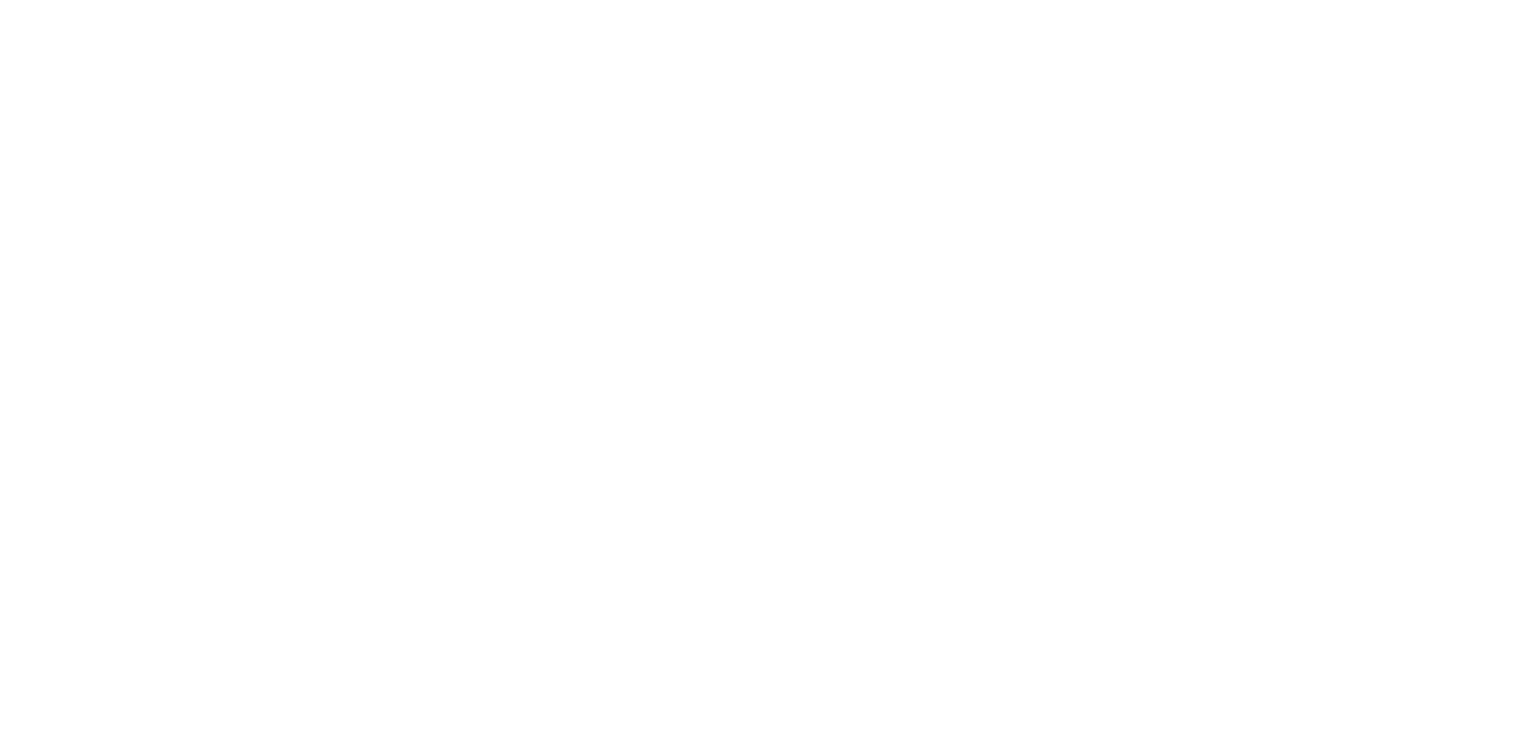 scroll, scrollTop: 0, scrollLeft: 0, axis: both 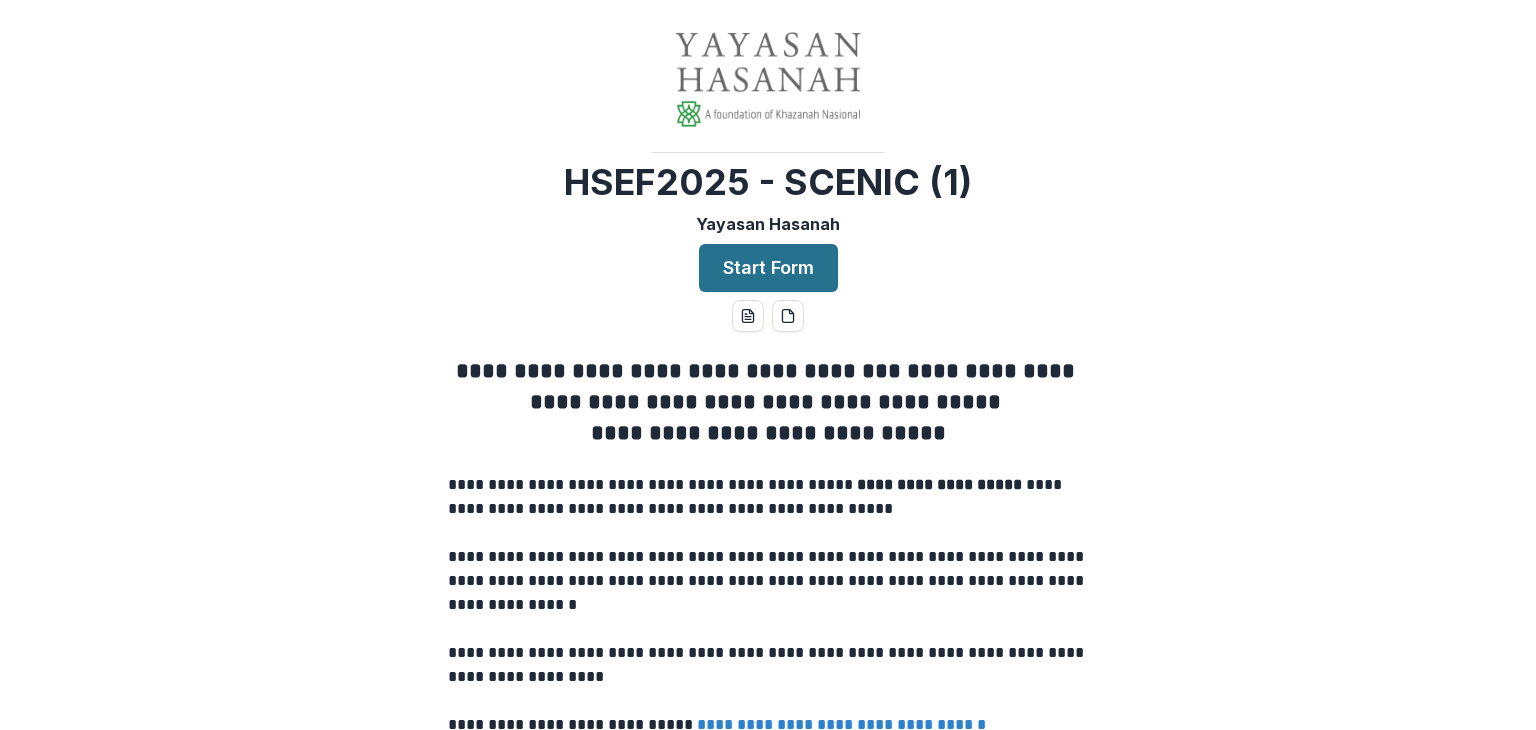 click on "Start Form" at bounding box center [768, 268] 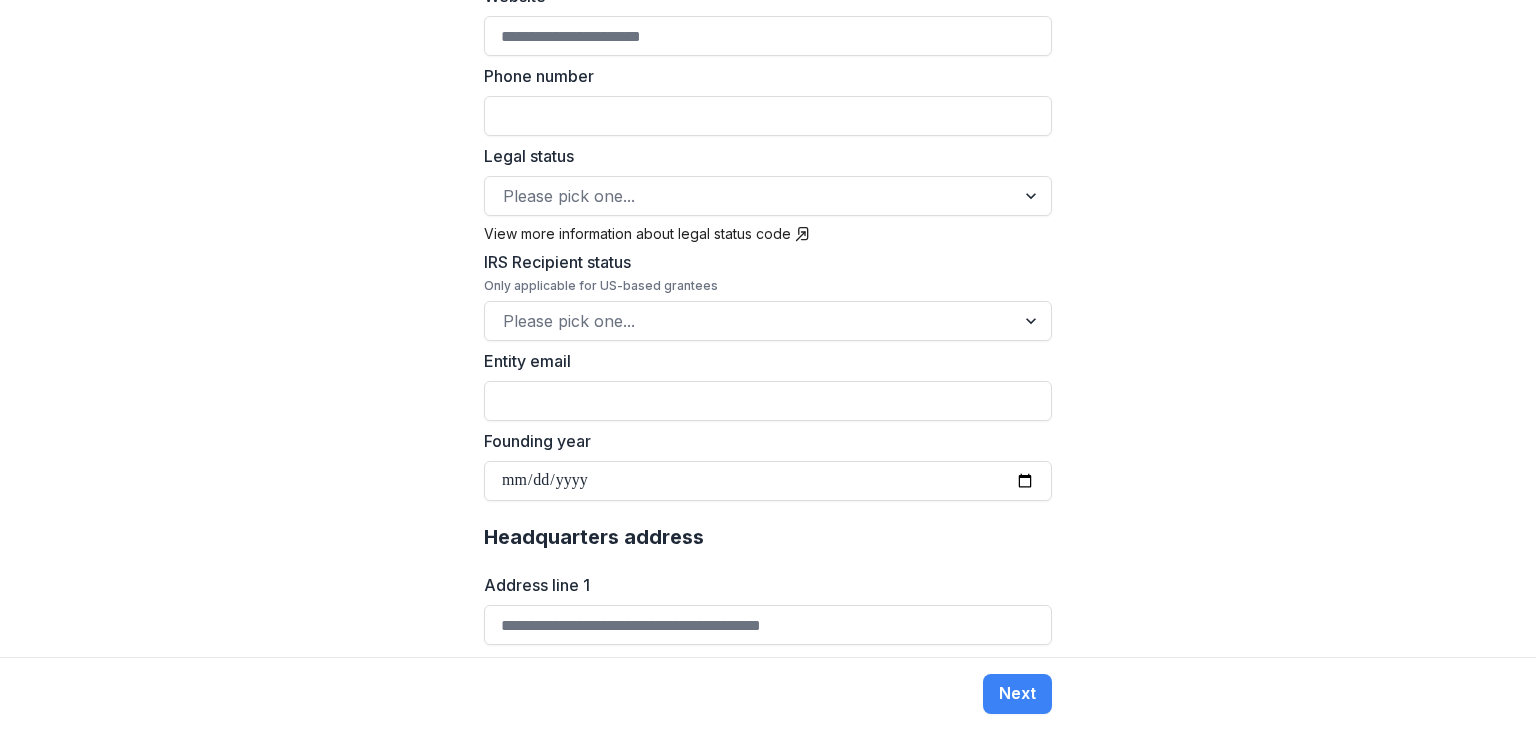 scroll, scrollTop: 773, scrollLeft: 0, axis: vertical 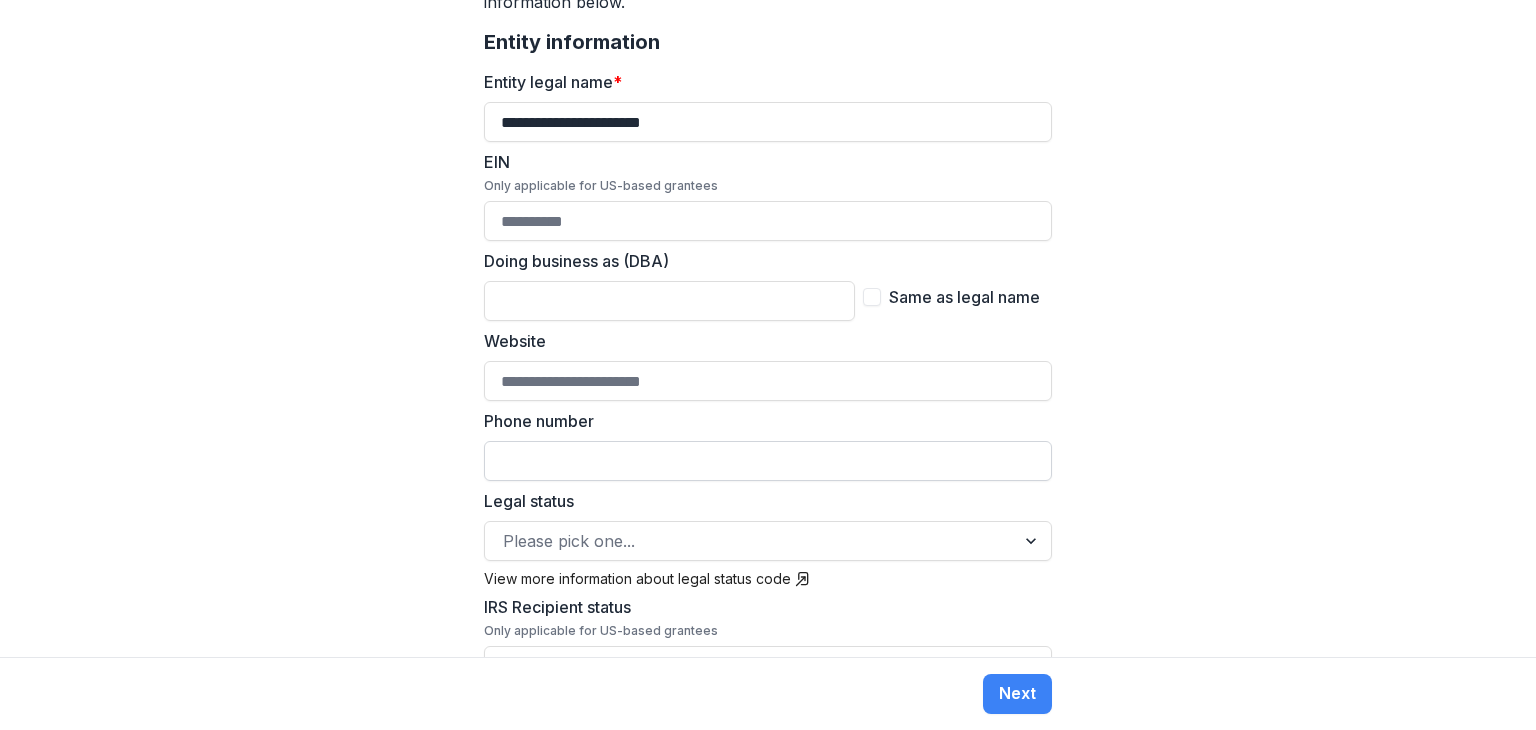click on "Phone number" at bounding box center [768, 461] 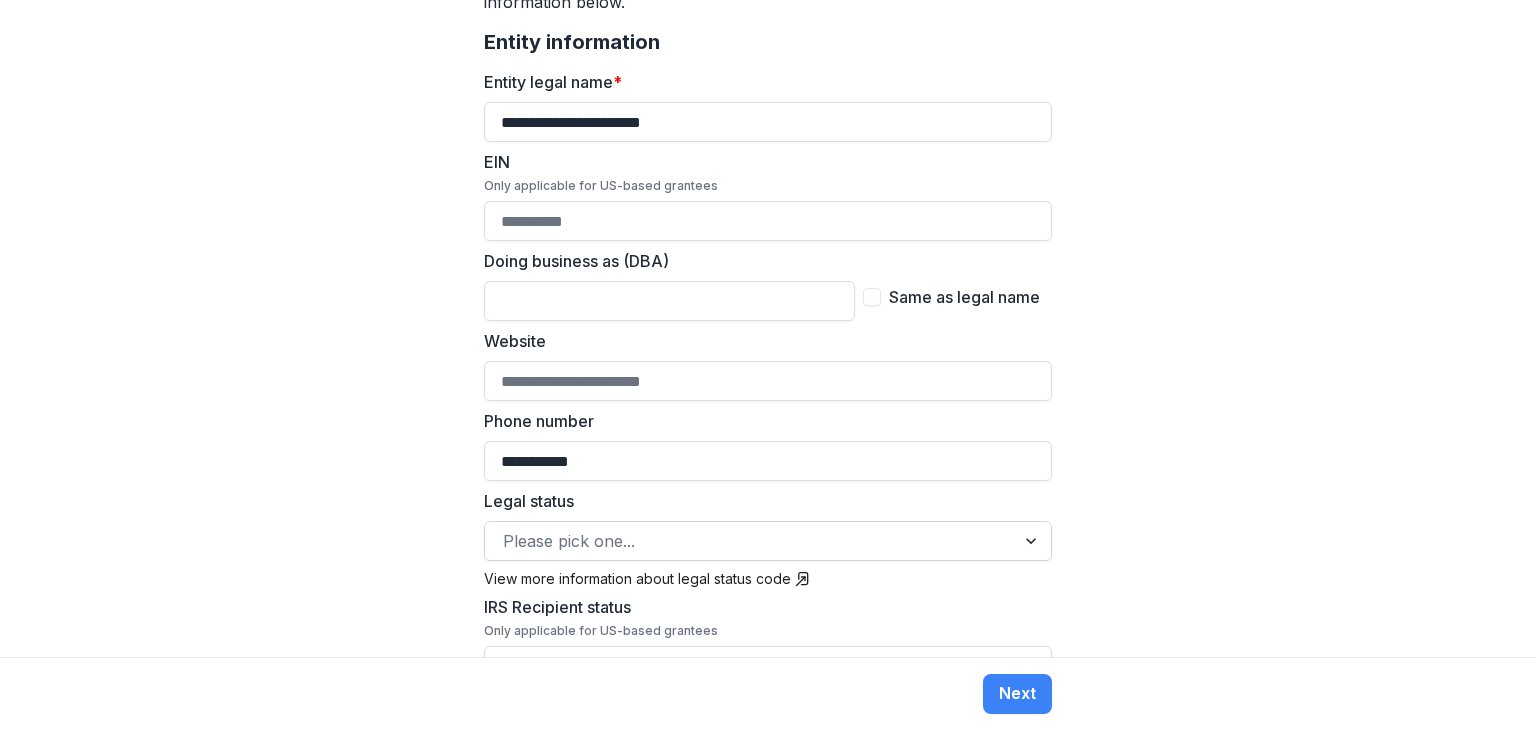 type on "**********" 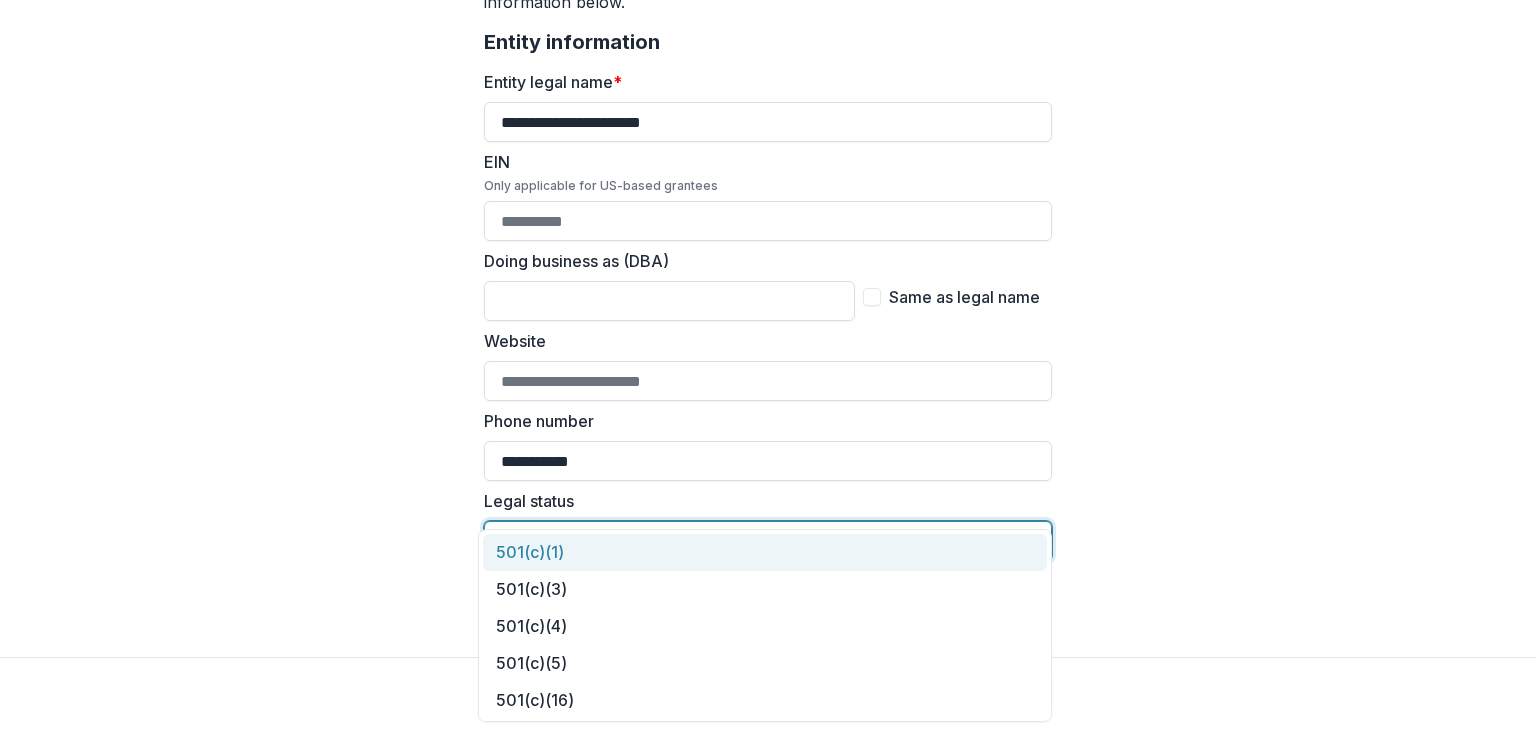 click at bounding box center (750, 541) 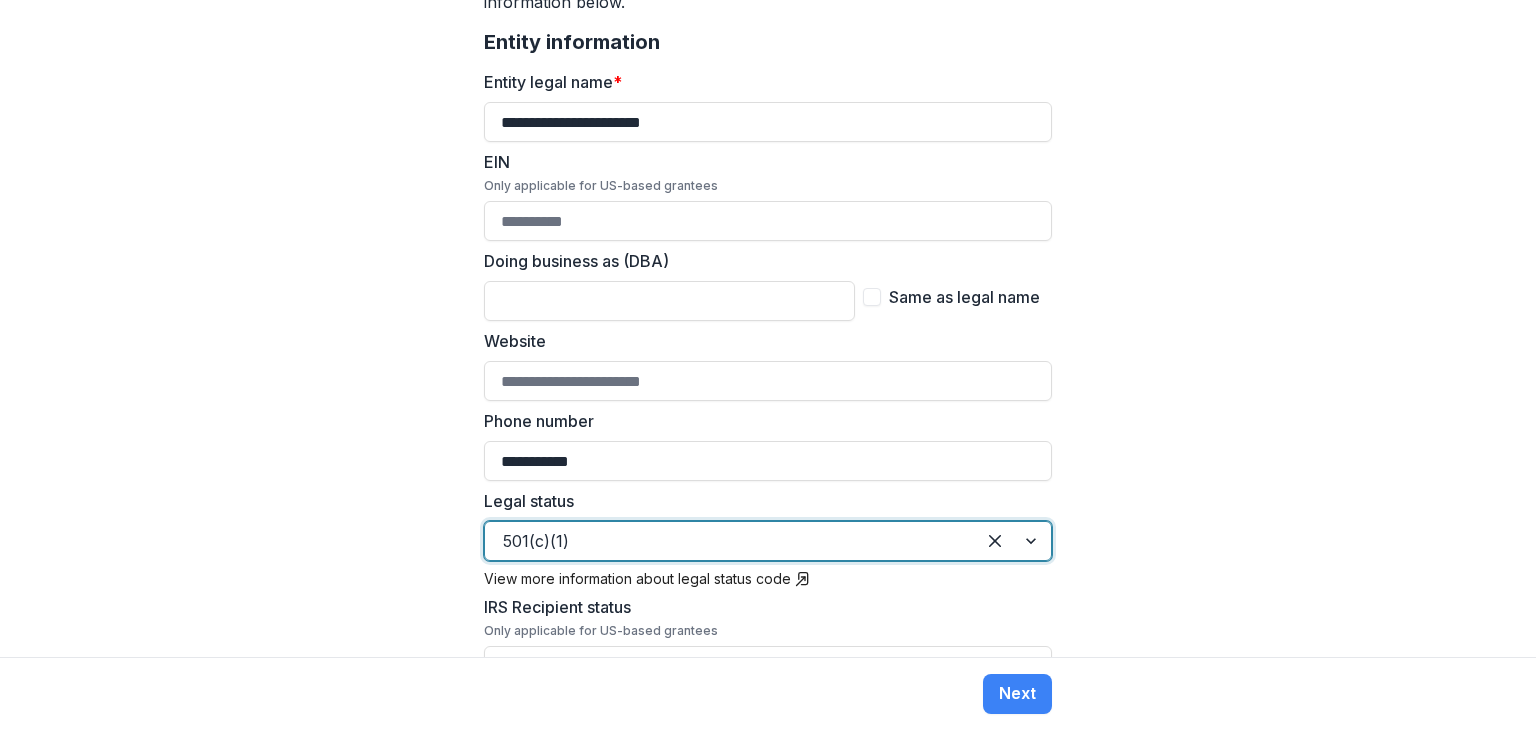 click 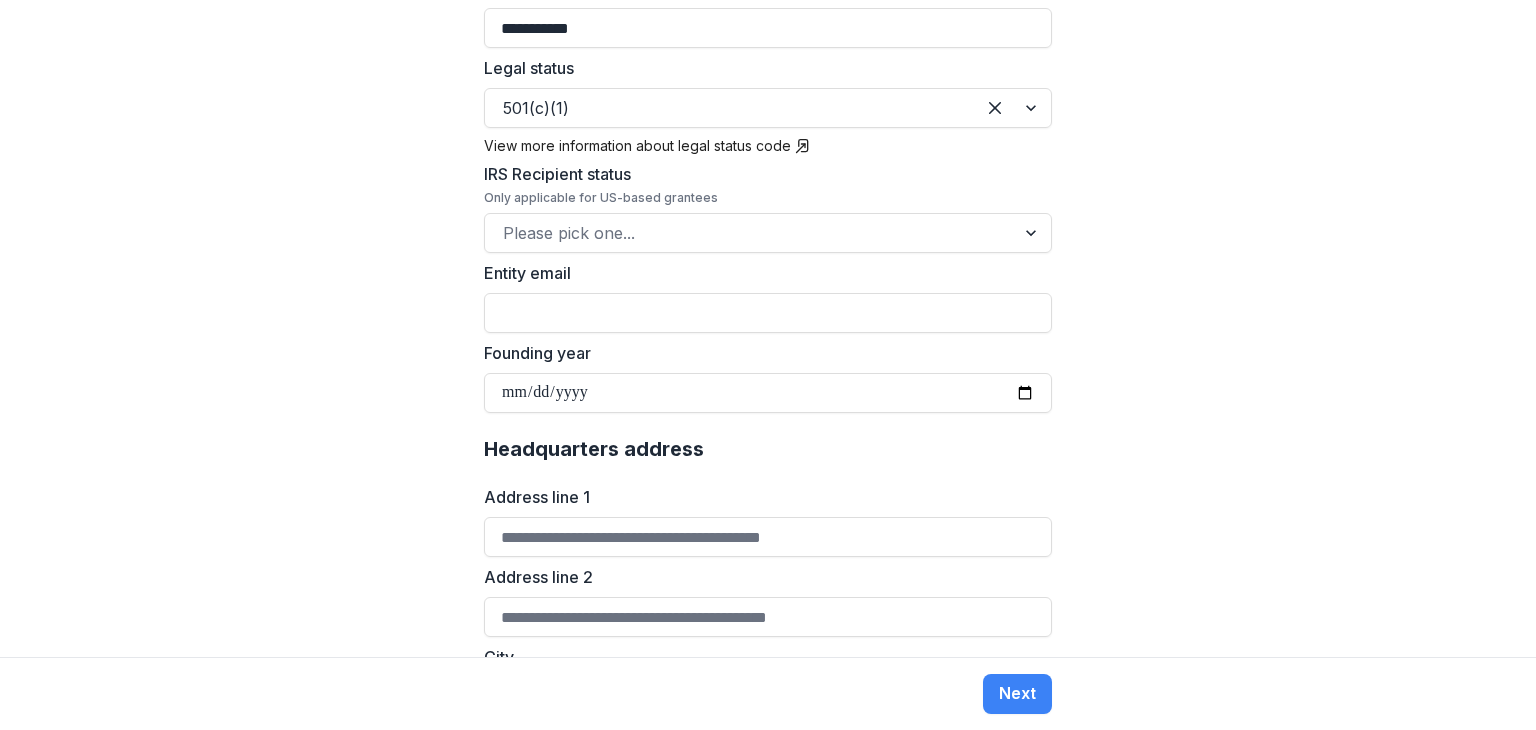 scroll, scrollTop: 884, scrollLeft: 0, axis: vertical 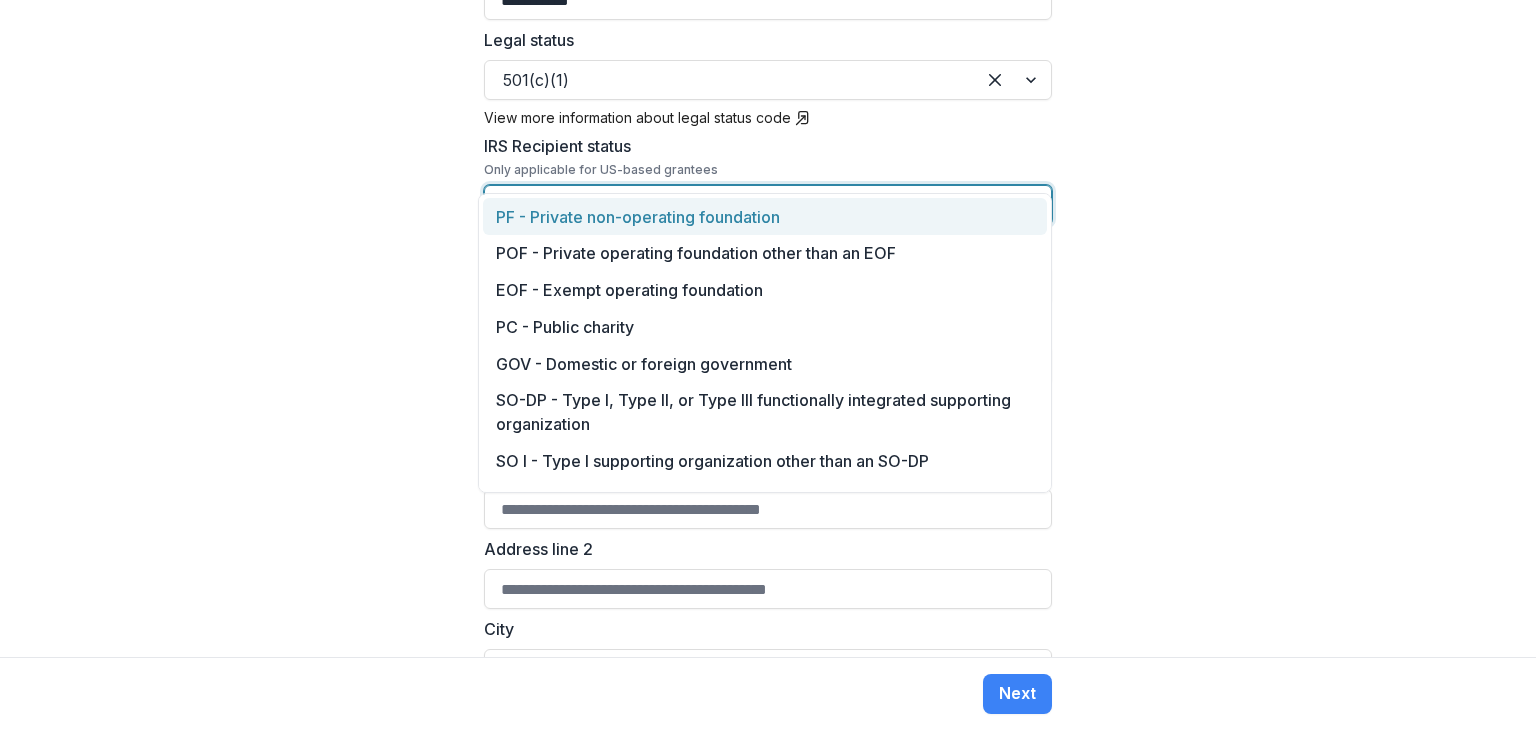 click at bounding box center [1033, 205] 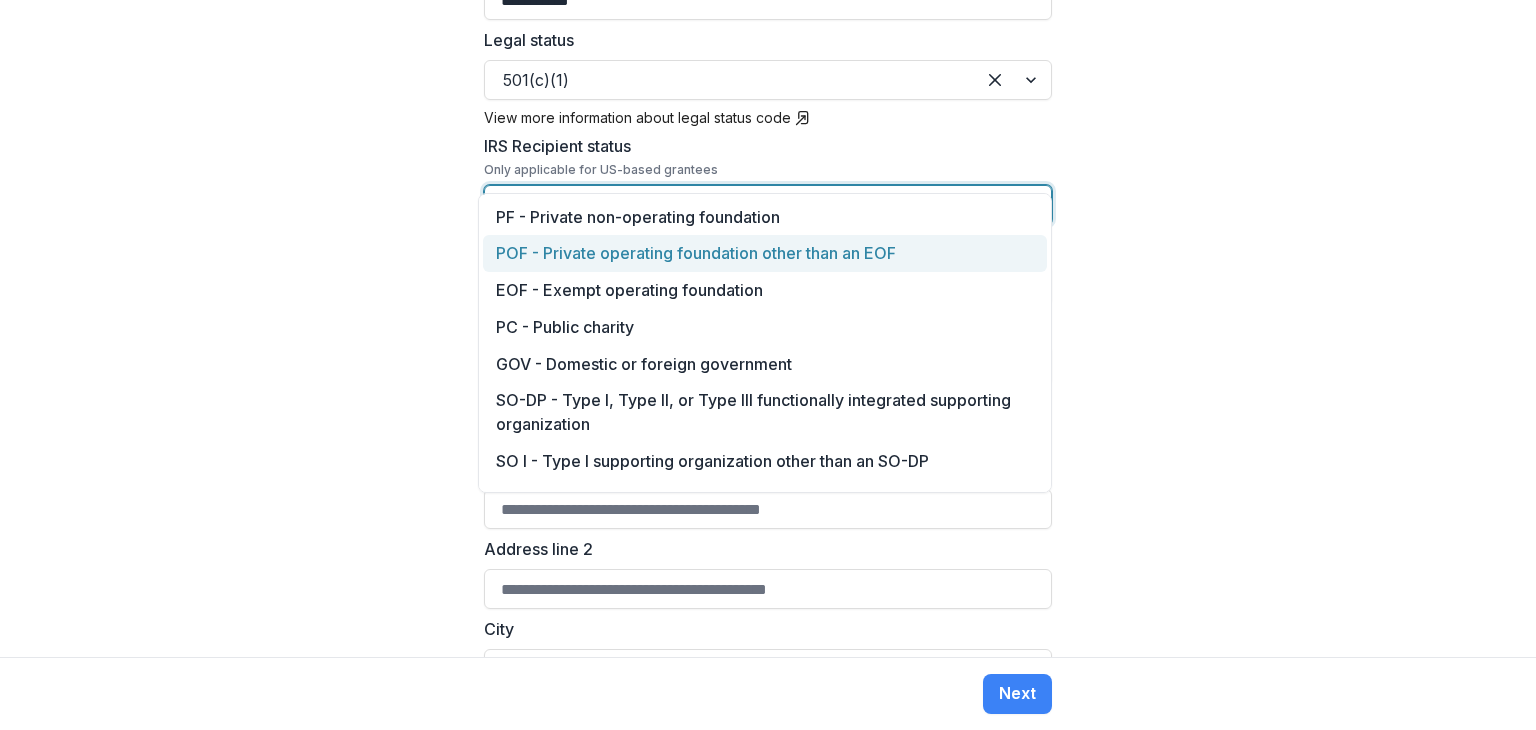 drag, startPoint x: 1052, startPoint y: 266, endPoint x: 1048, endPoint y: 300, distance: 34.234486 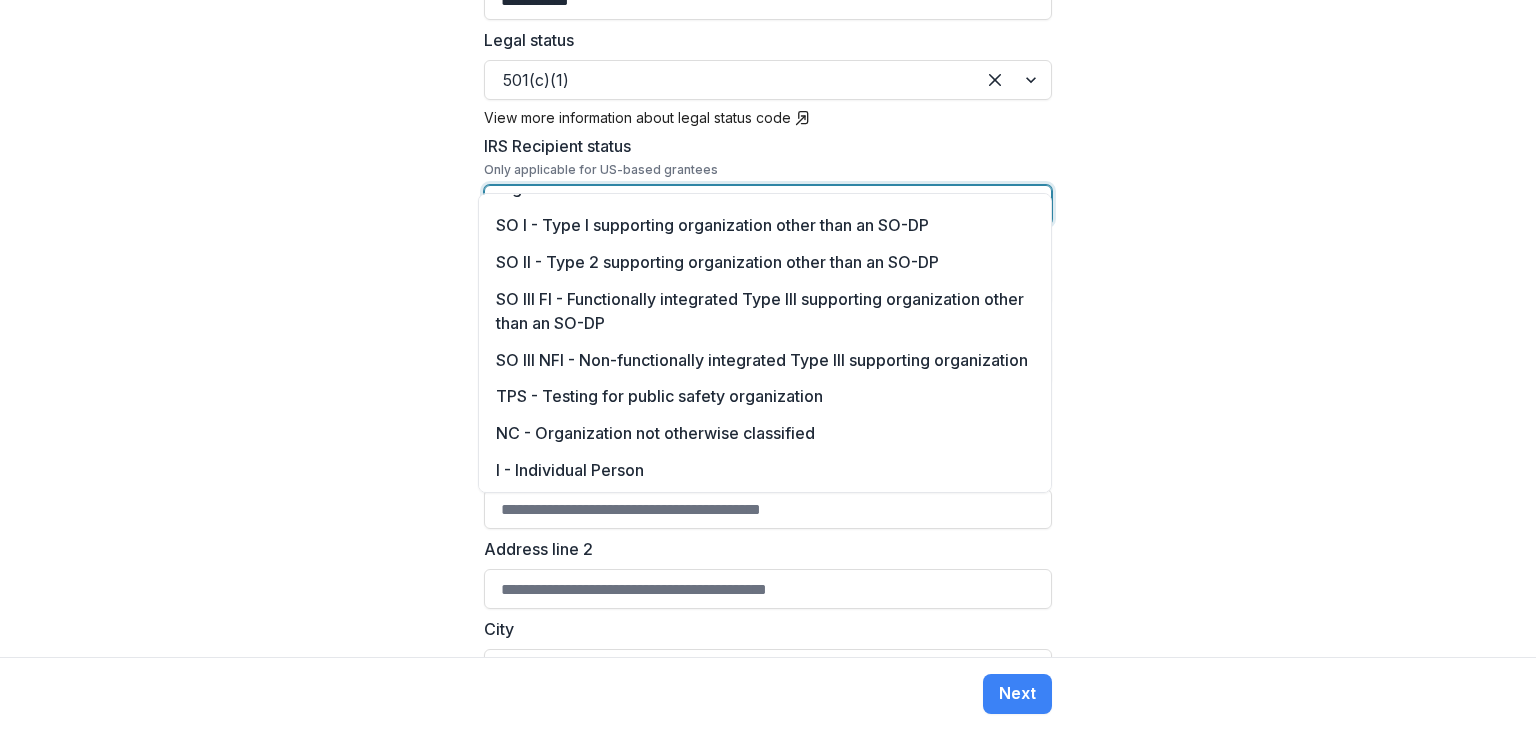 scroll, scrollTop: 260, scrollLeft: 0, axis: vertical 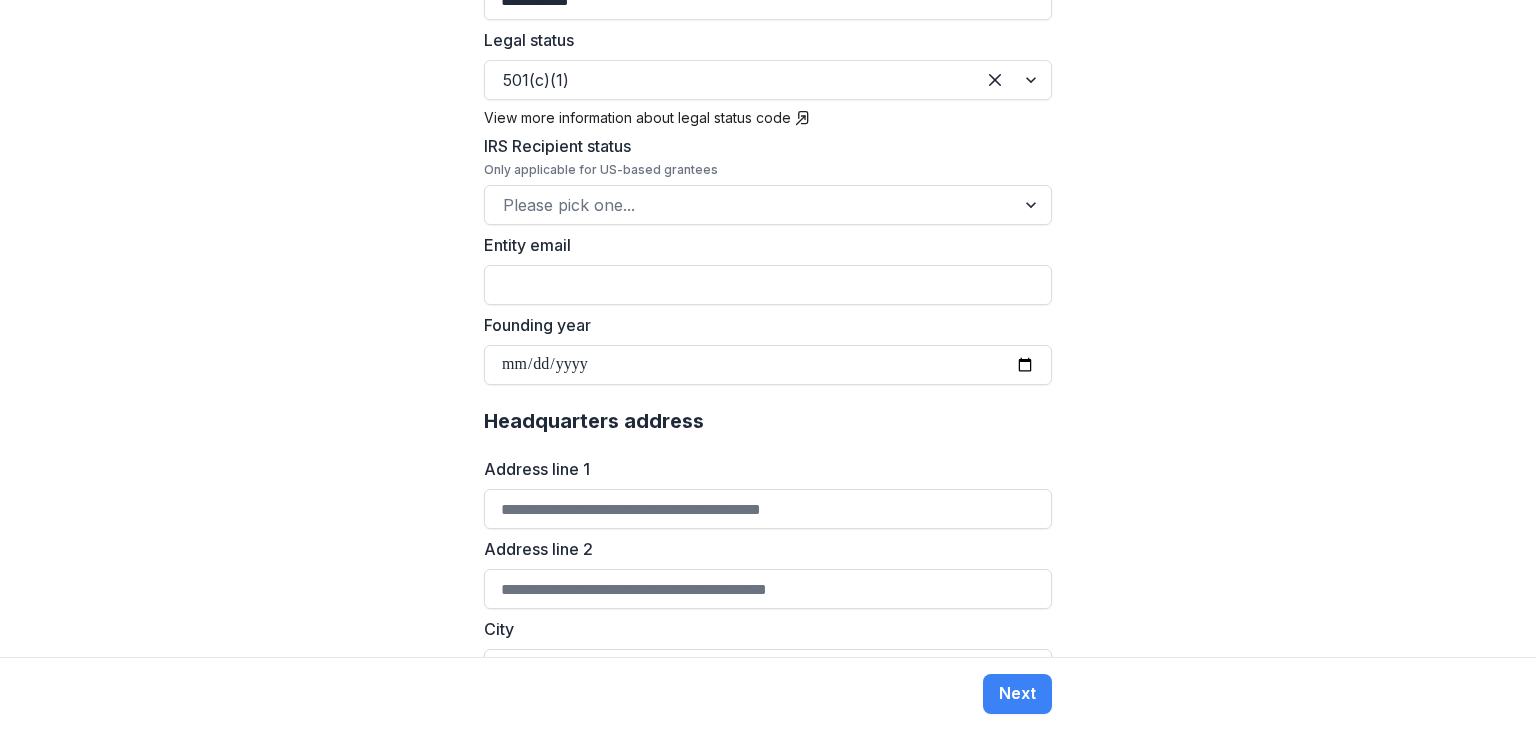 click on "**********" at bounding box center (768, 328) 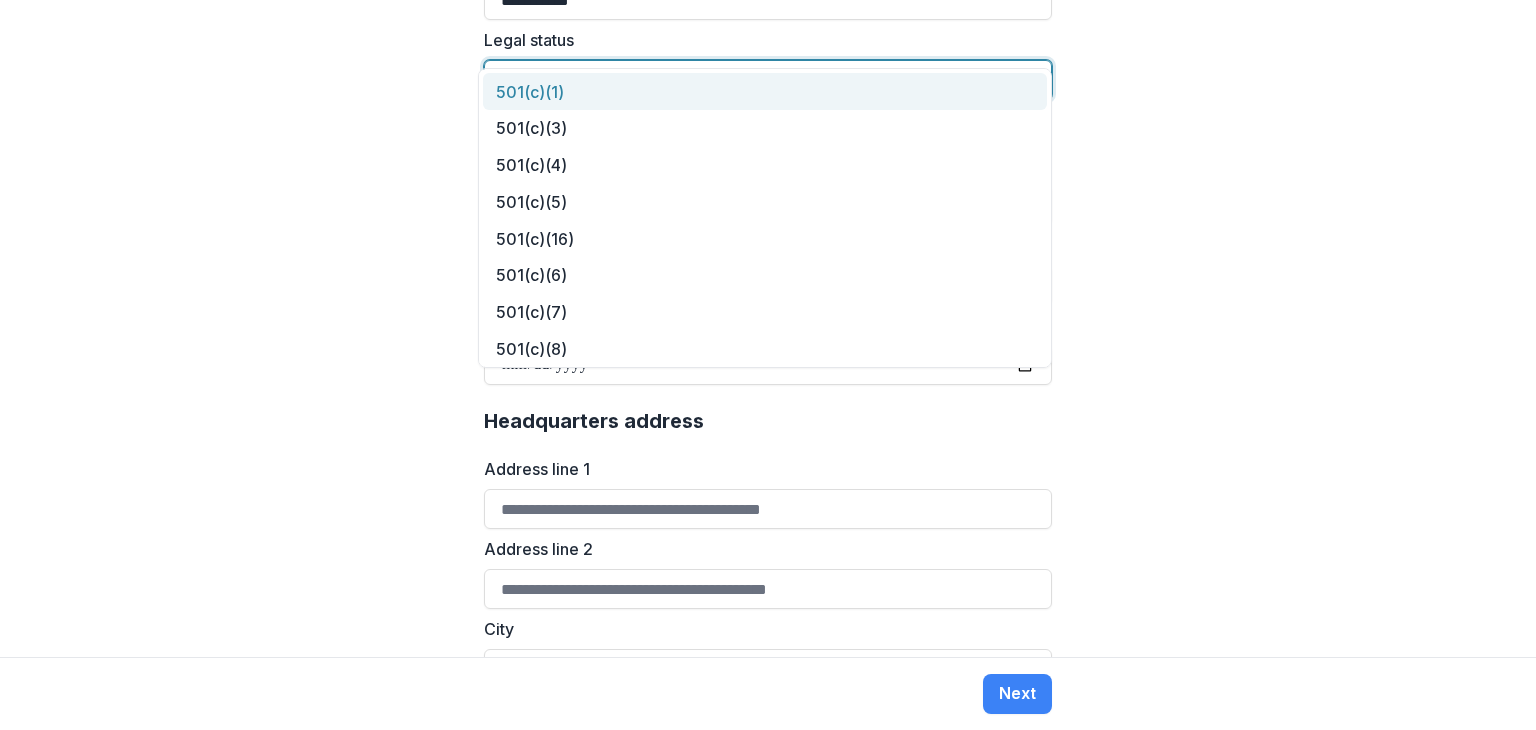 click at bounding box center [1033, 80] 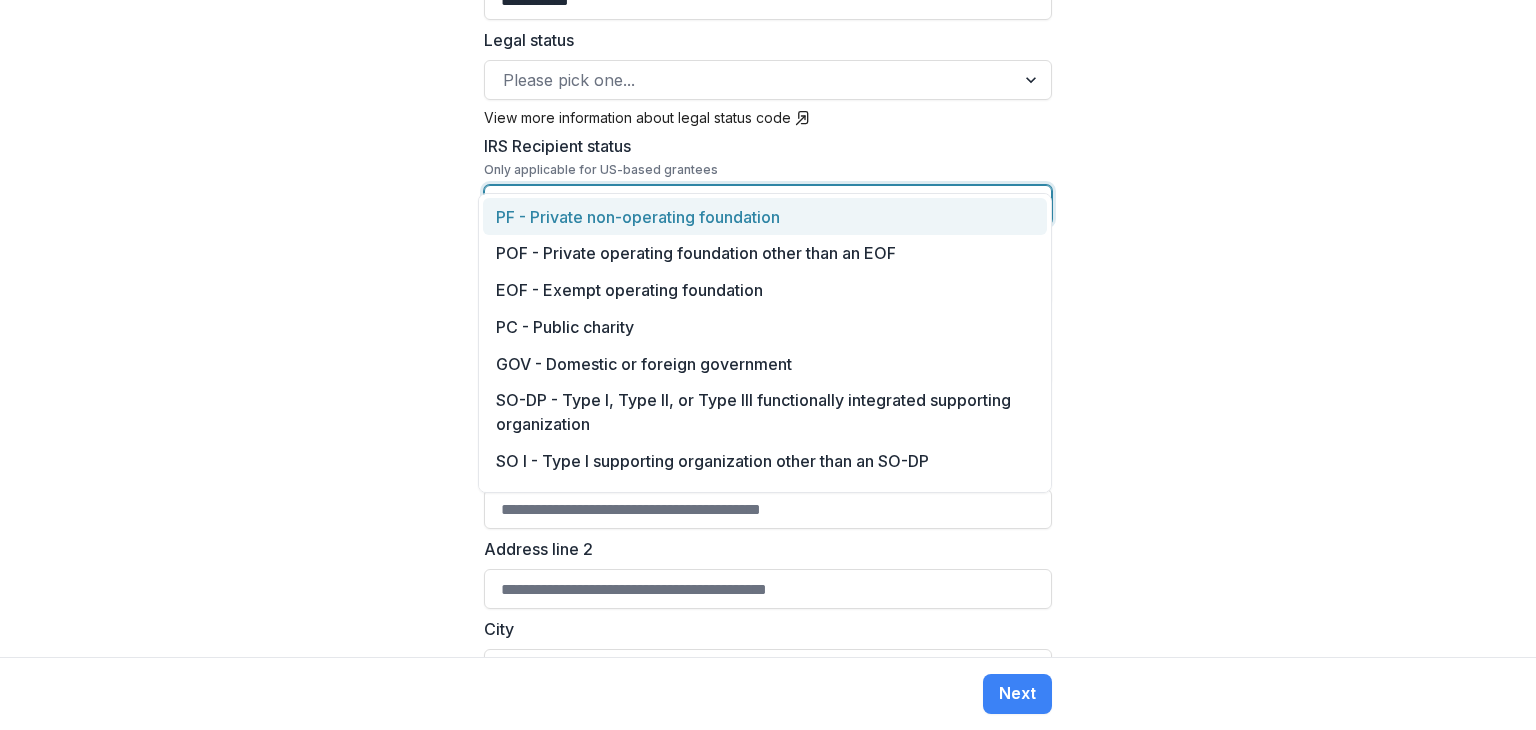 click at bounding box center [750, 205] 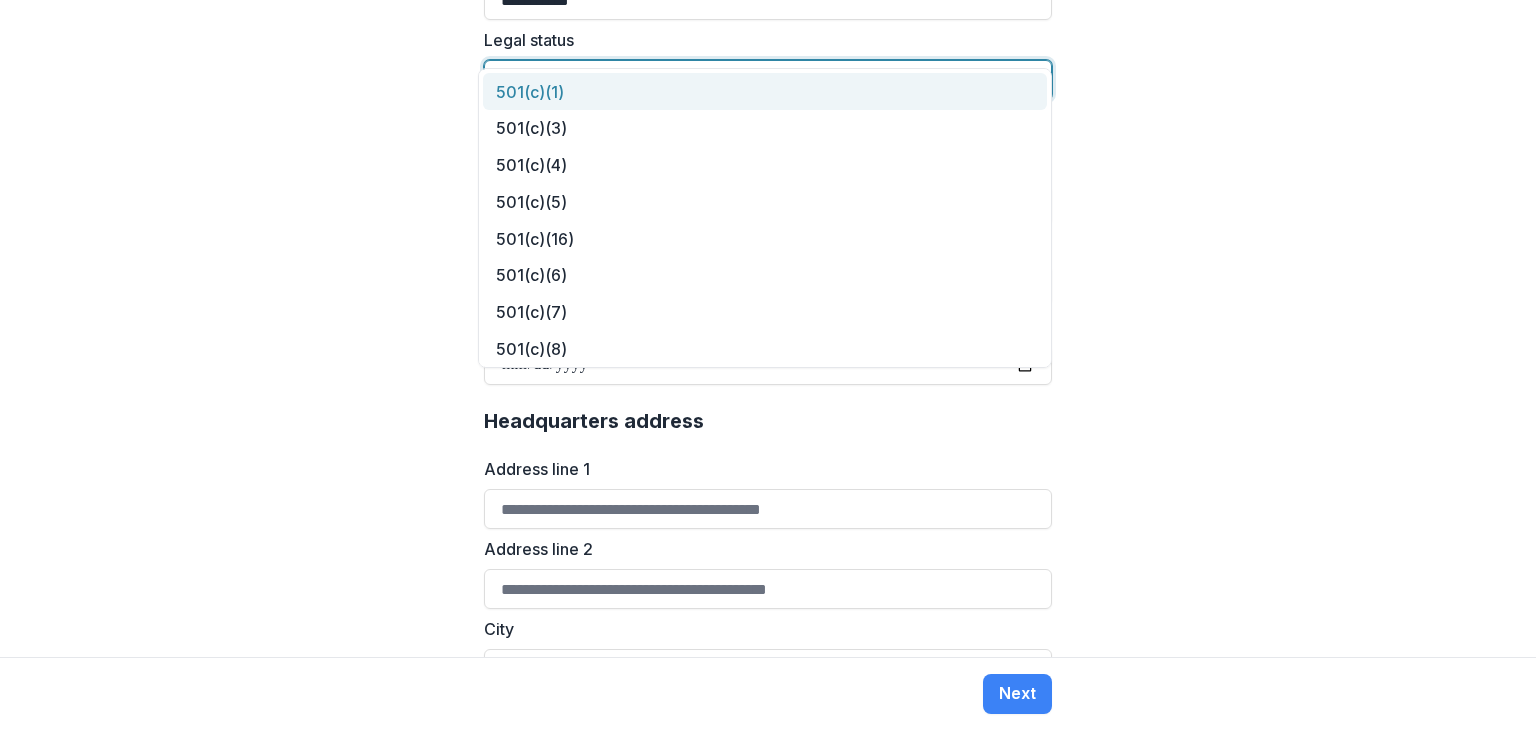 click at bounding box center (750, 80) 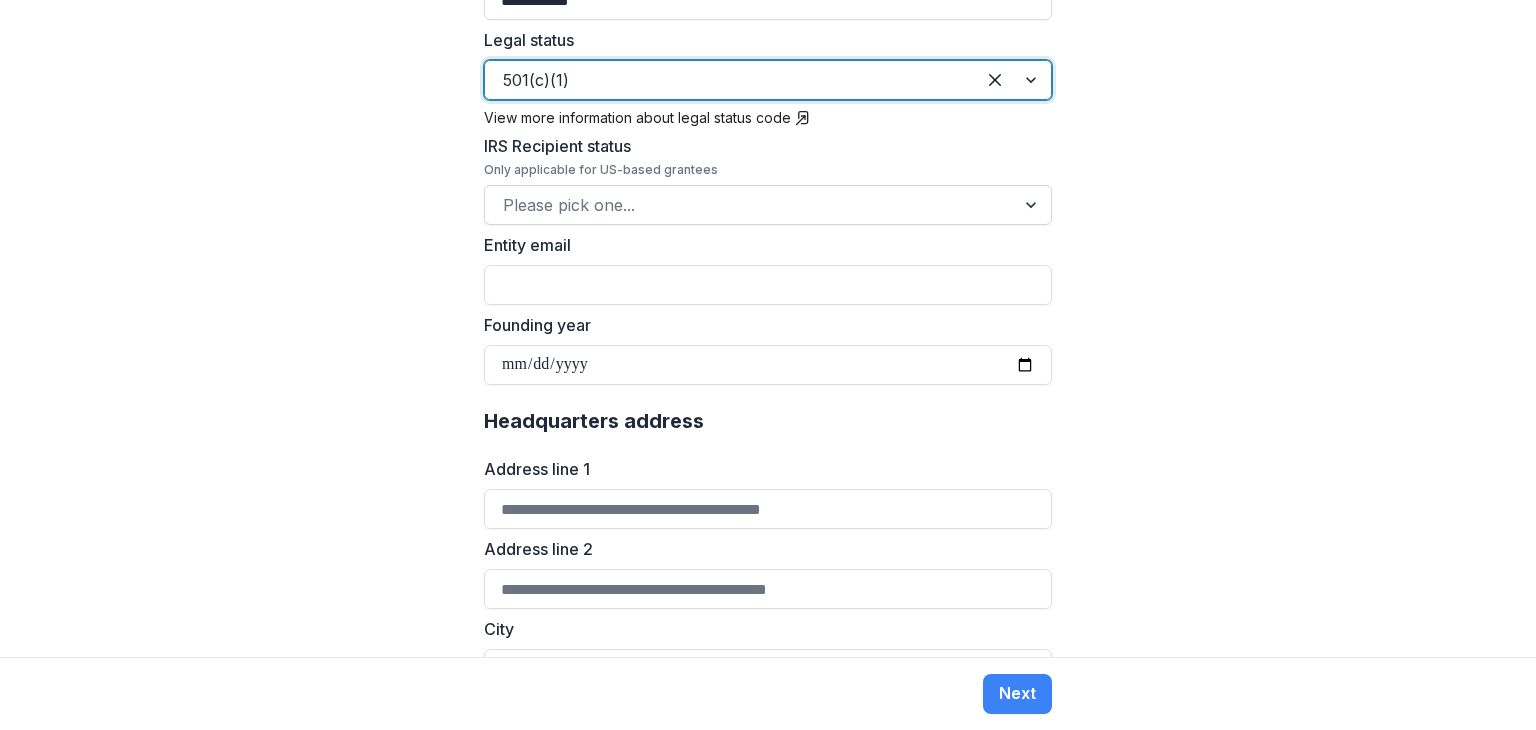 click at bounding box center [750, 205] 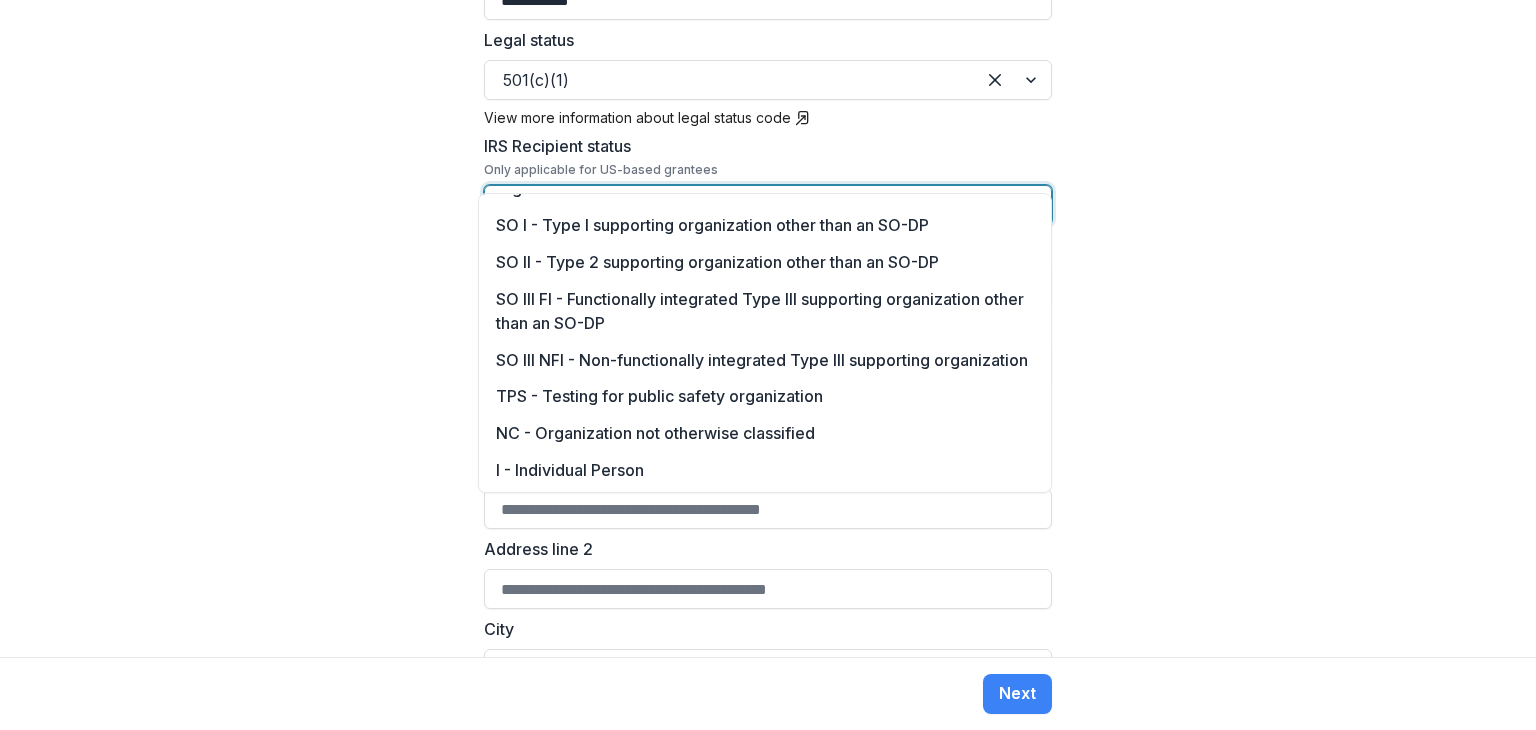 scroll, scrollTop: 246, scrollLeft: 0, axis: vertical 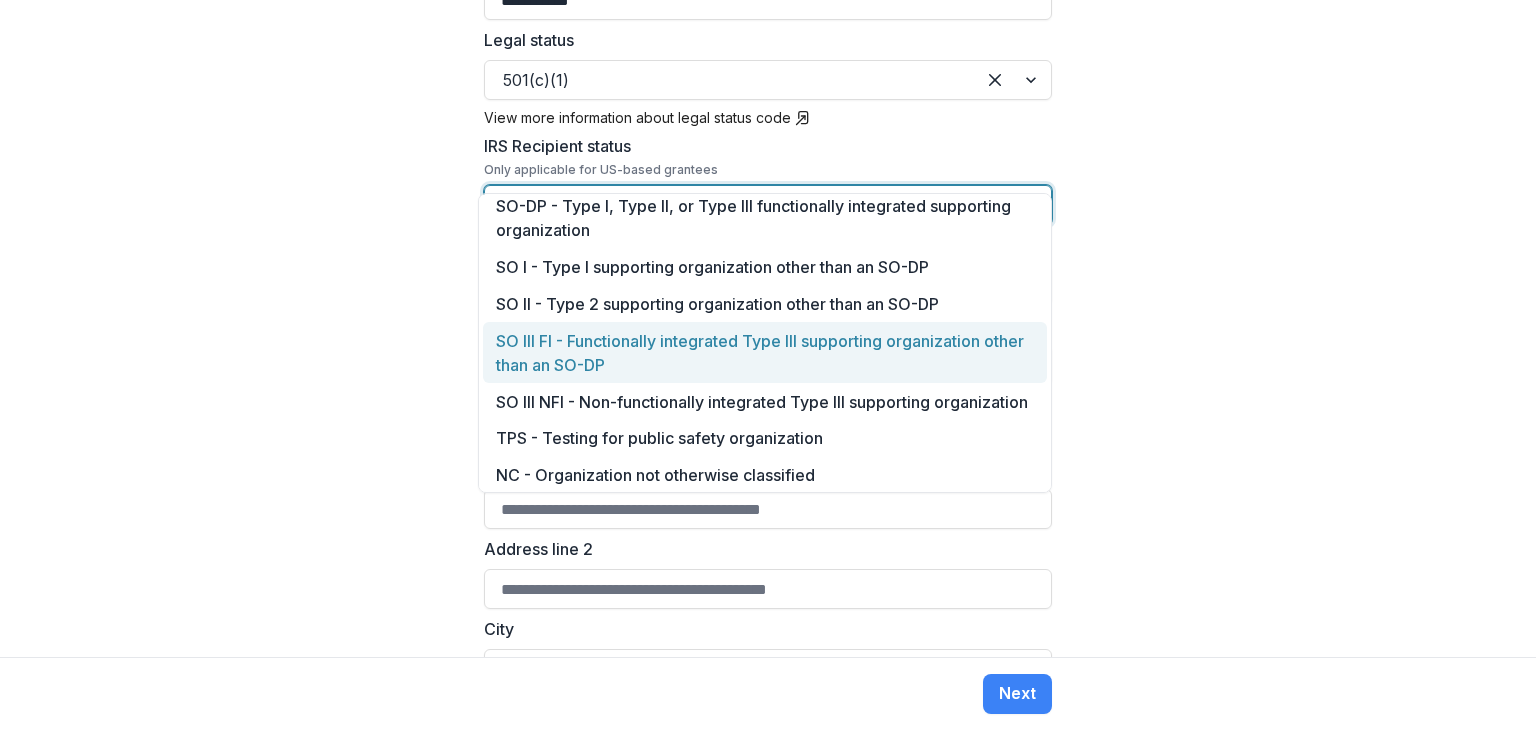 click on "SO III FI - Functionally integrated Type III supporting organization other than an SO-DP" at bounding box center (765, 352) 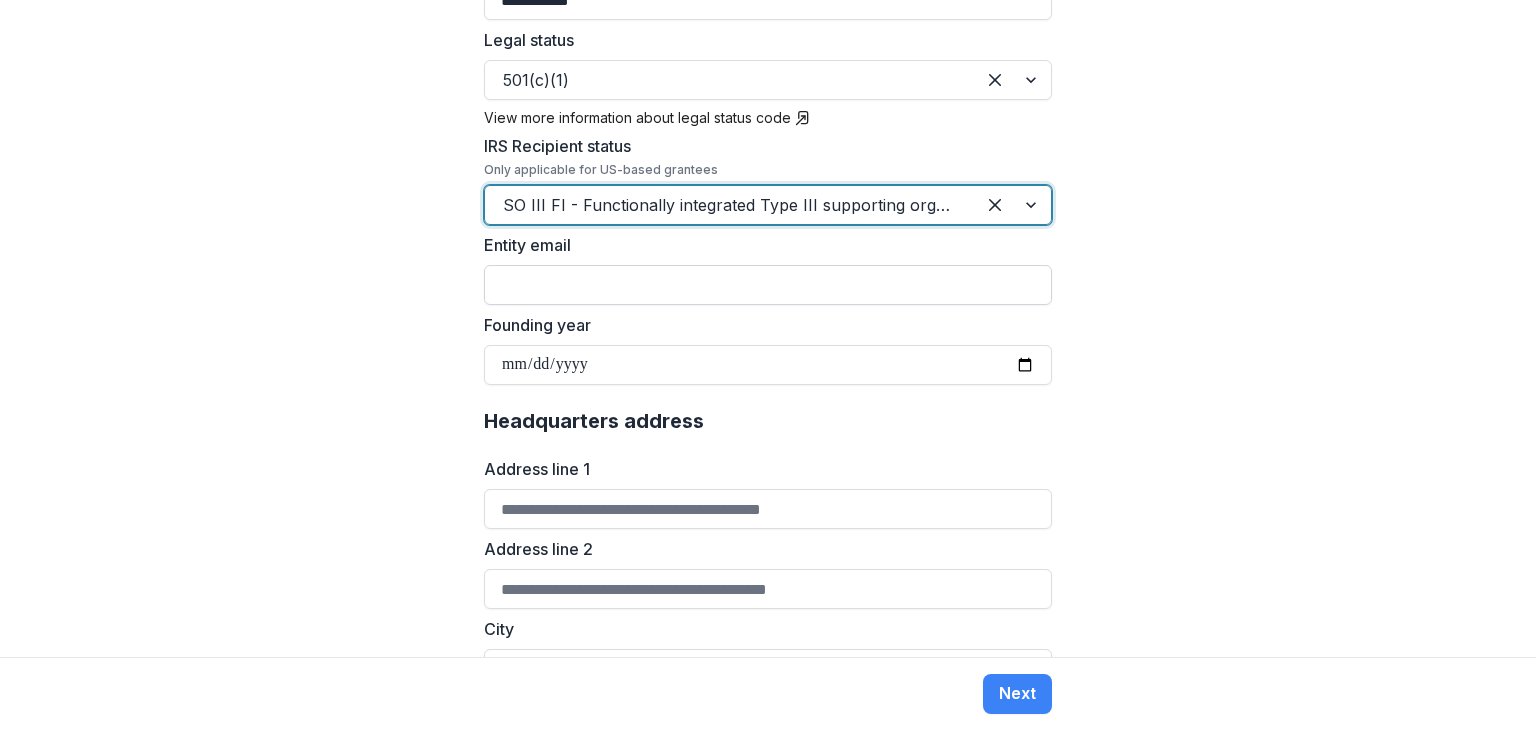 click on "Entity email" at bounding box center (768, 285) 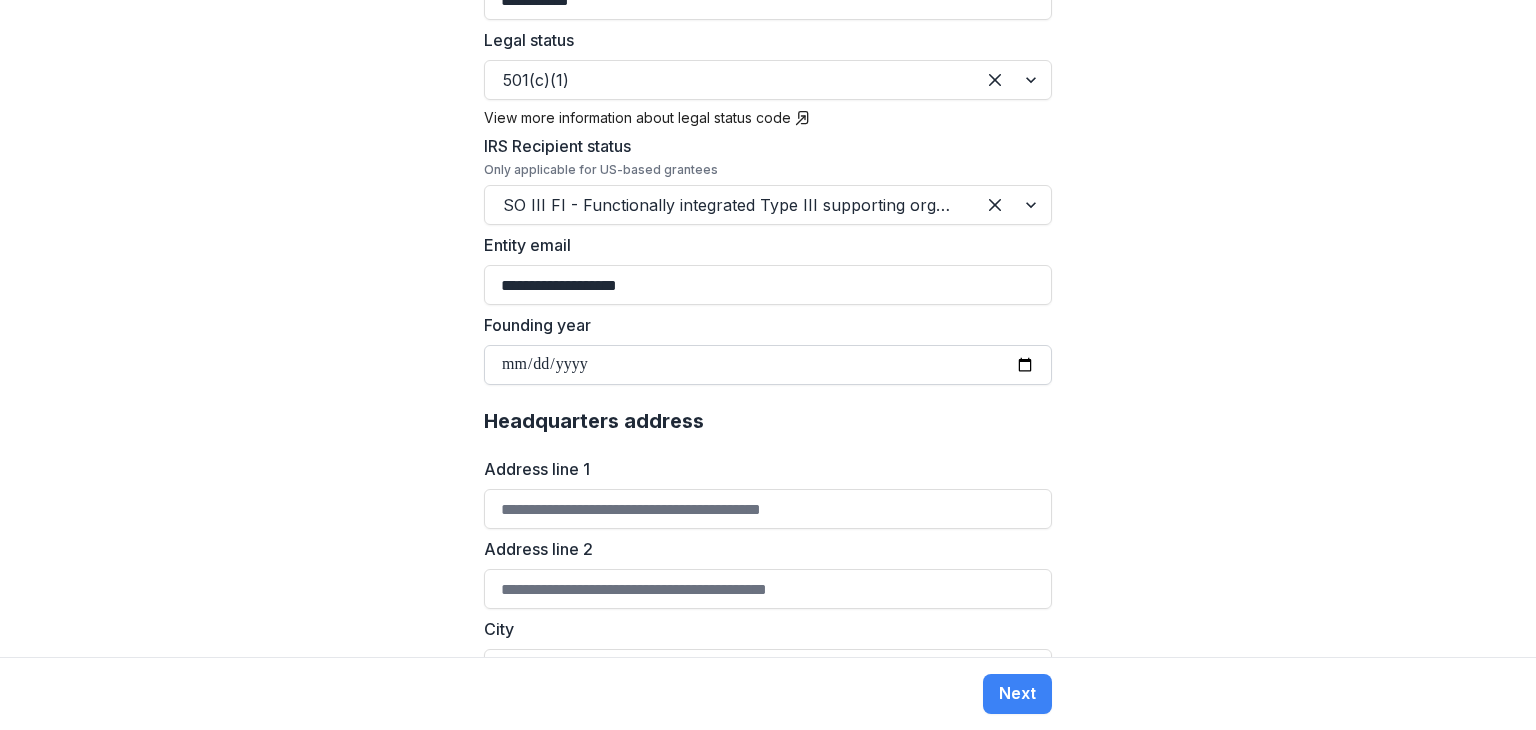 type on "**********" 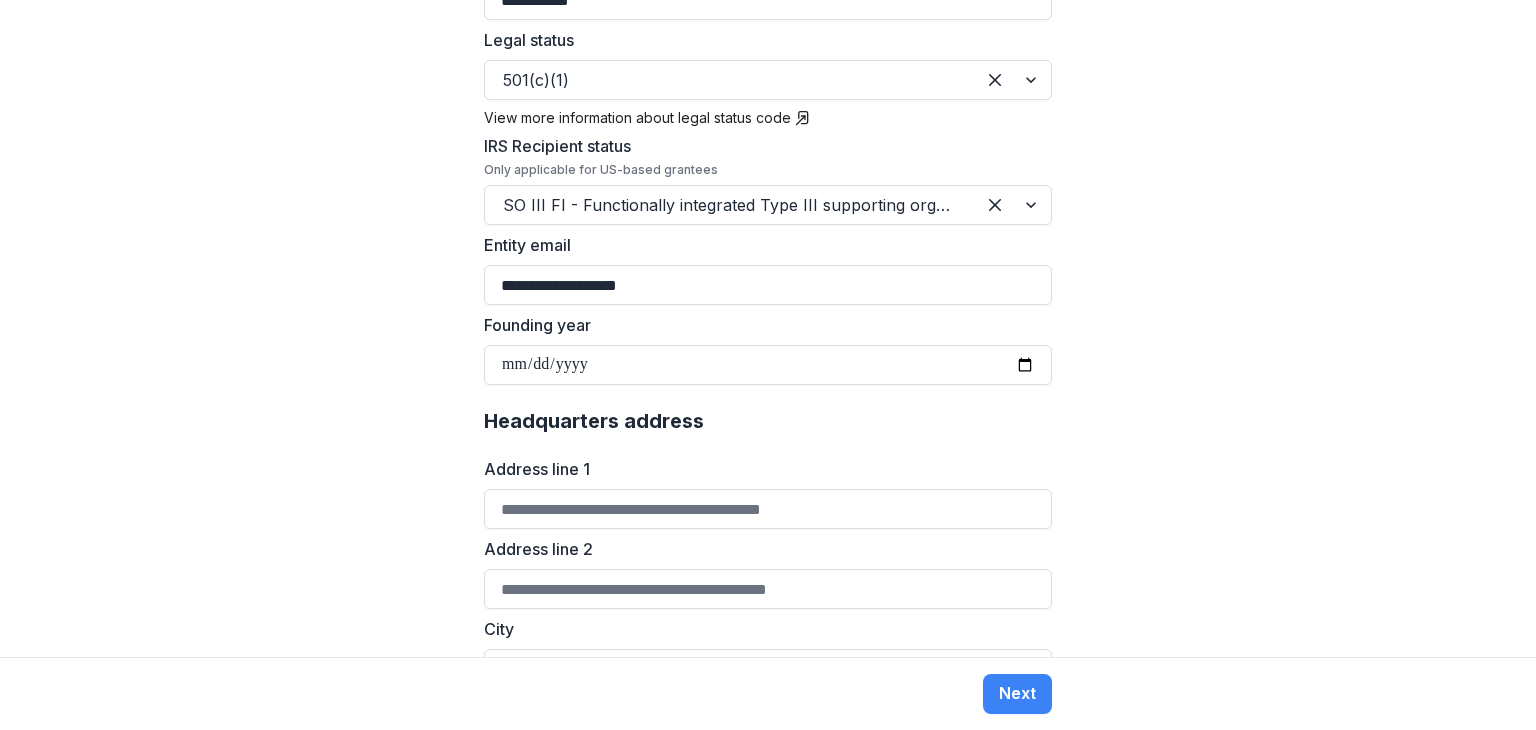 type on "**********" 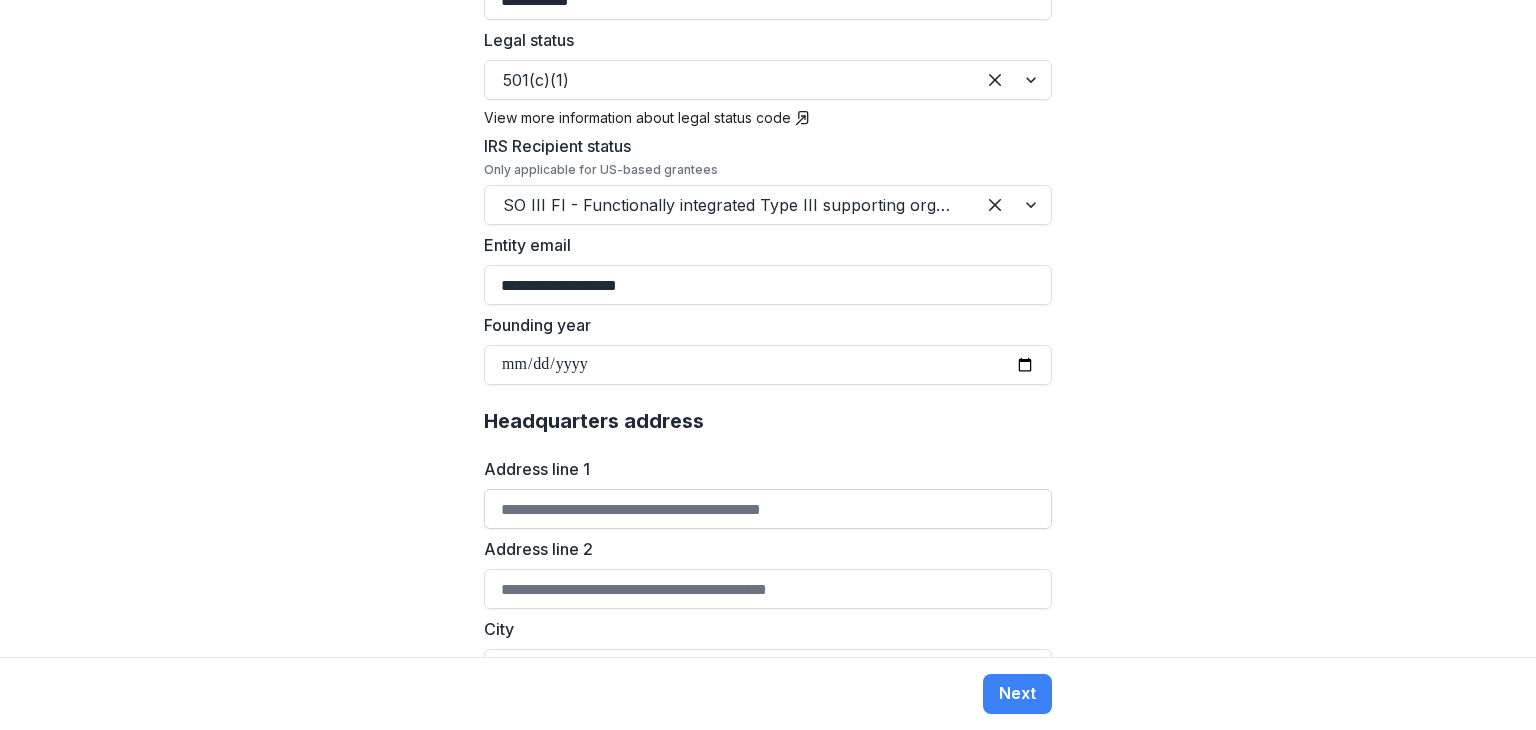 click on "Address line 1" at bounding box center [768, 509] 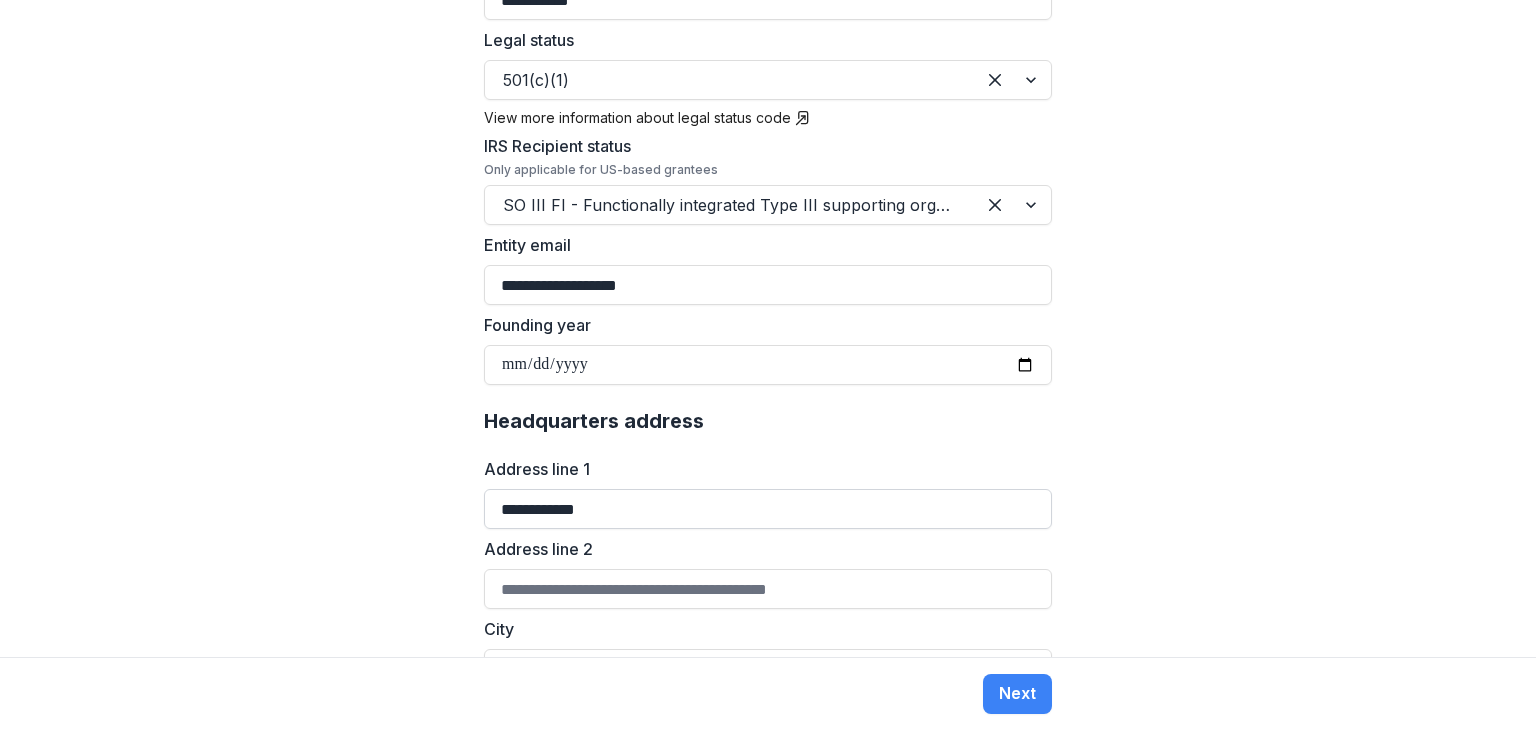 type on "**********" 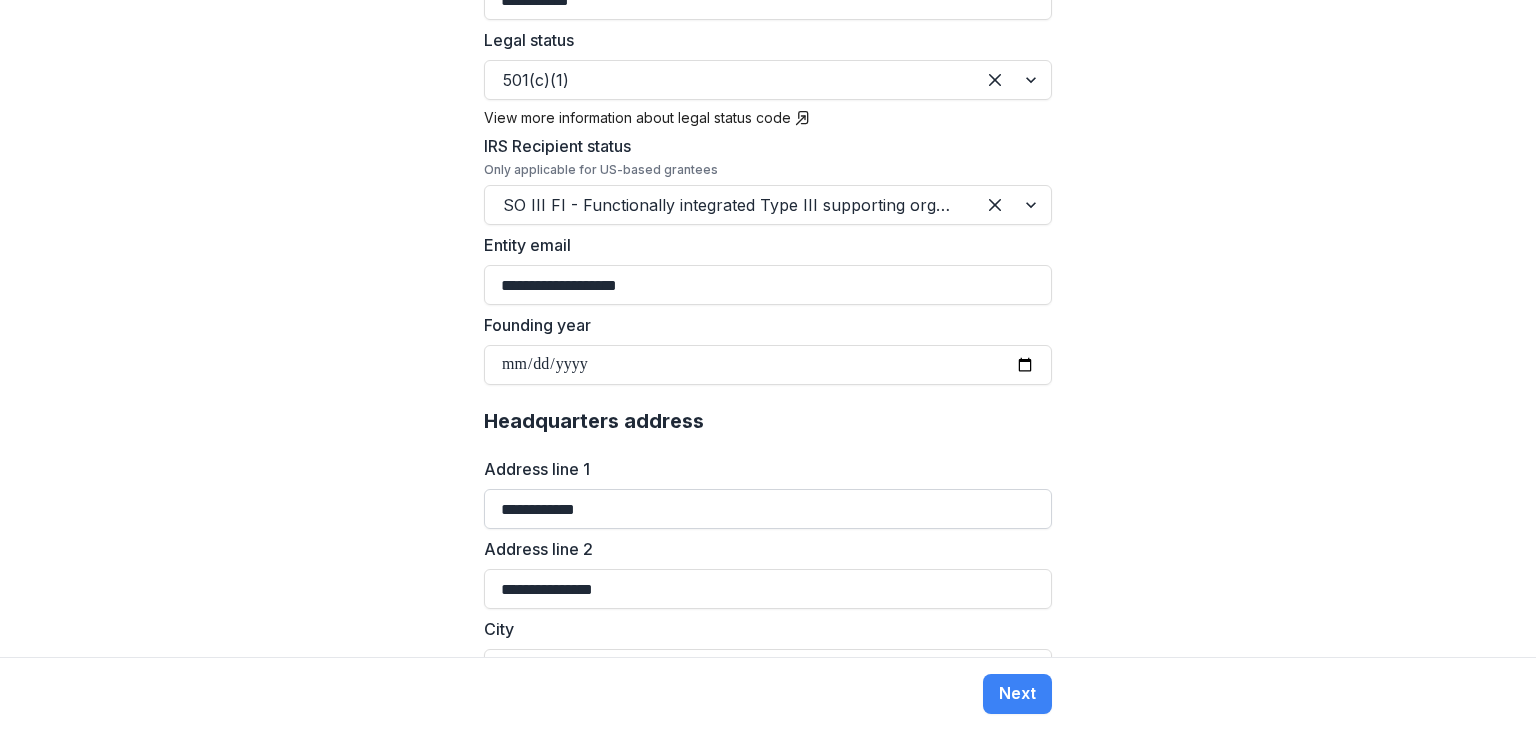 type on "**********" 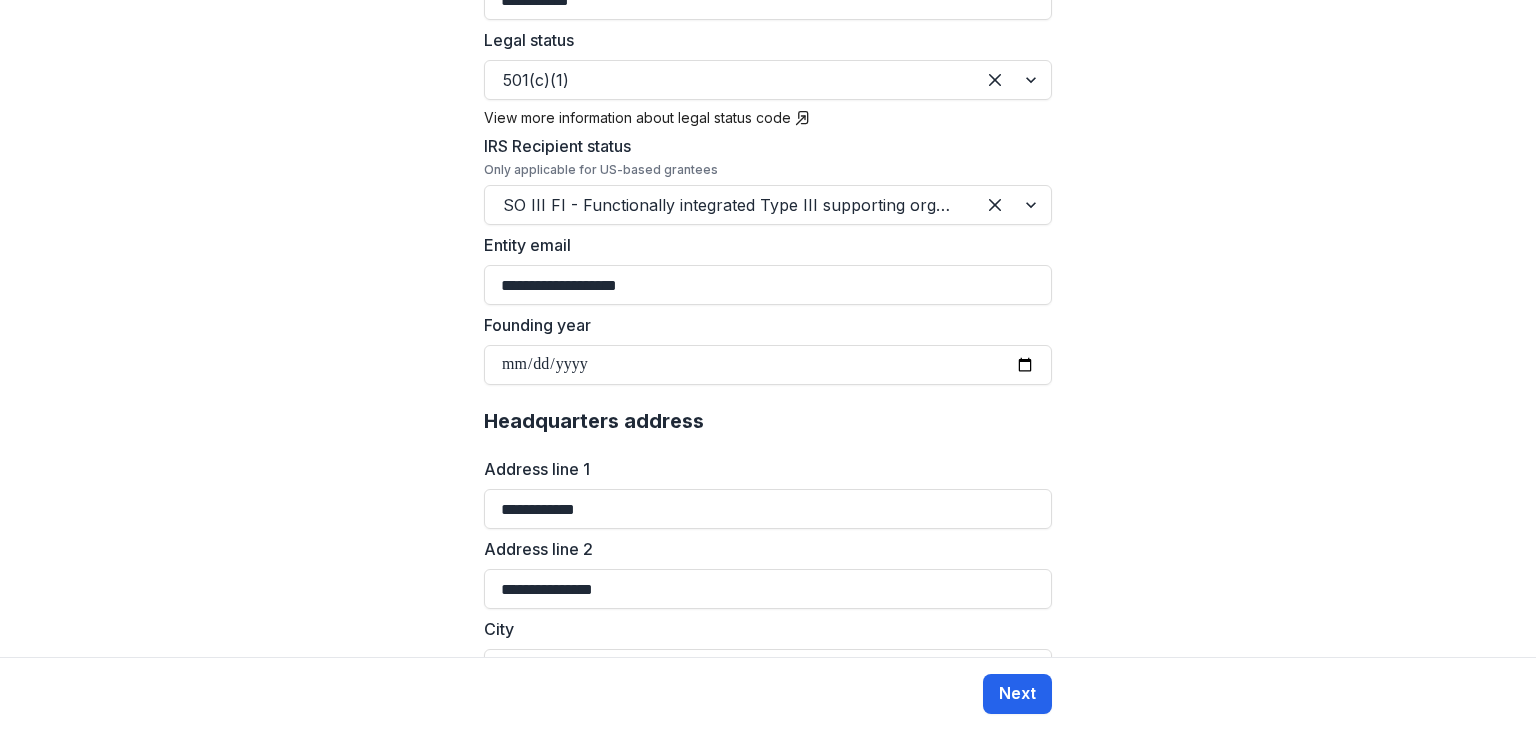 type on "**********" 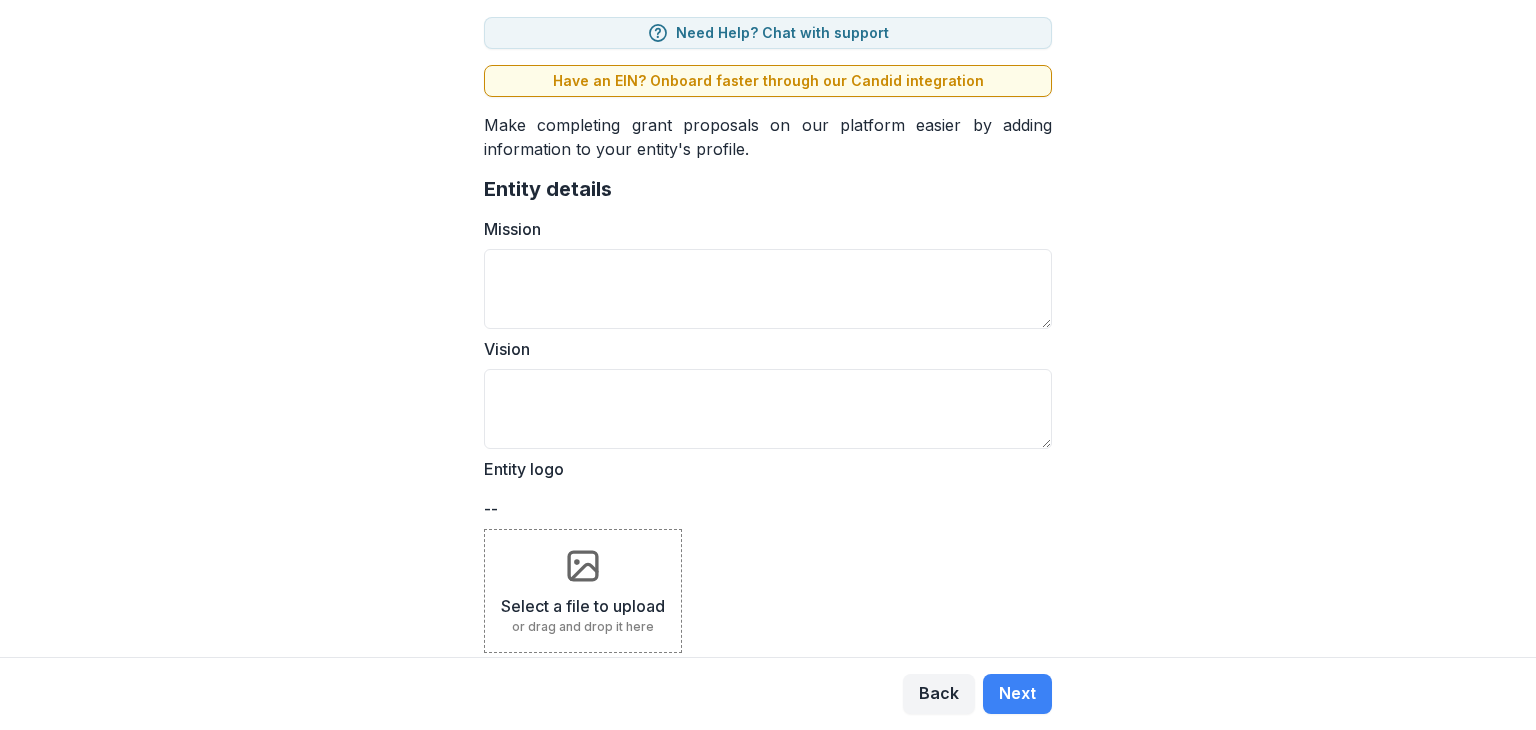 scroll, scrollTop: 253, scrollLeft: 0, axis: vertical 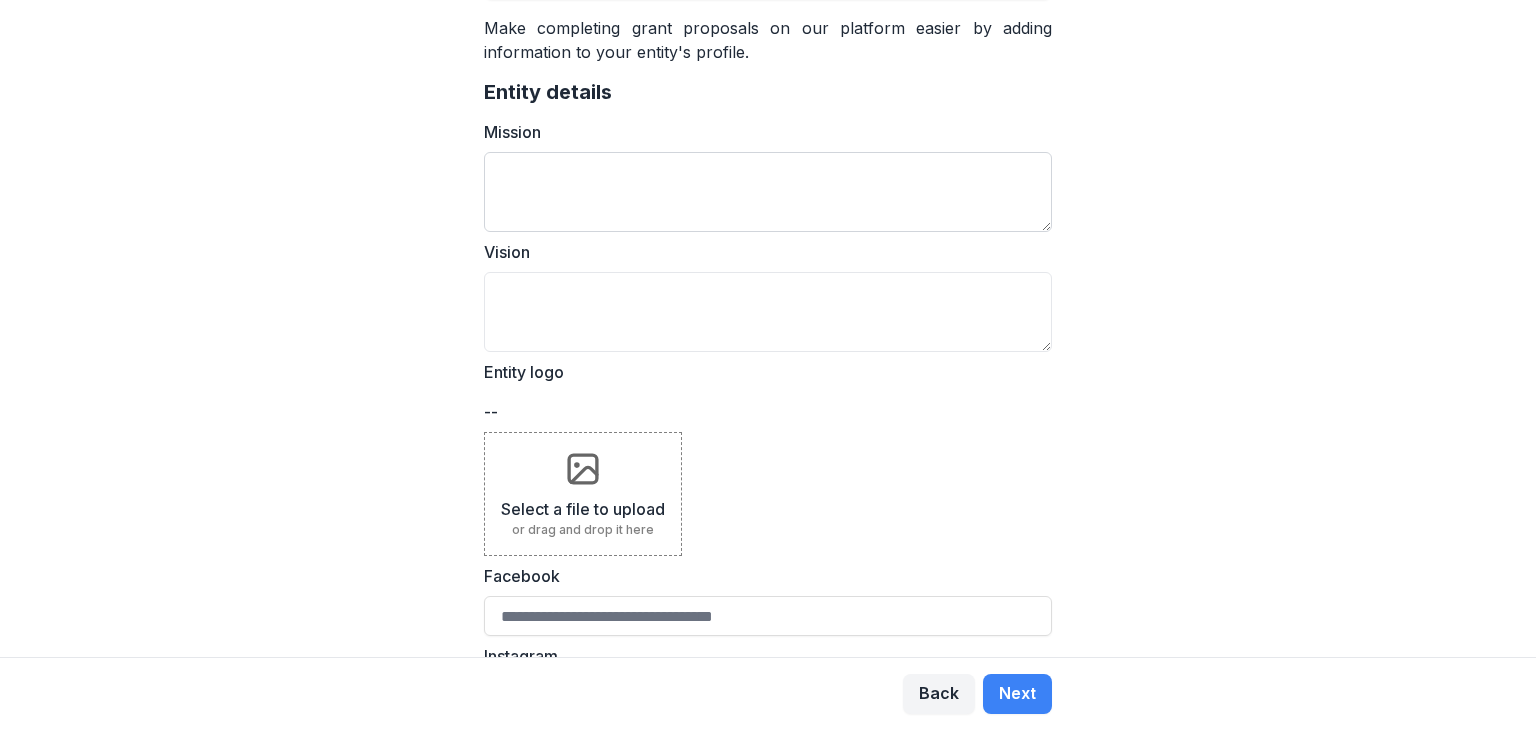 click on "Mission" at bounding box center [768, 192] 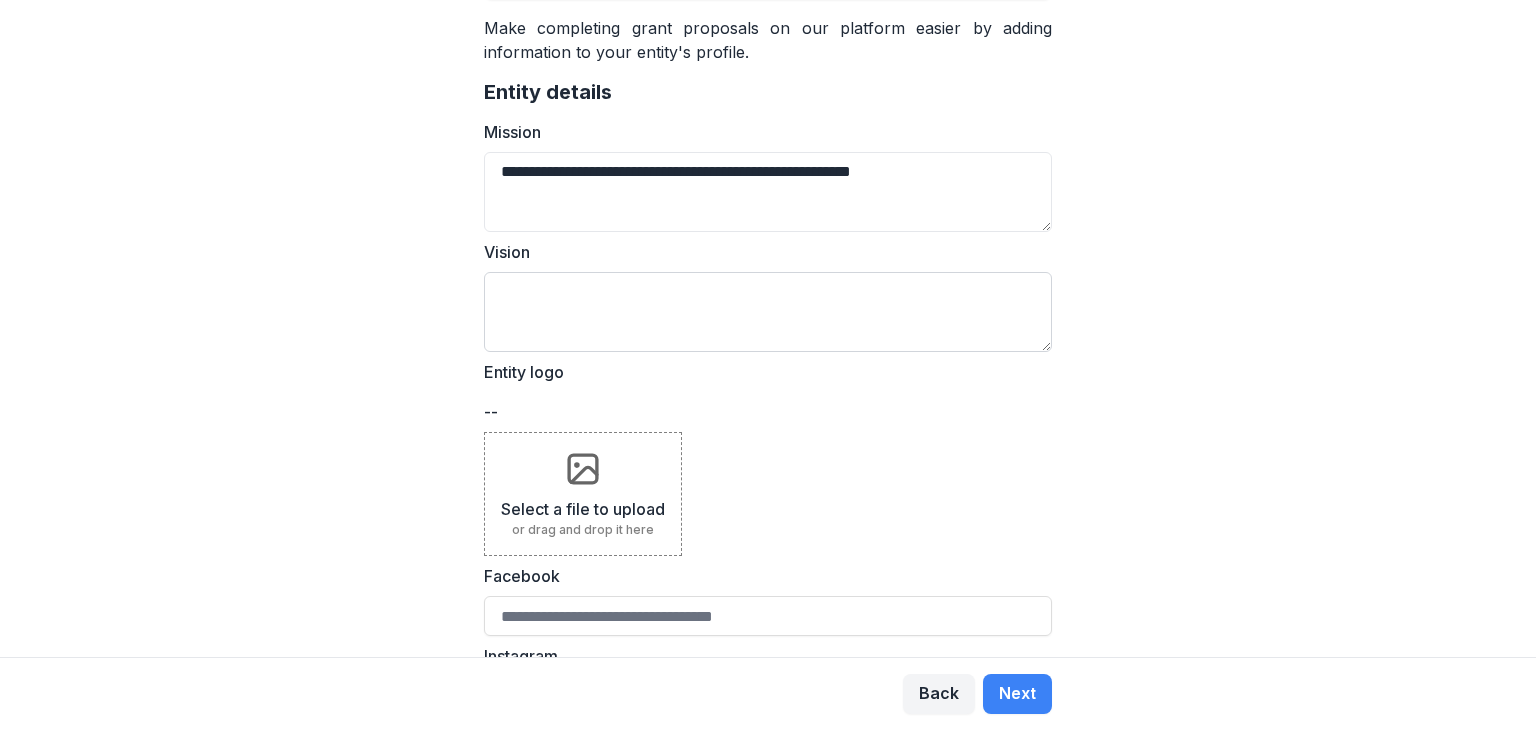 type on "**********" 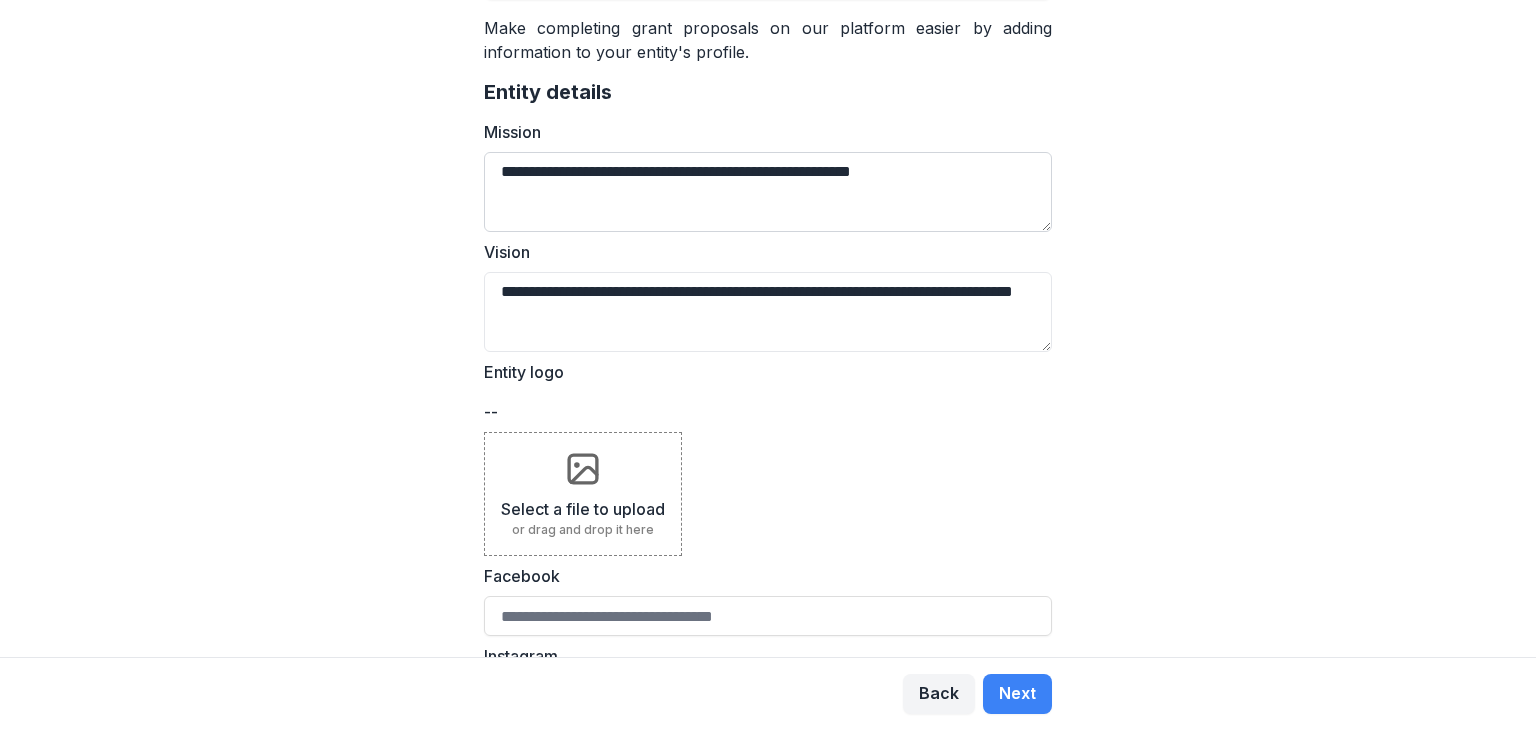 type on "**********" 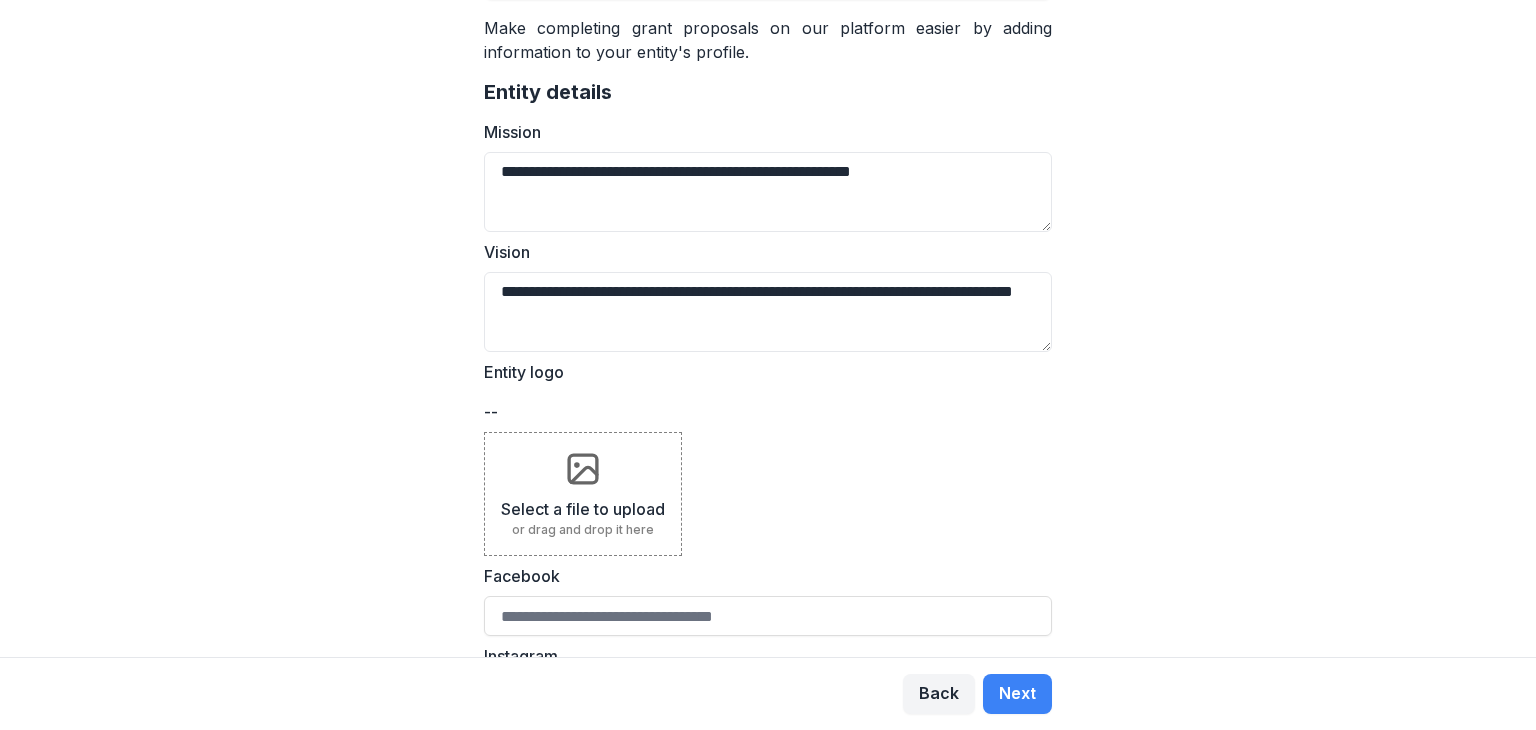 drag, startPoint x: 991, startPoint y: 149, endPoint x: 461, endPoint y: 182, distance: 531.02637 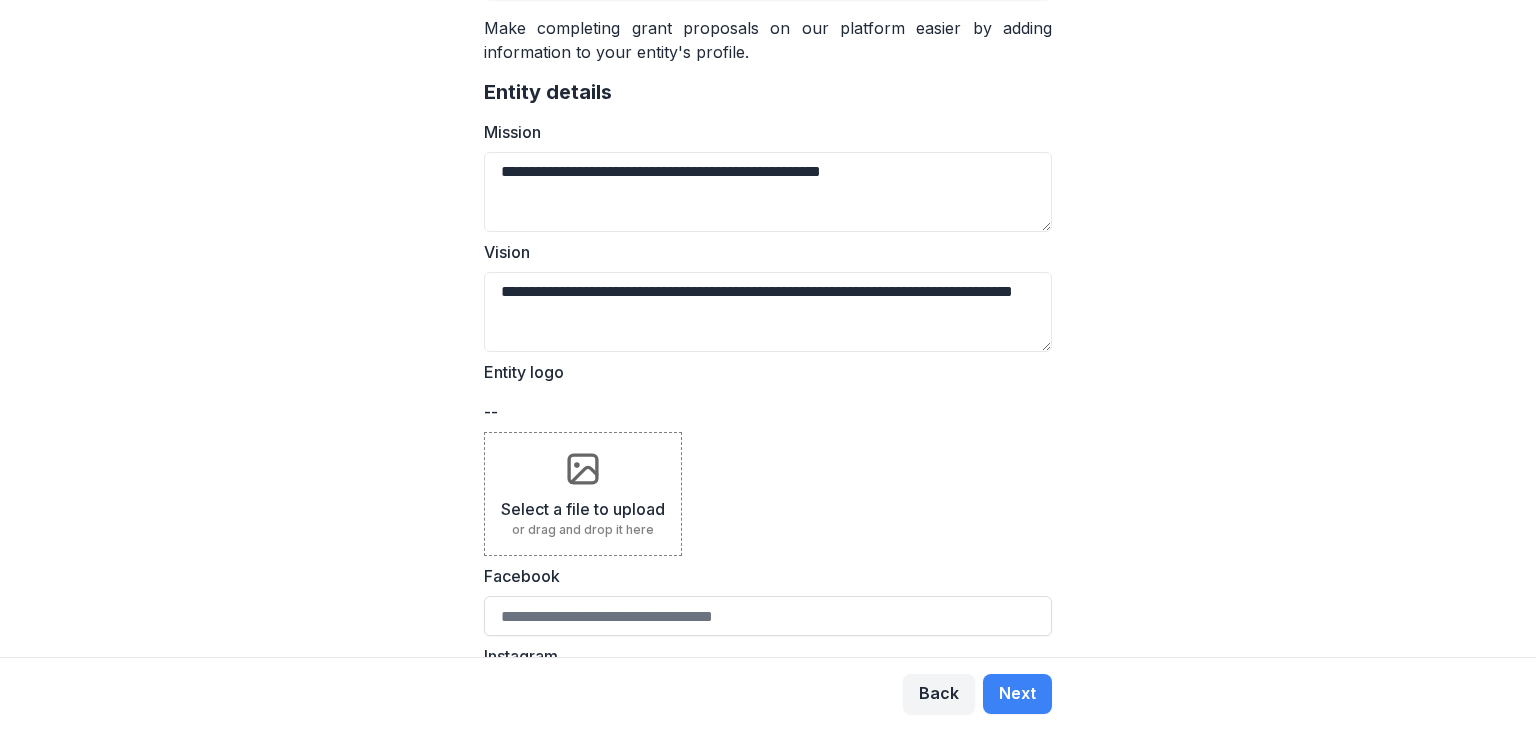 type on "**********" 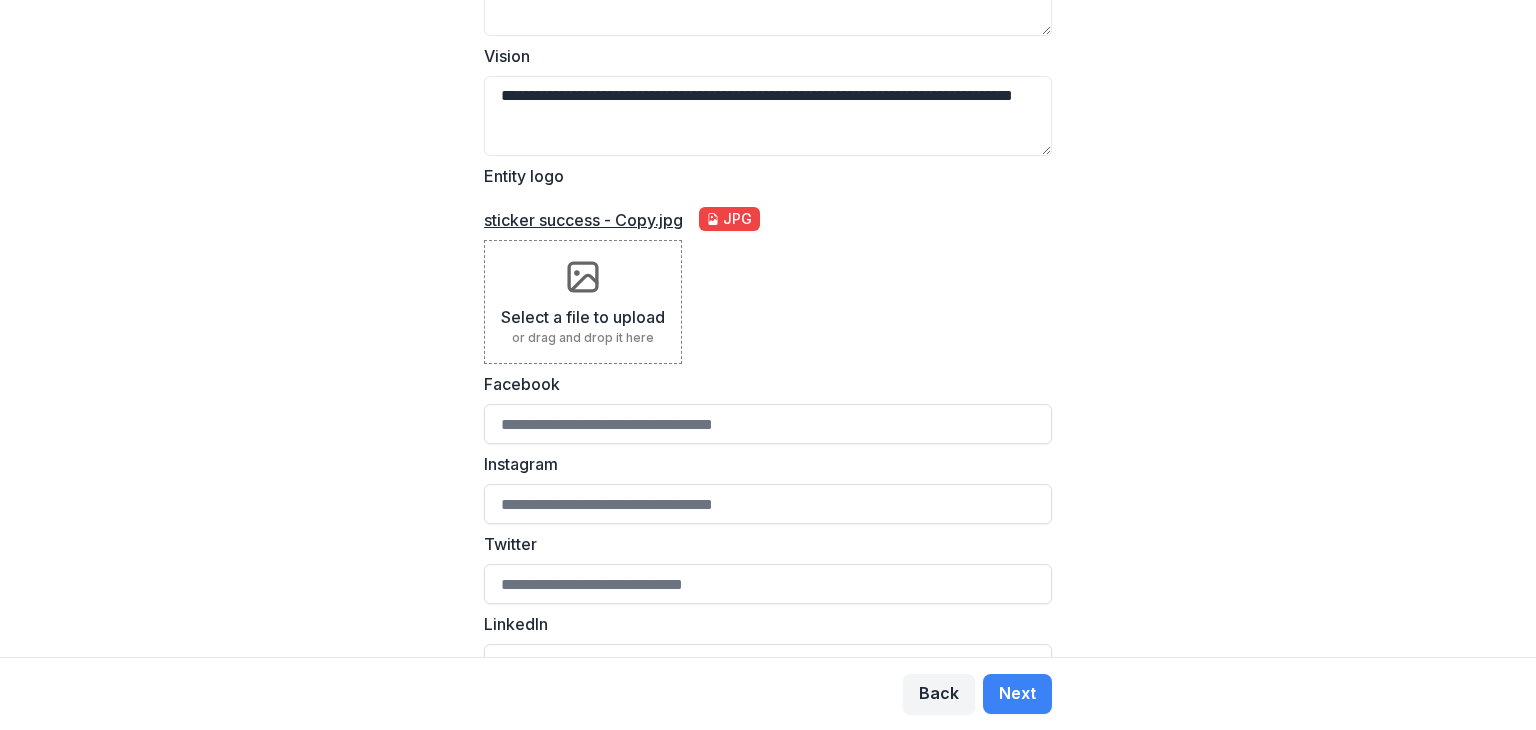 scroll, scrollTop: 448, scrollLeft: 0, axis: vertical 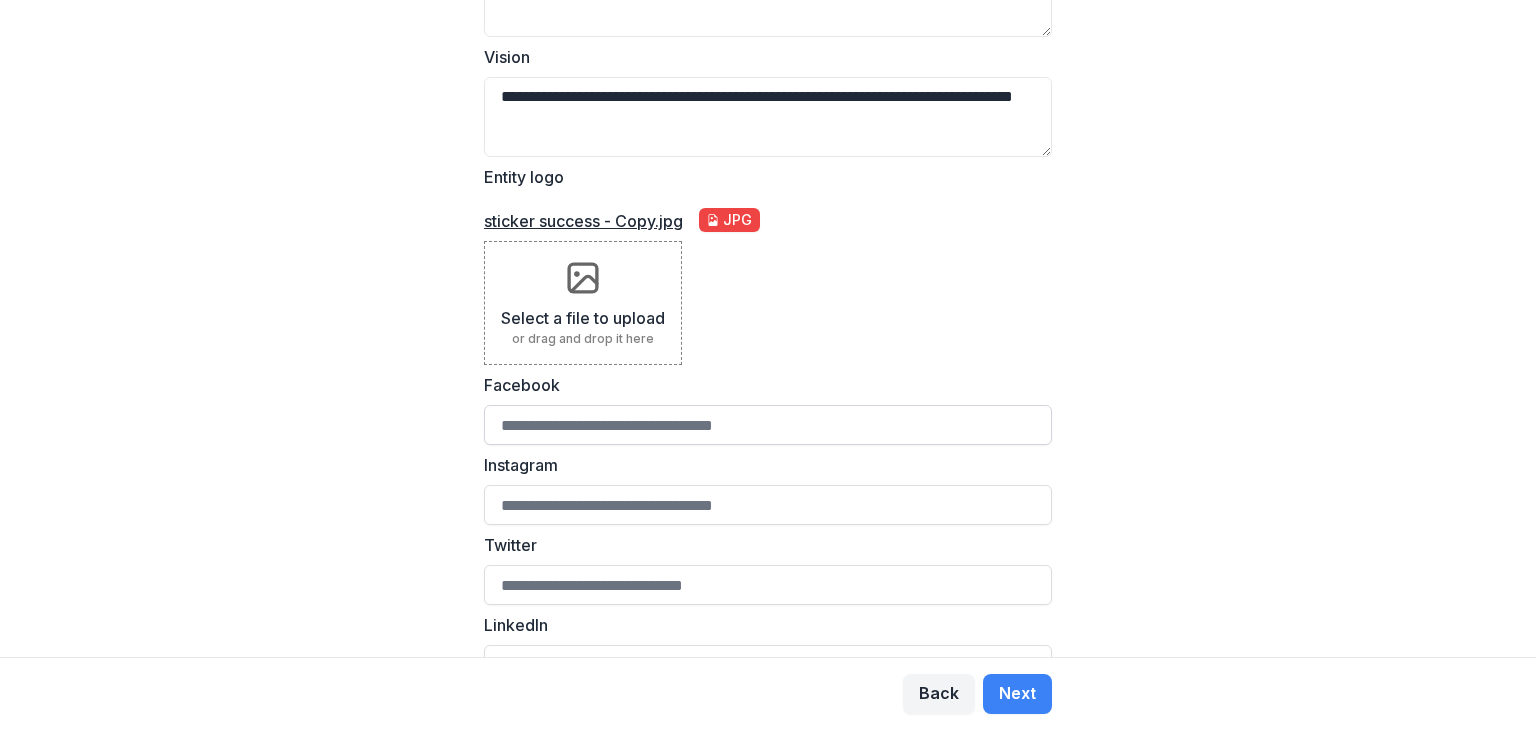 click on "Facebook" at bounding box center [768, 425] 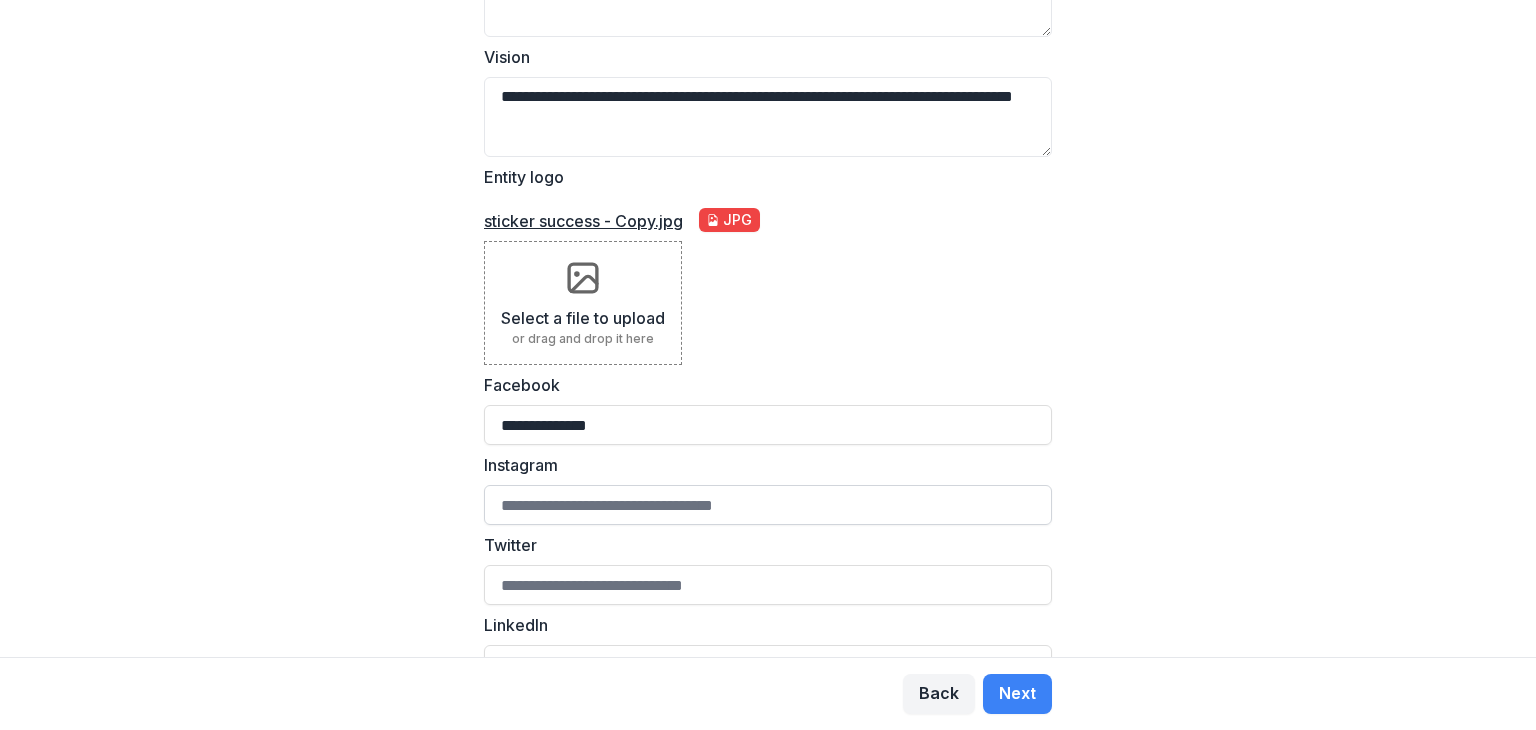 click on "Instagram" at bounding box center [768, 505] 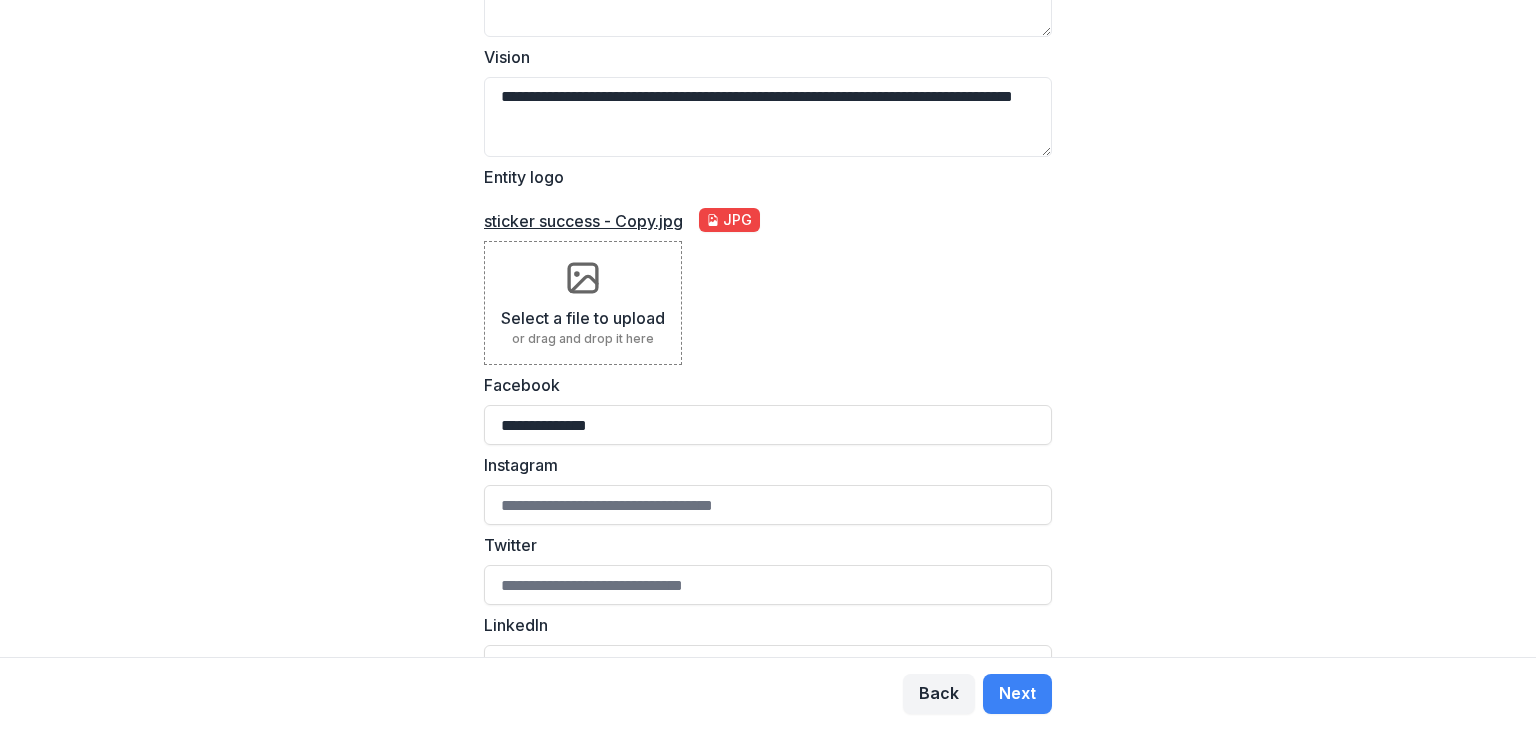drag, startPoint x: 620, startPoint y: 417, endPoint x: 428, endPoint y: 416, distance: 192.00261 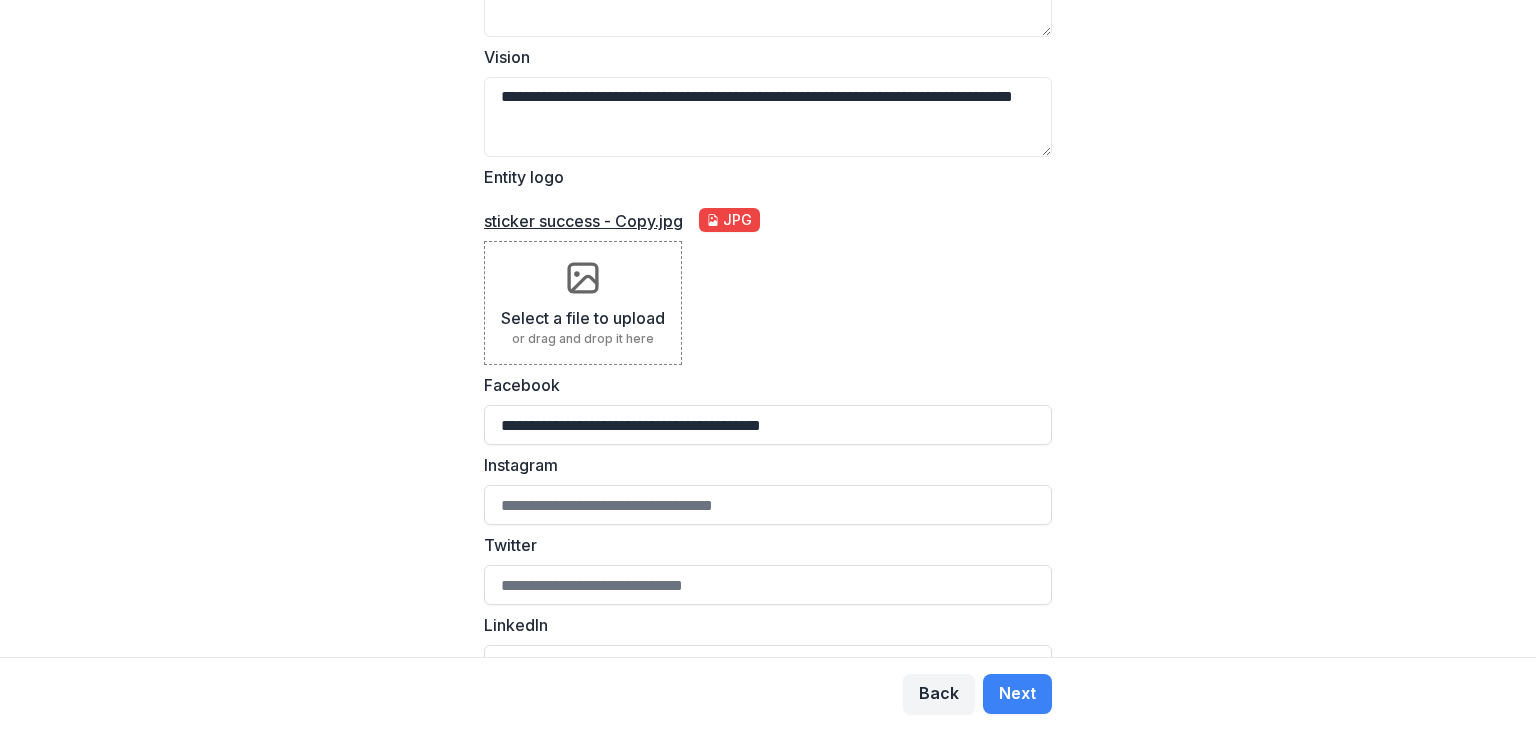 type on "**********" 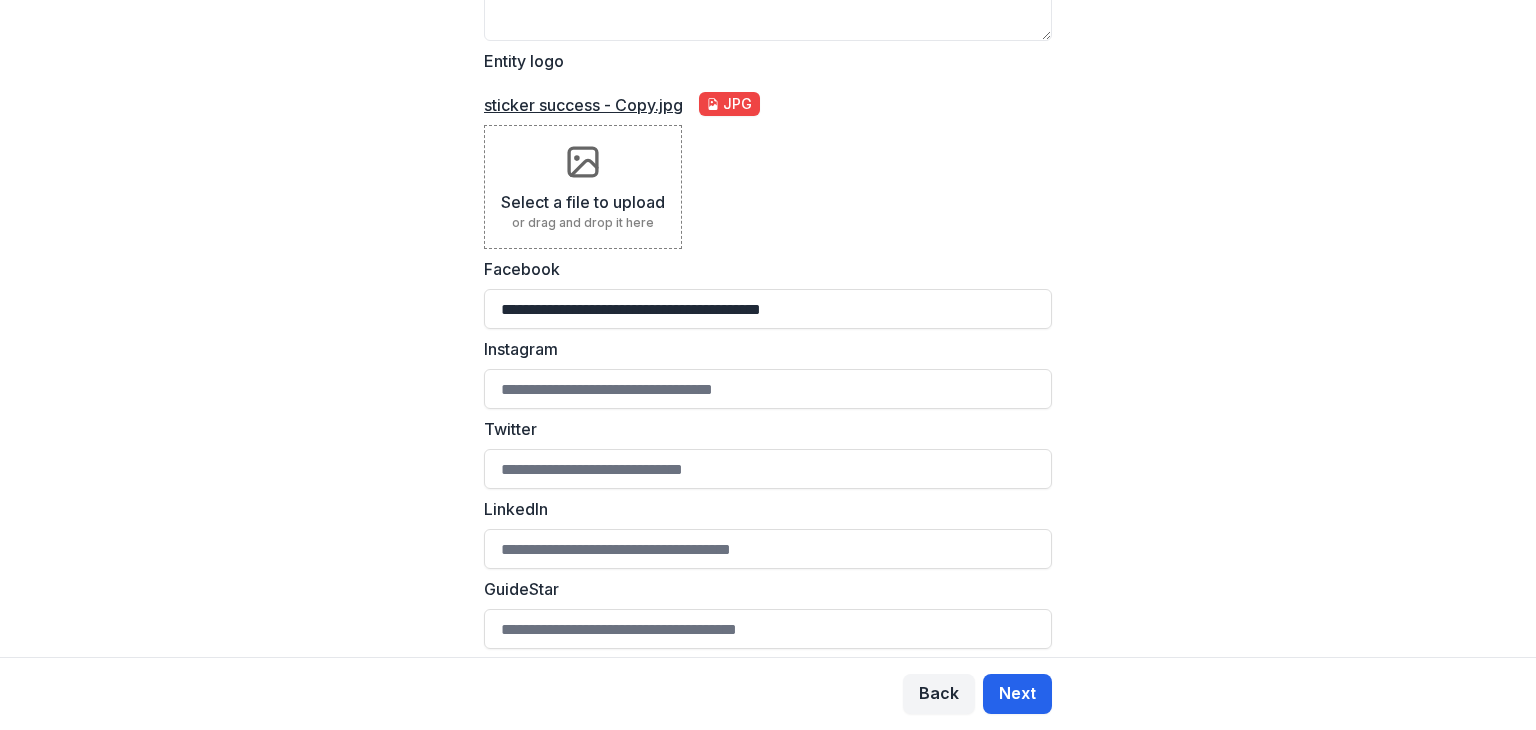 click on "Next" at bounding box center (1017, 694) 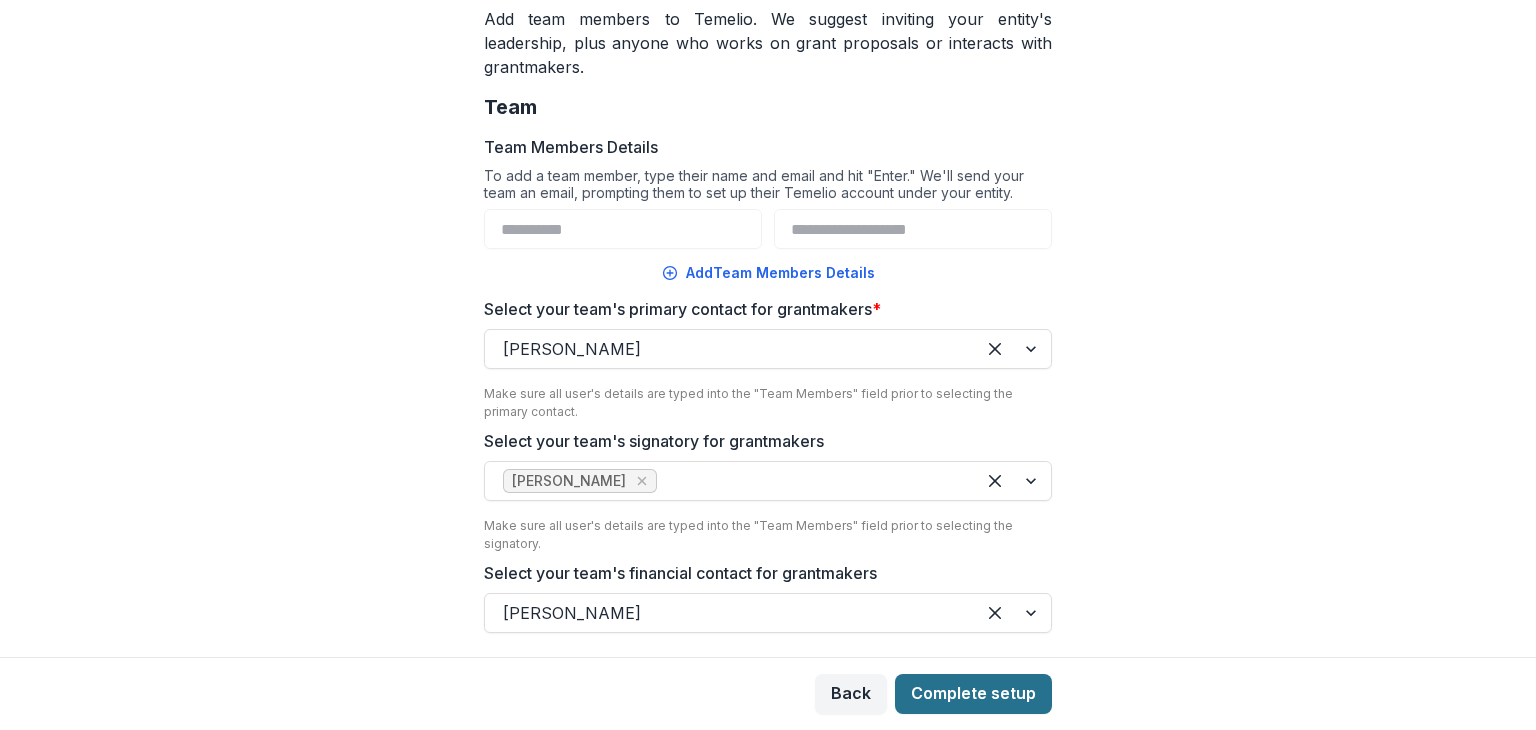 scroll, scrollTop: 0, scrollLeft: 0, axis: both 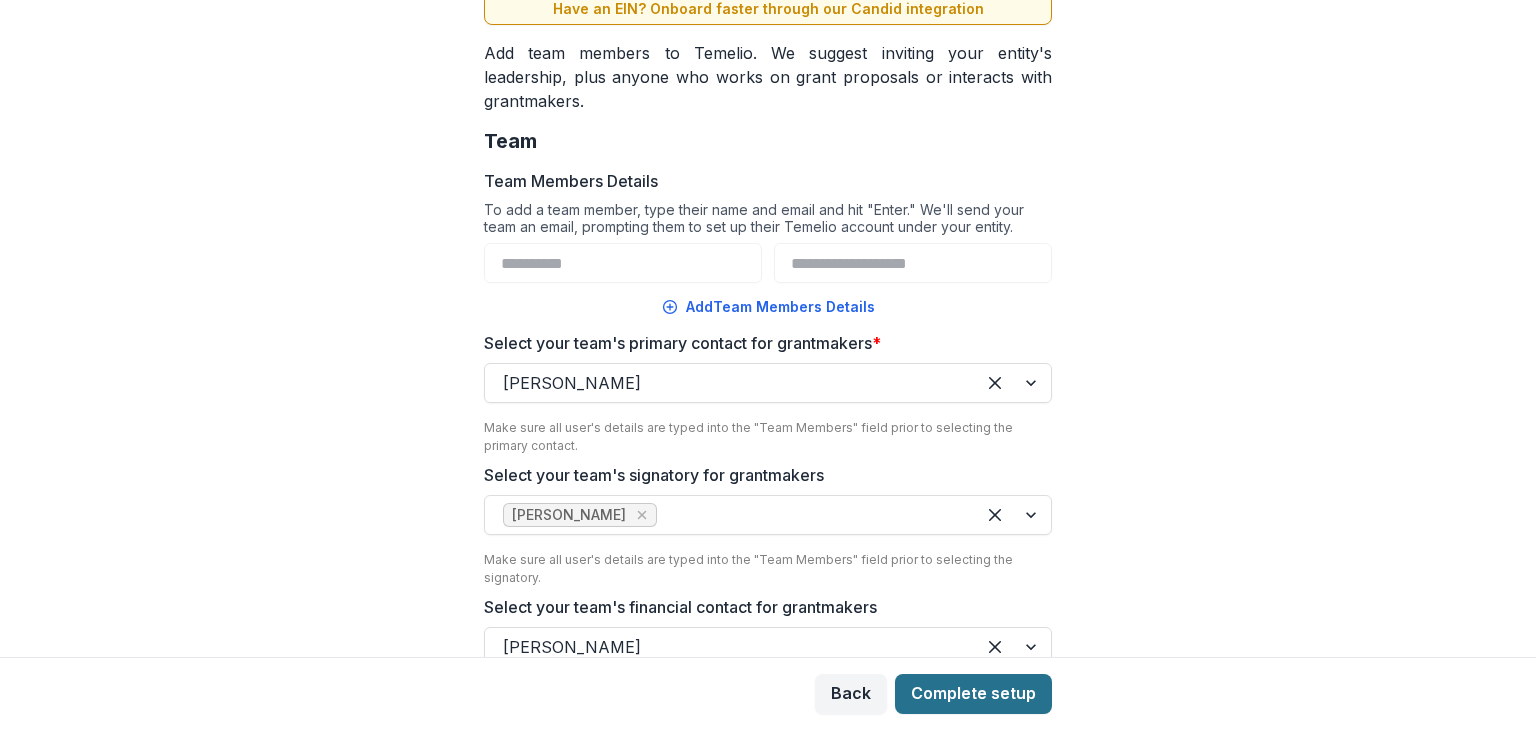 click on "Complete setup" at bounding box center (973, 694) 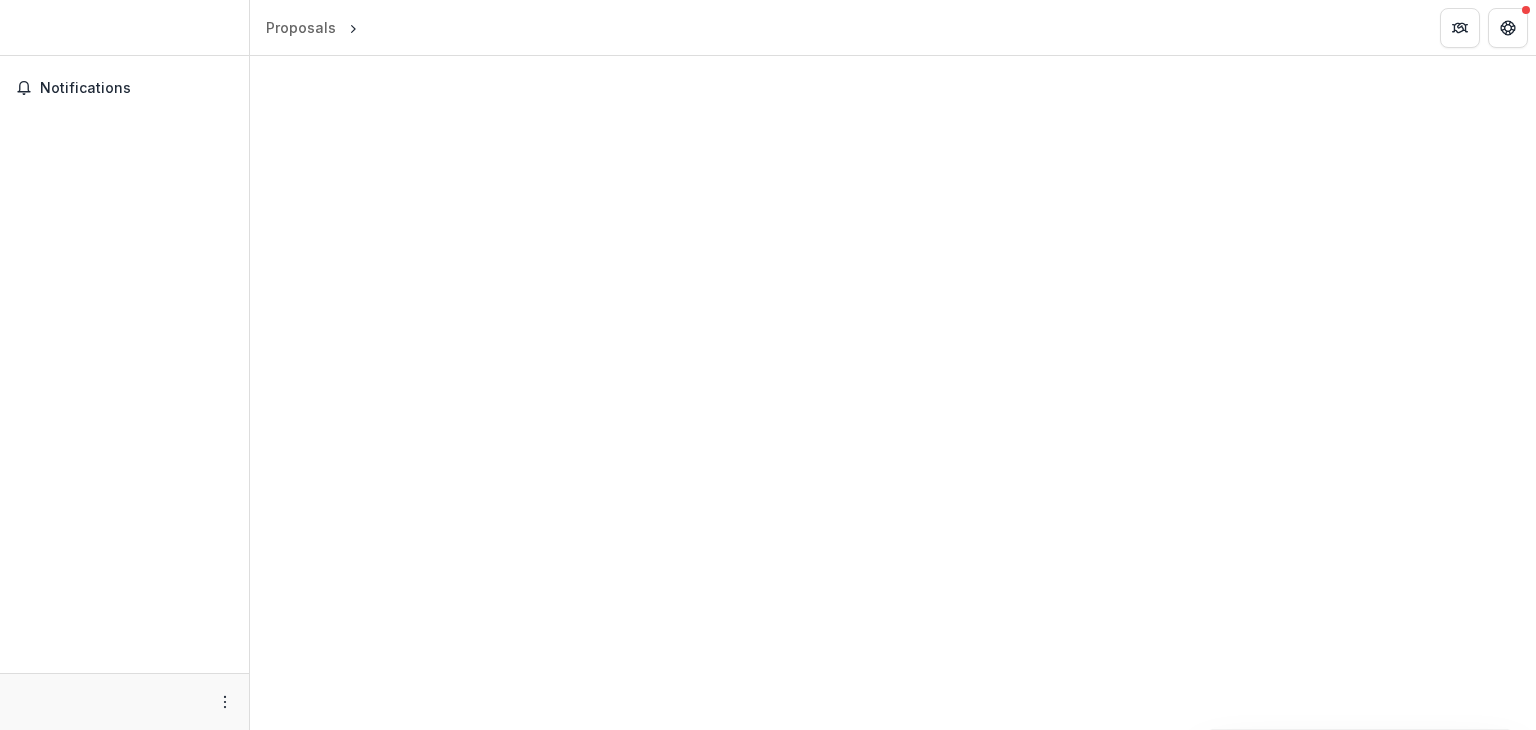scroll, scrollTop: 0, scrollLeft: 0, axis: both 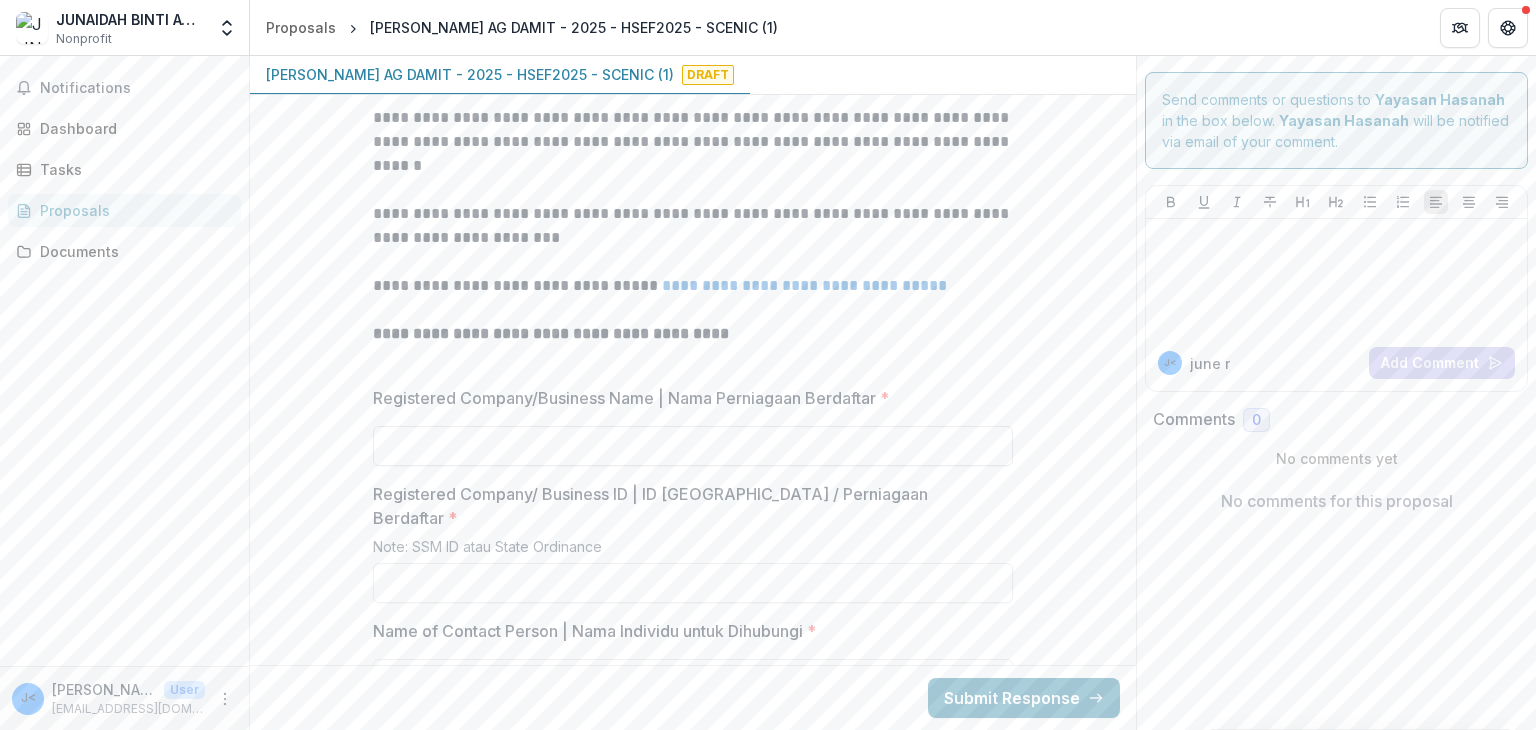click on "Registered Company/Business Name | Nama Perniagaan Berdaftar *" at bounding box center (693, 446) 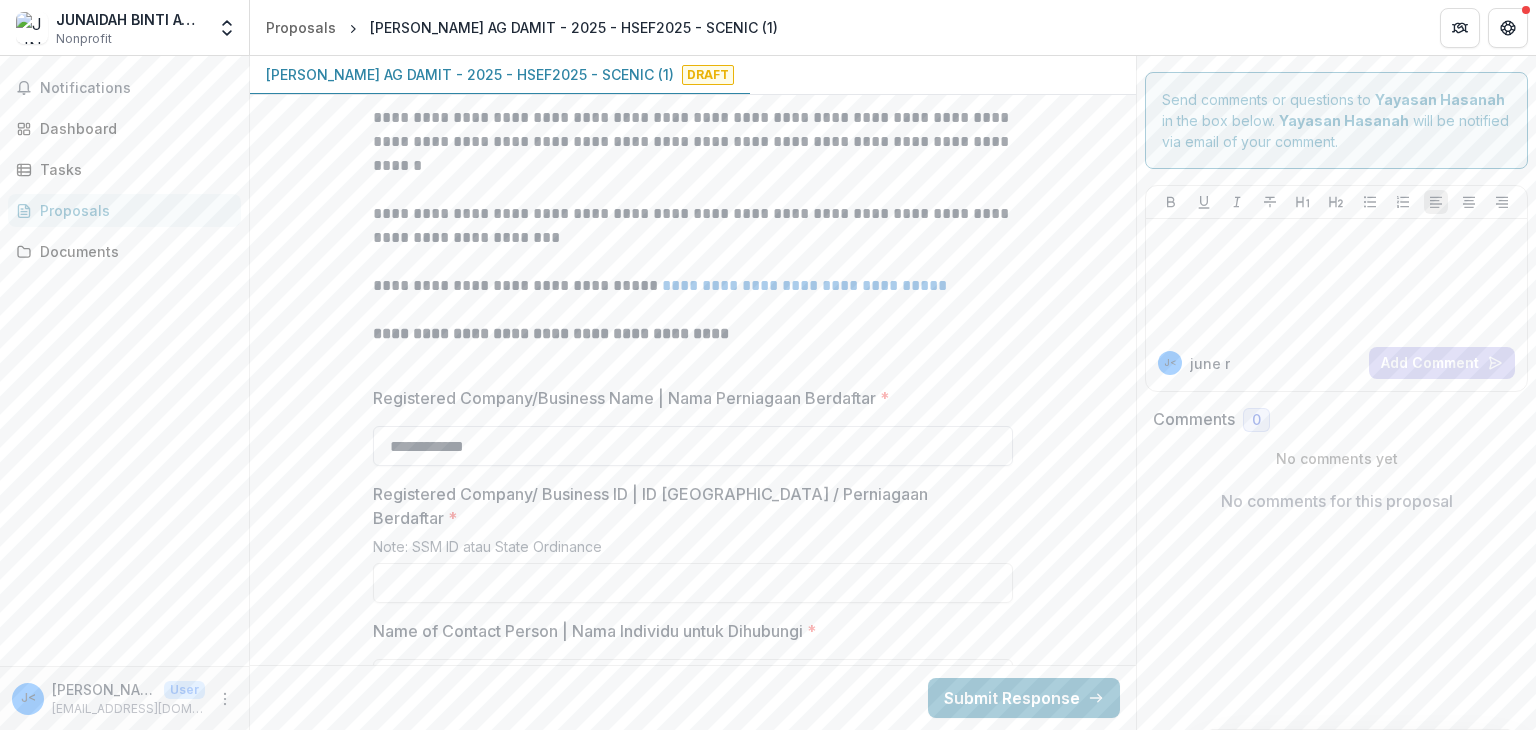 type on "**********" 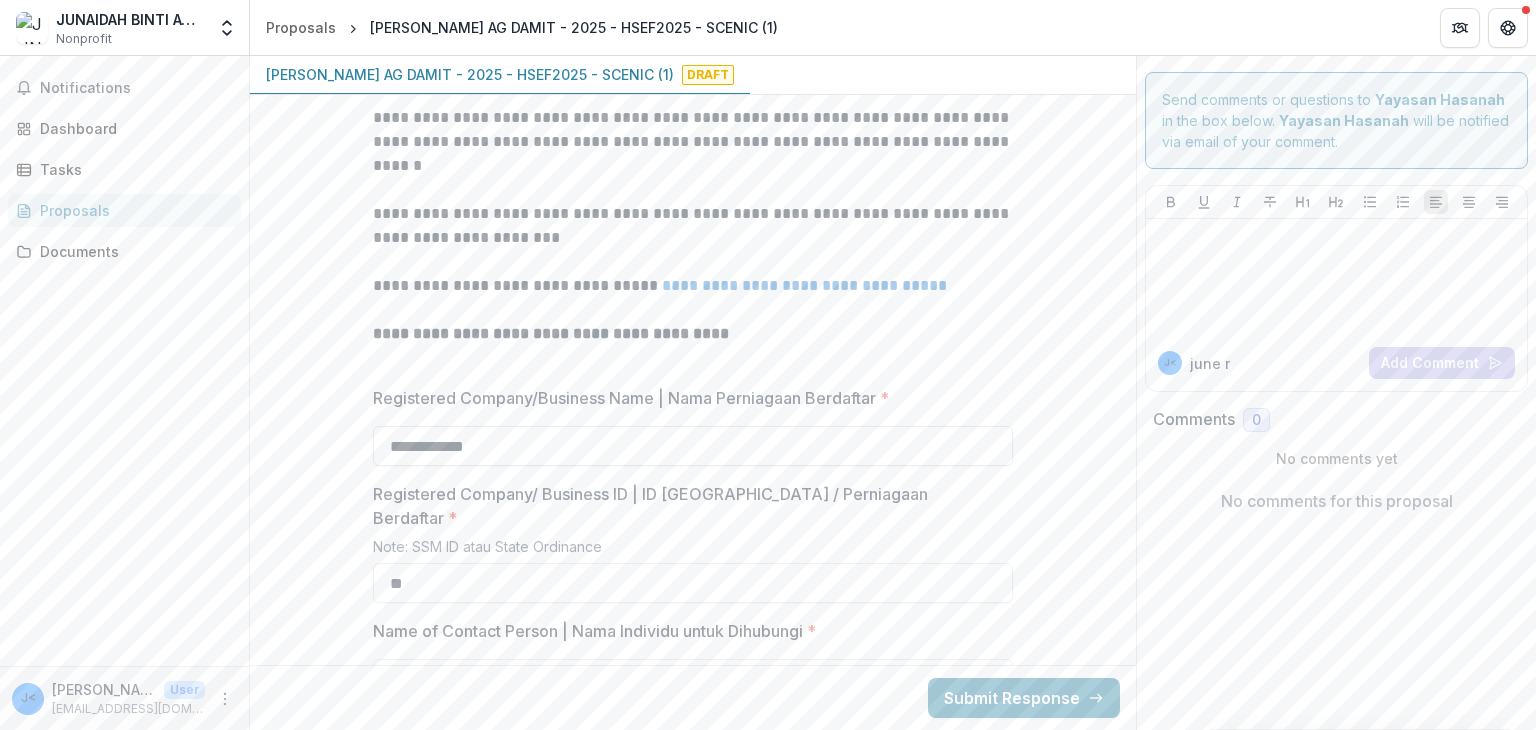 scroll, scrollTop: 0, scrollLeft: 0, axis: both 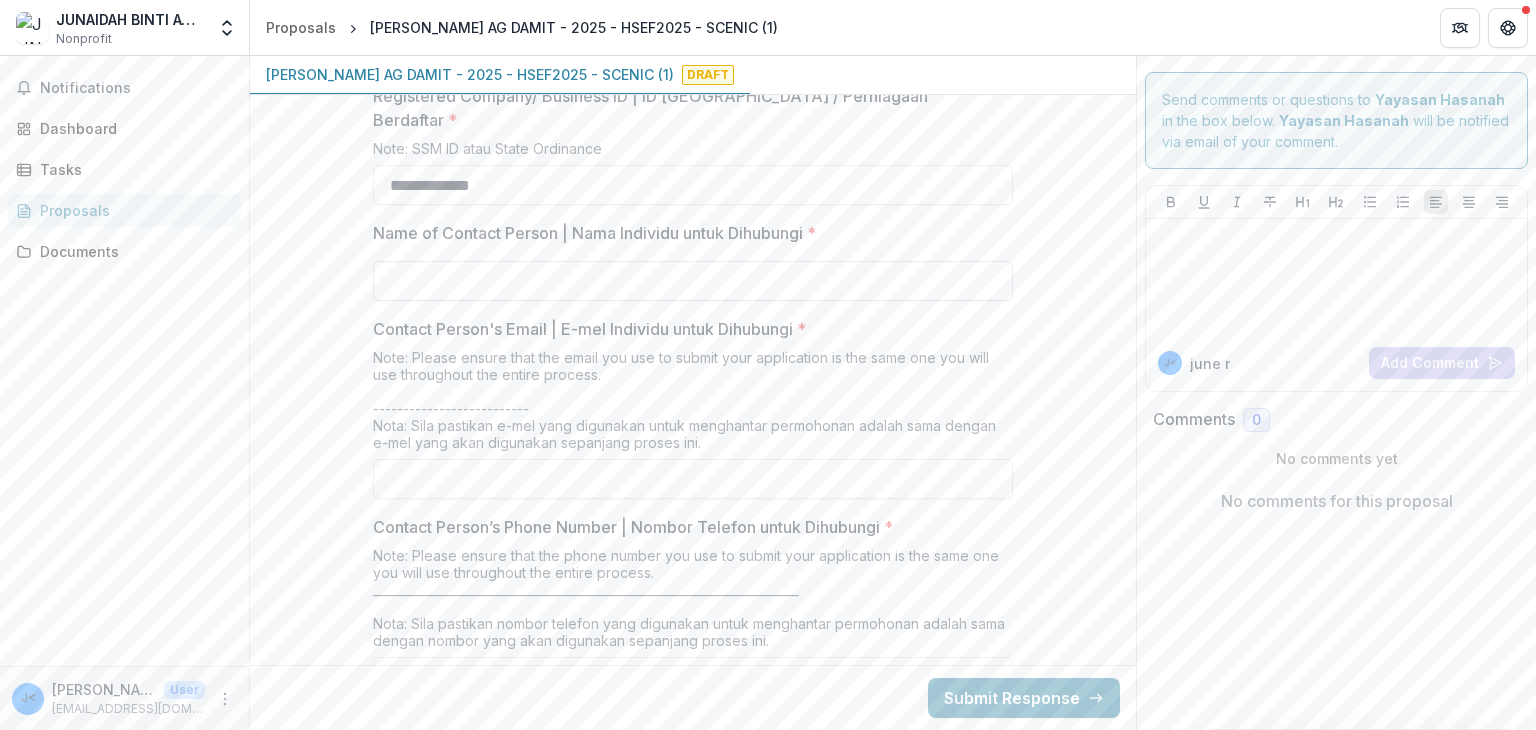 type on "**********" 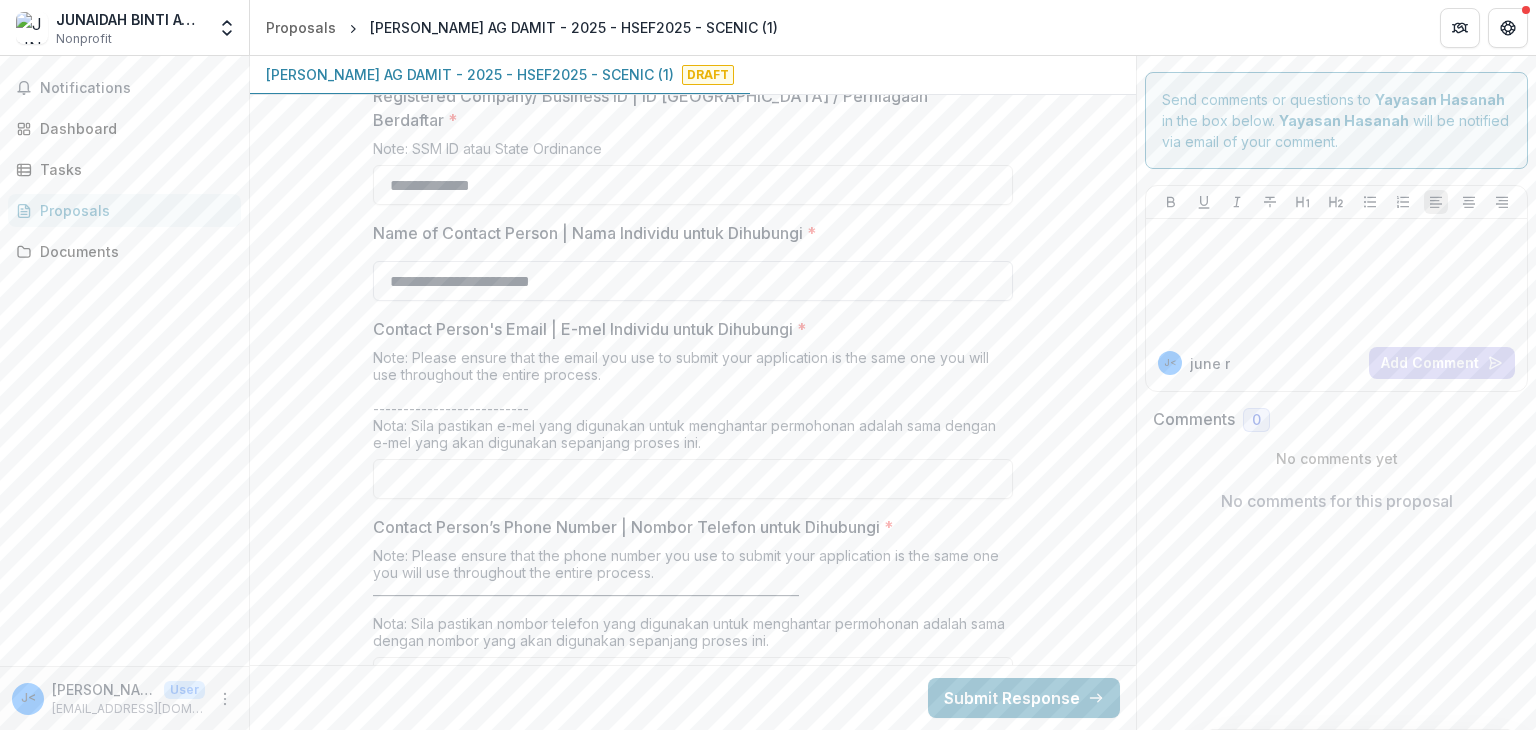 type on "**********" 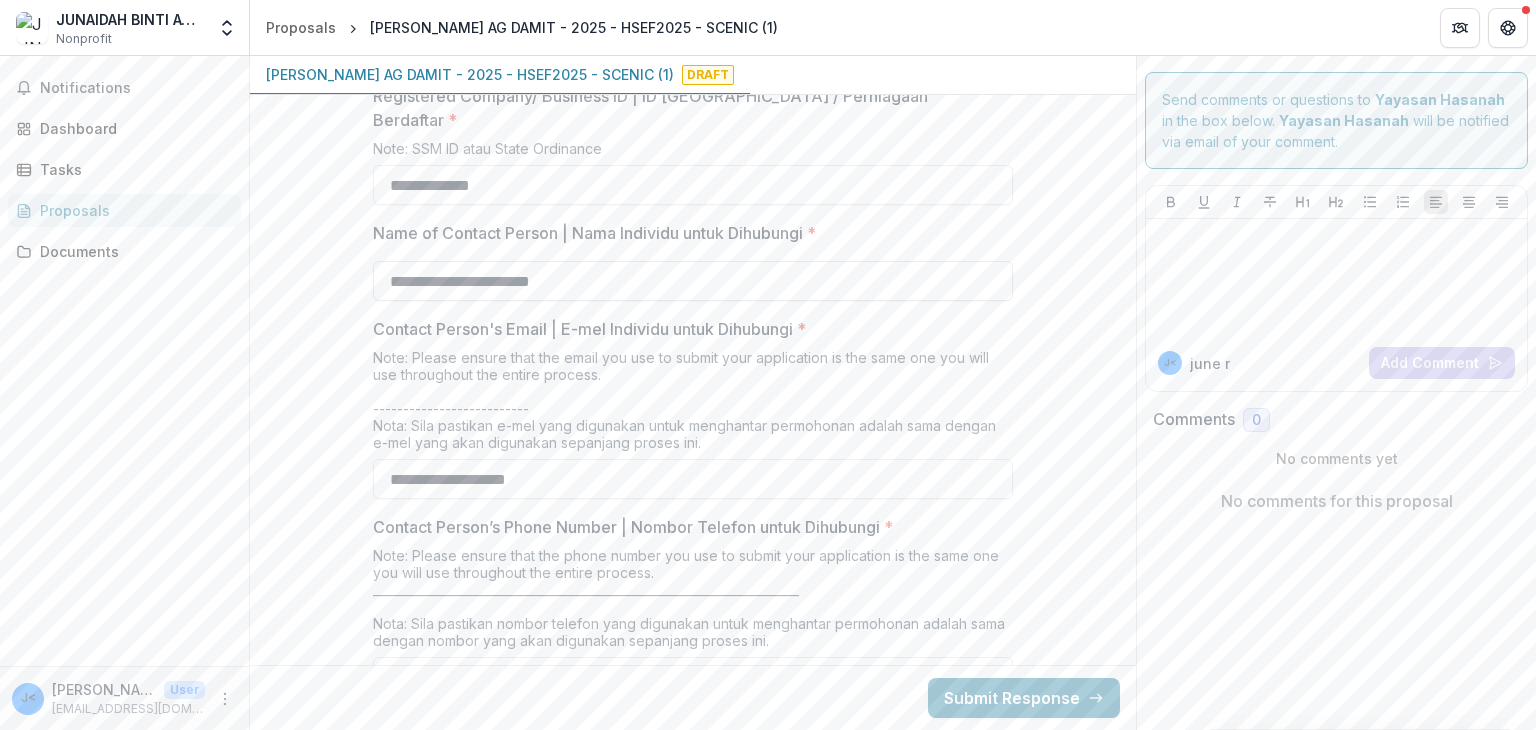 type on "**********" 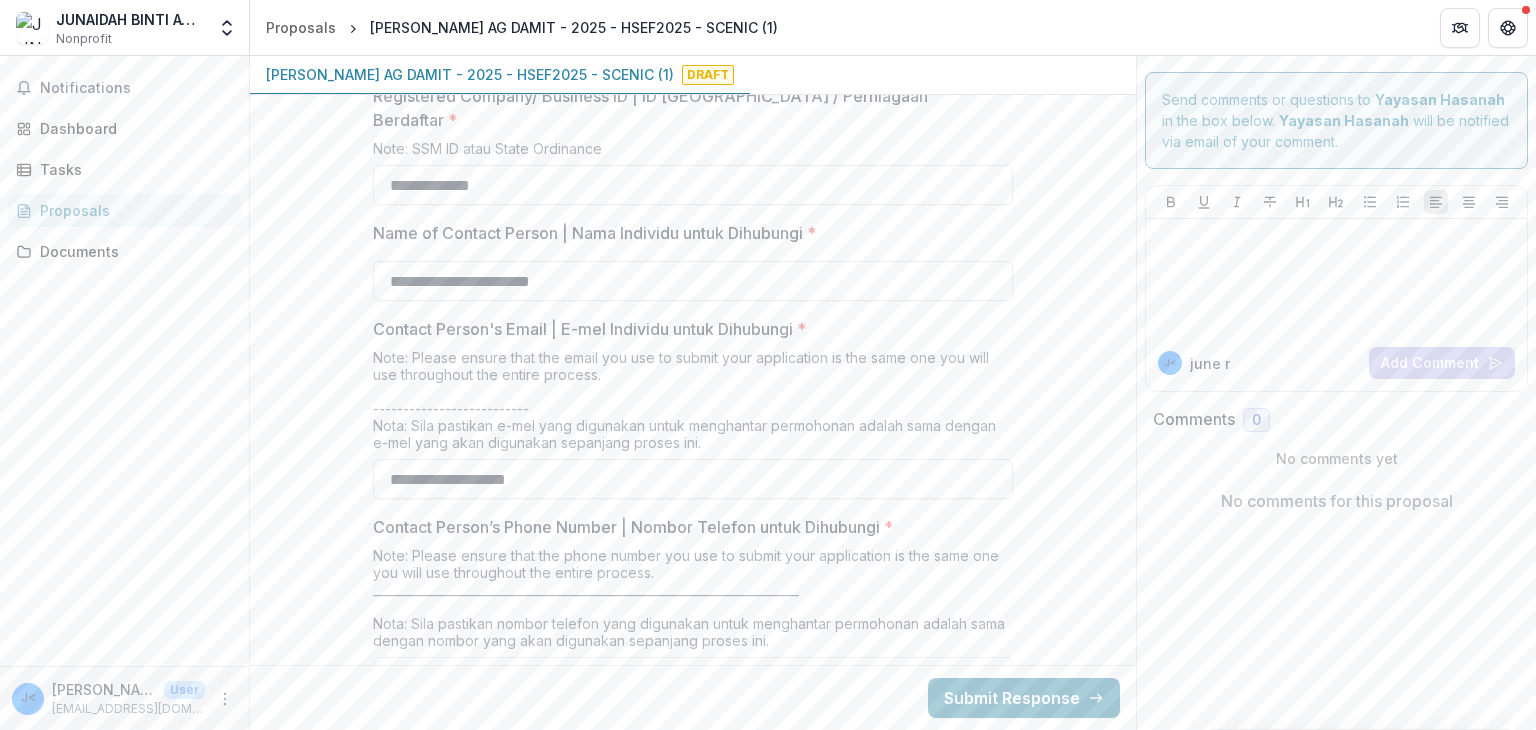 type on "**********" 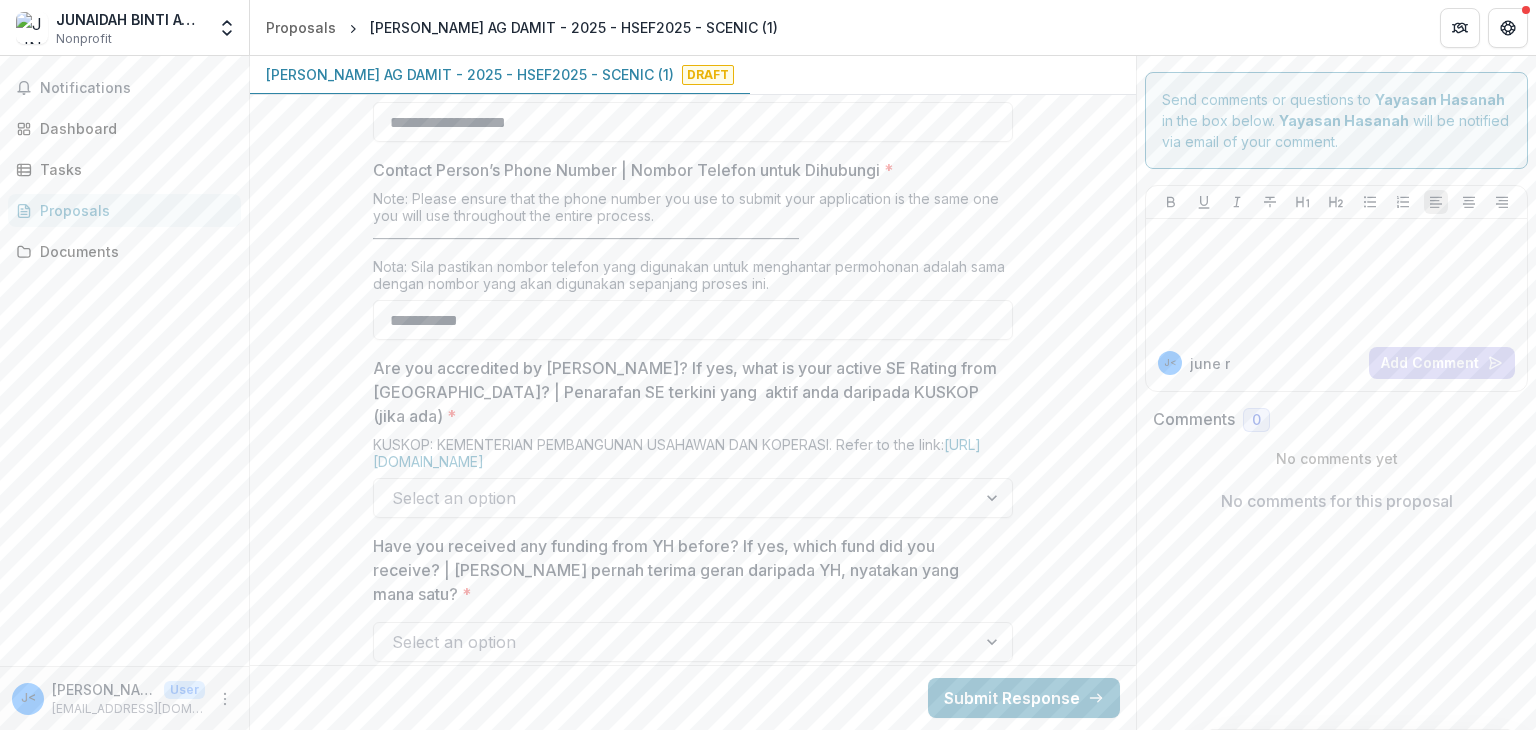 scroll, scrollTop: 1645, scrollLeft: 0, axis: vertical 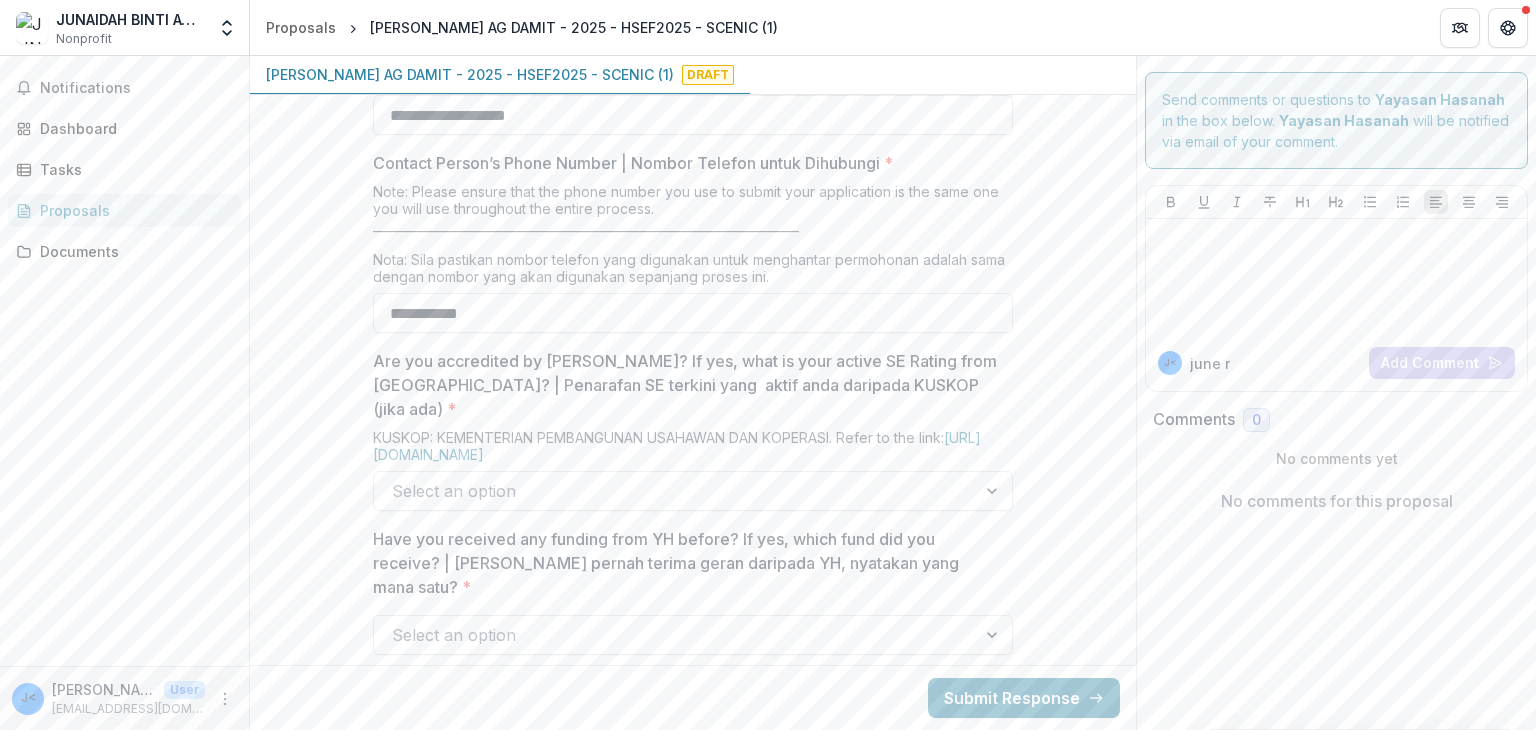 click at bounding box center [675, 491] 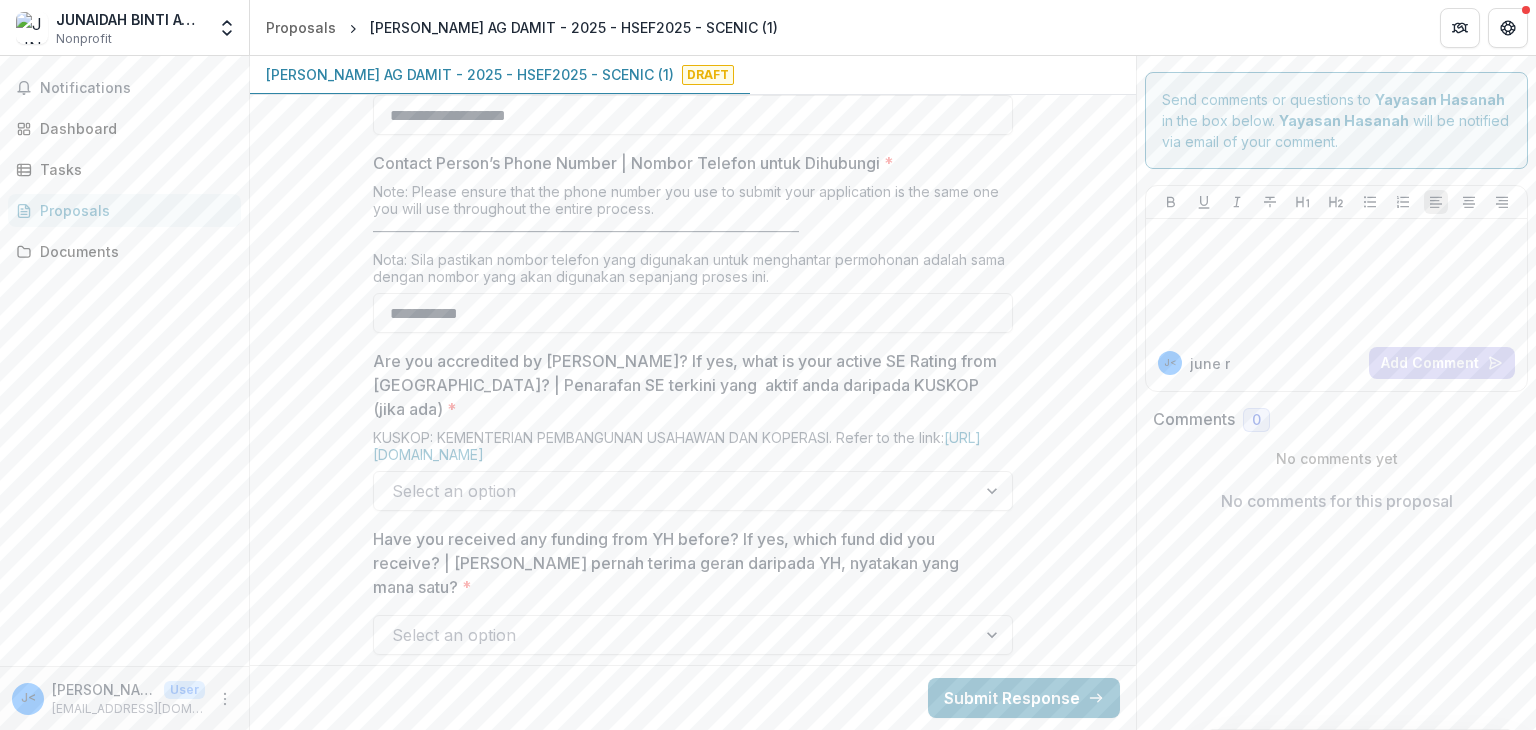 click on "**********" at bounding box center [693, 1622] 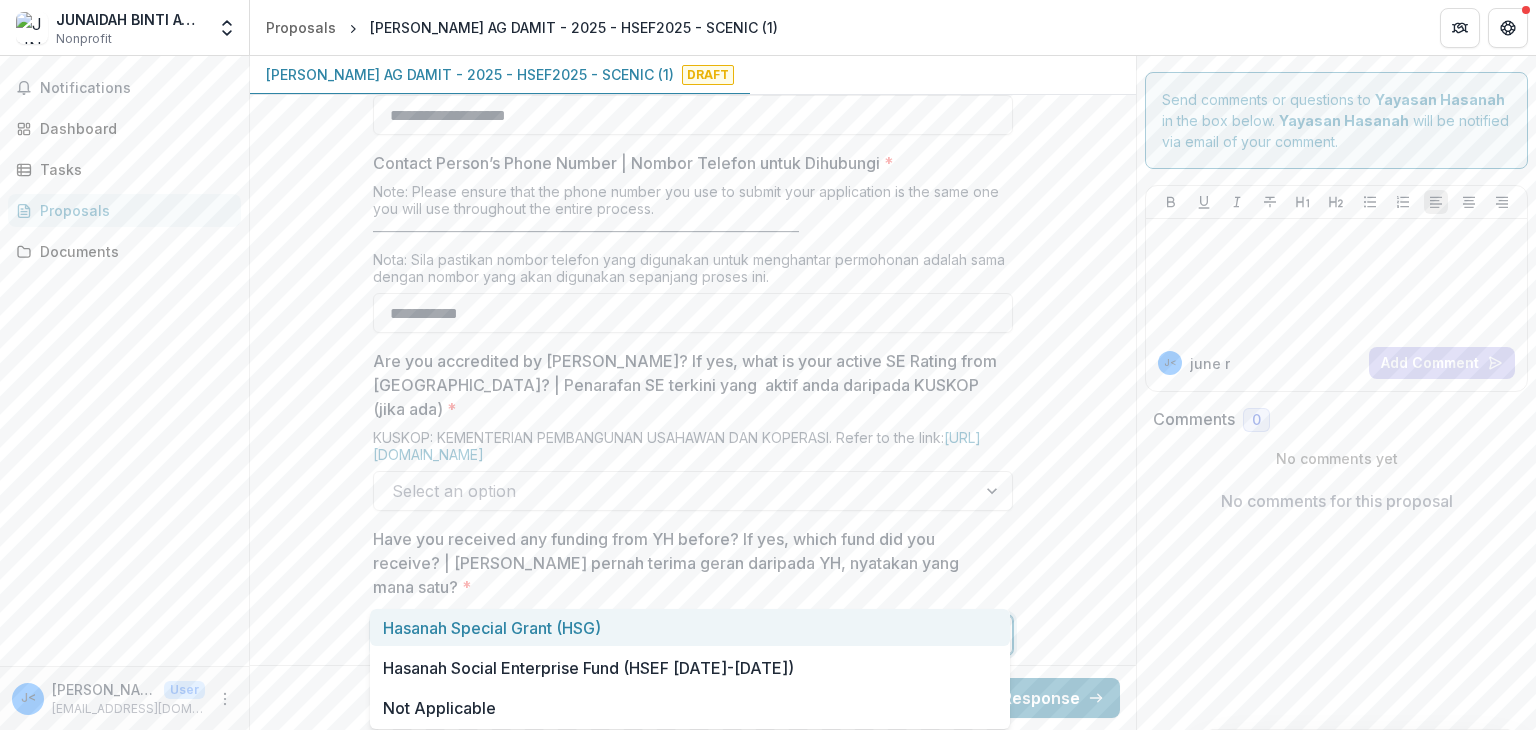 click at bounding box center (675, 635) 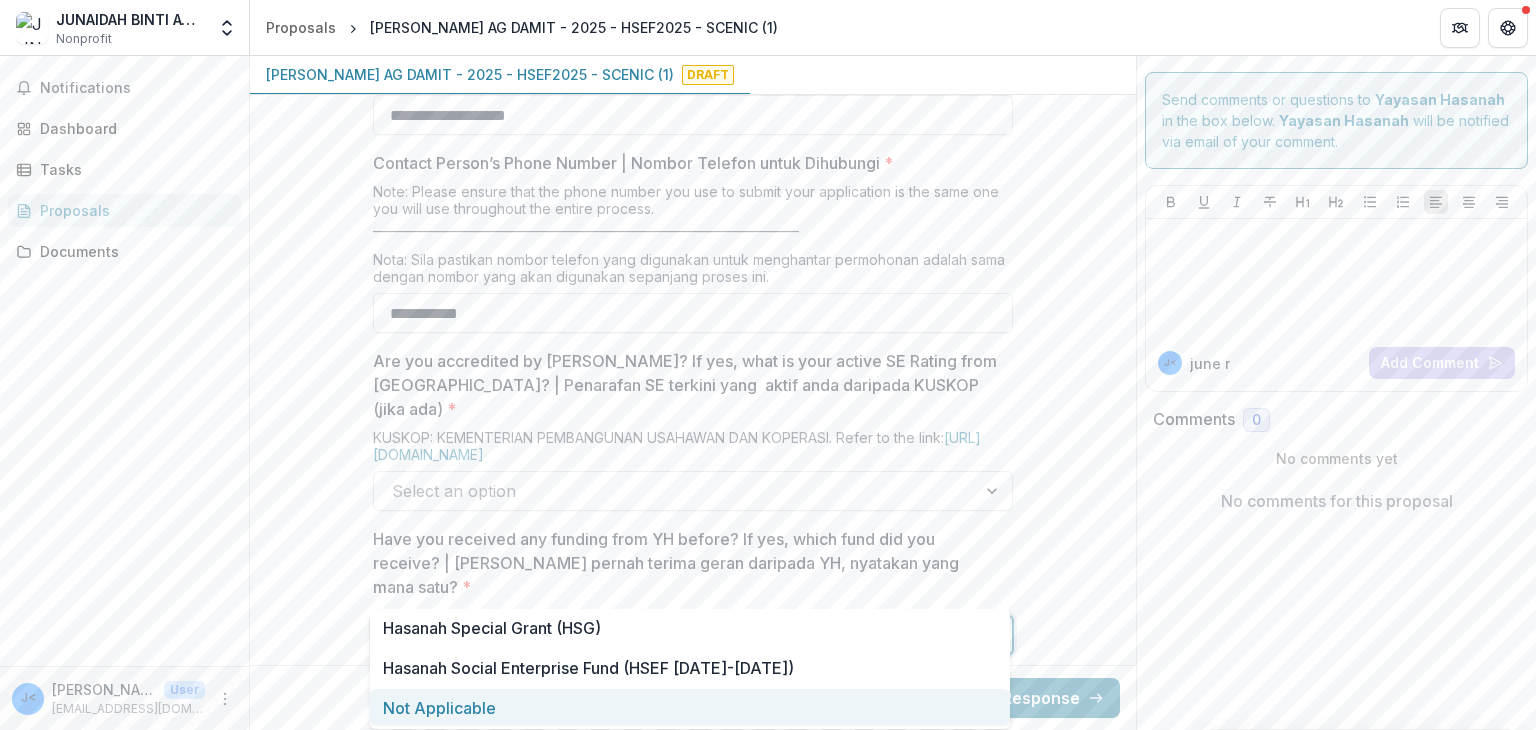 click on "Not Applicable" at bounding box center (690, 707) 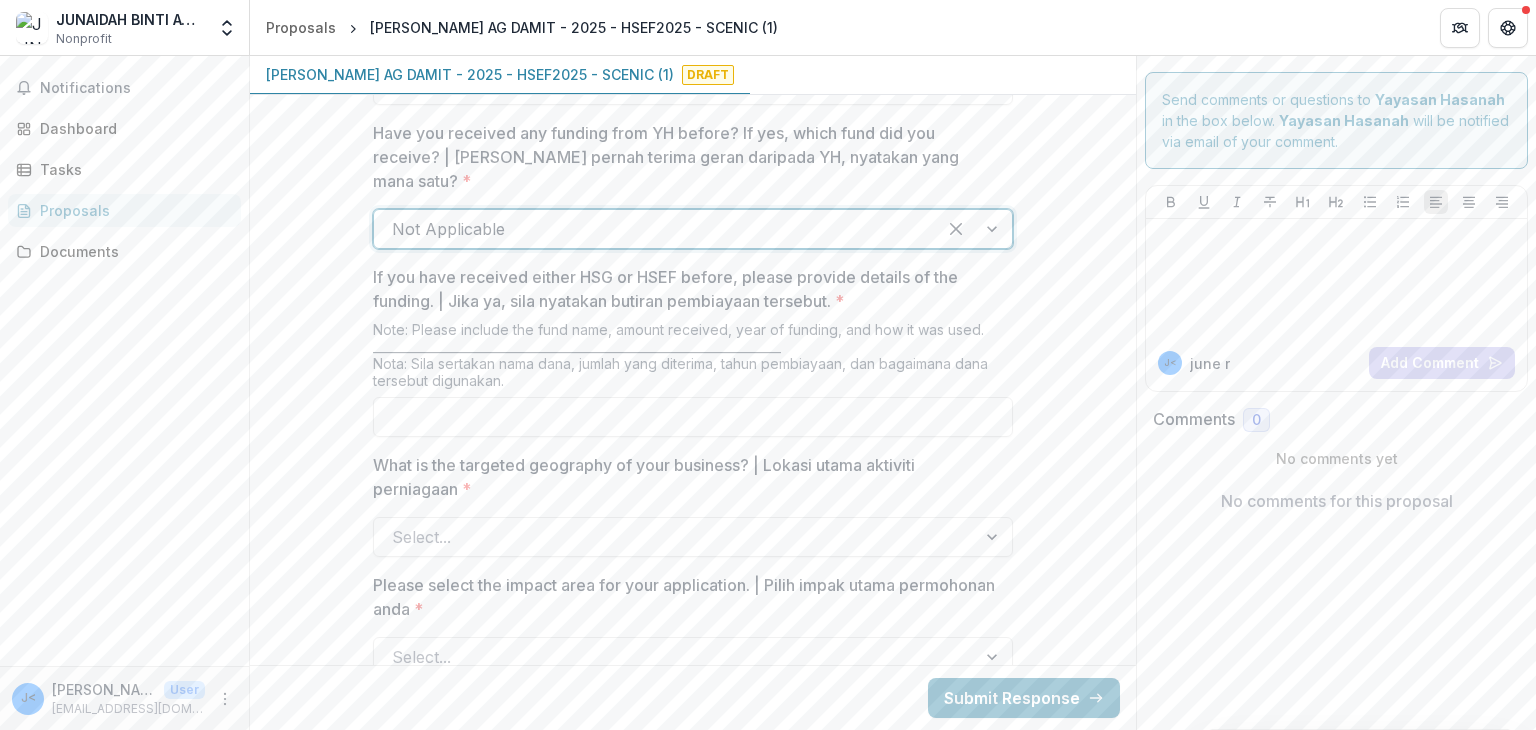 scroll, scrollTop: 2036, scrollLeft: 0, axis: vertical 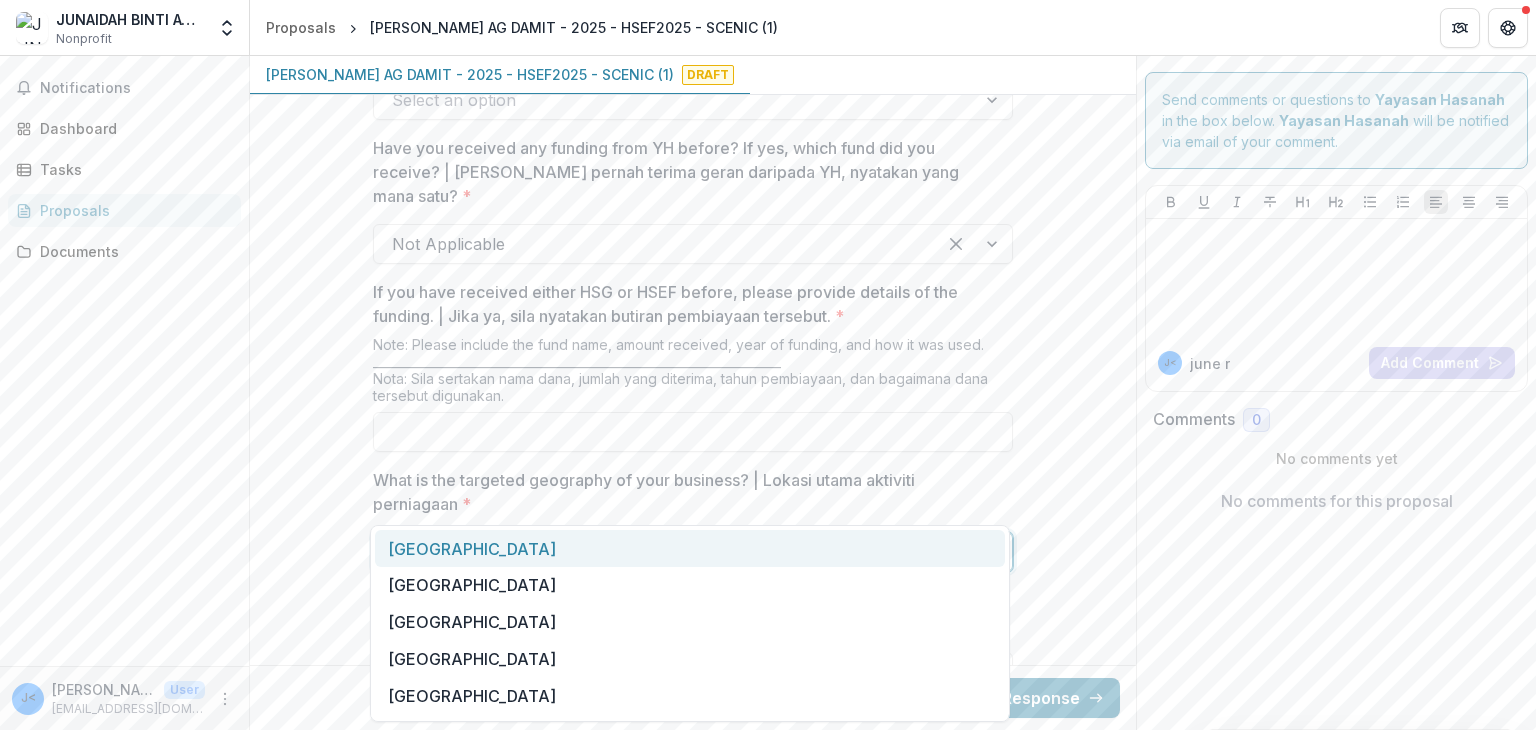 click at bounding box center [675, 552] 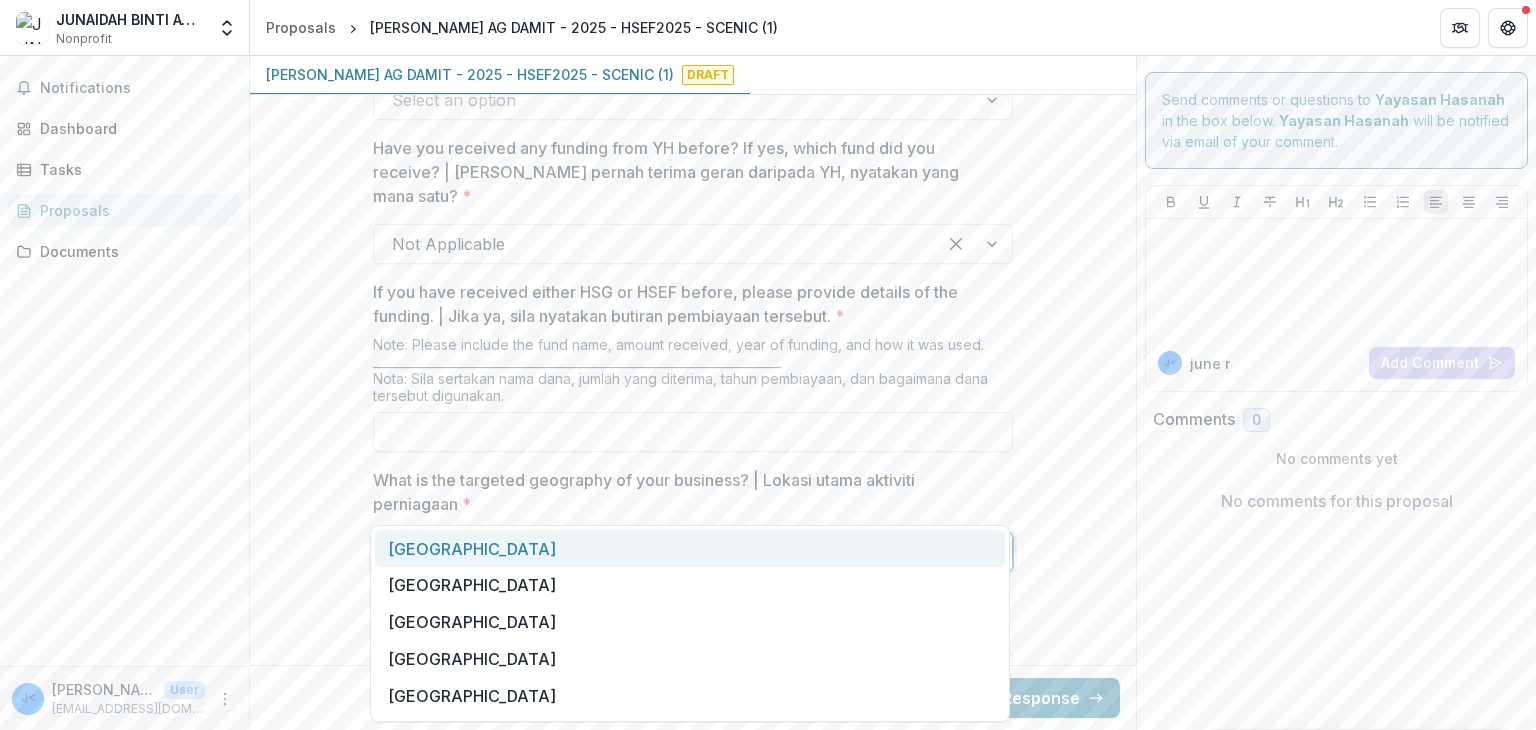 type on "*" 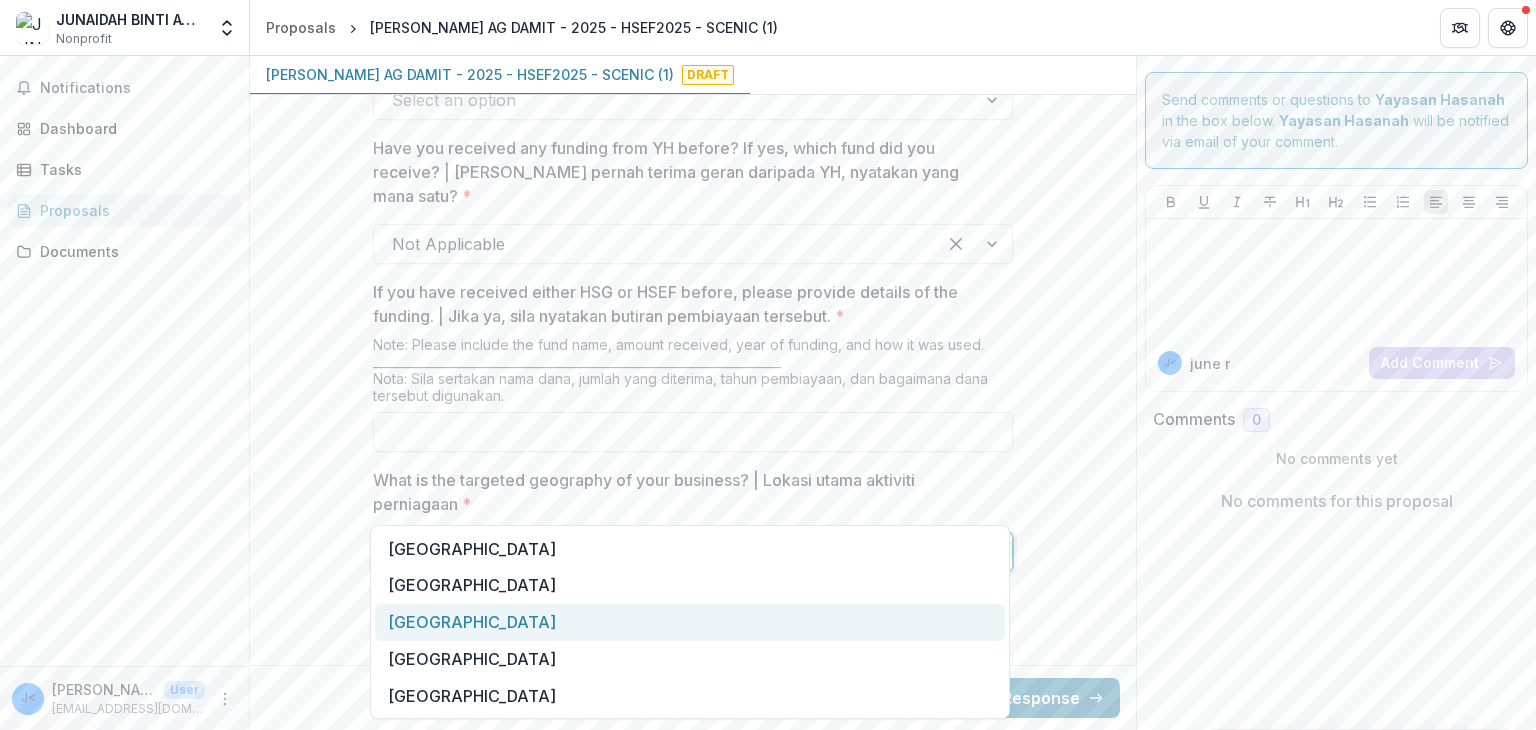 click on "[GEOGRAPHIC_DATA]" at bounding box center [690, 622] 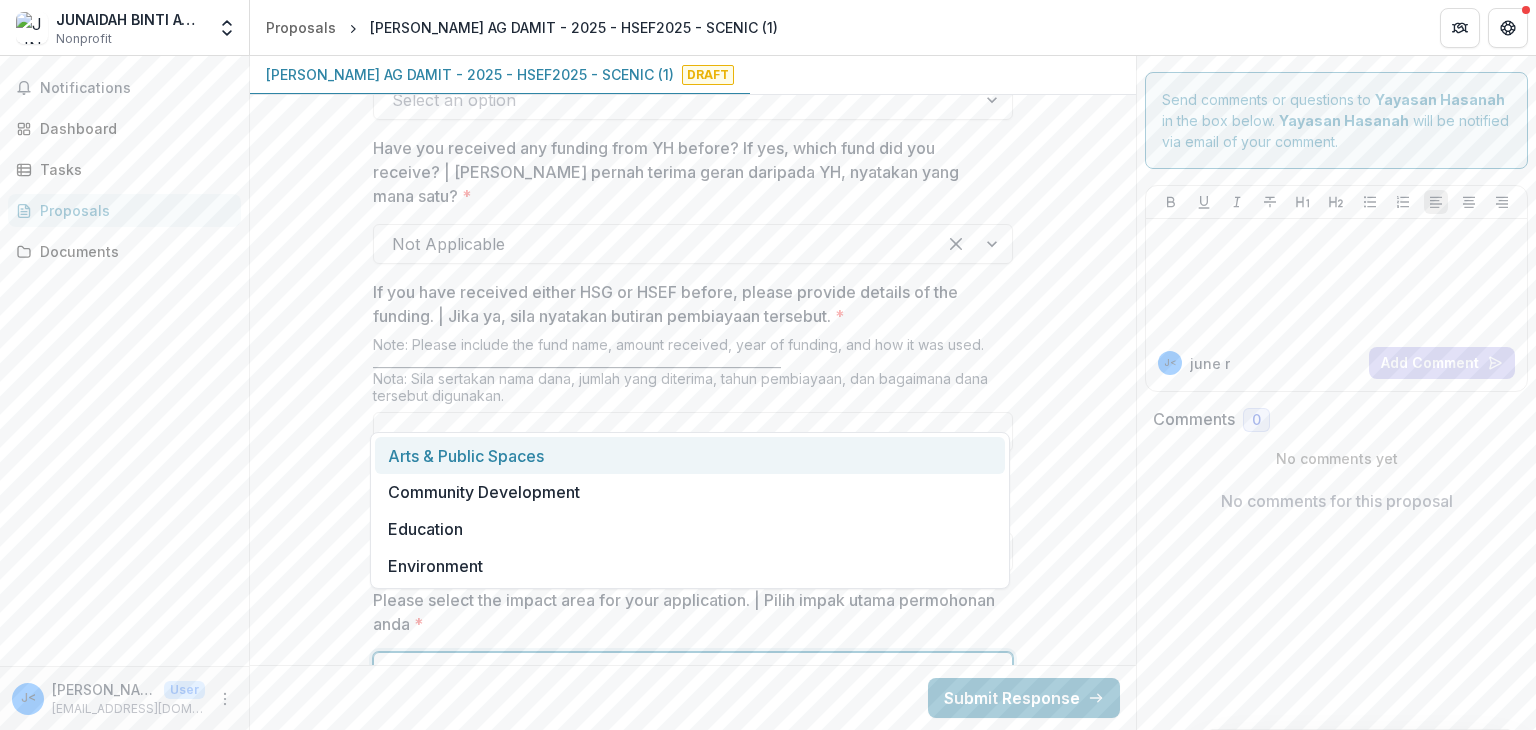 click at bounding box center (675, 672) 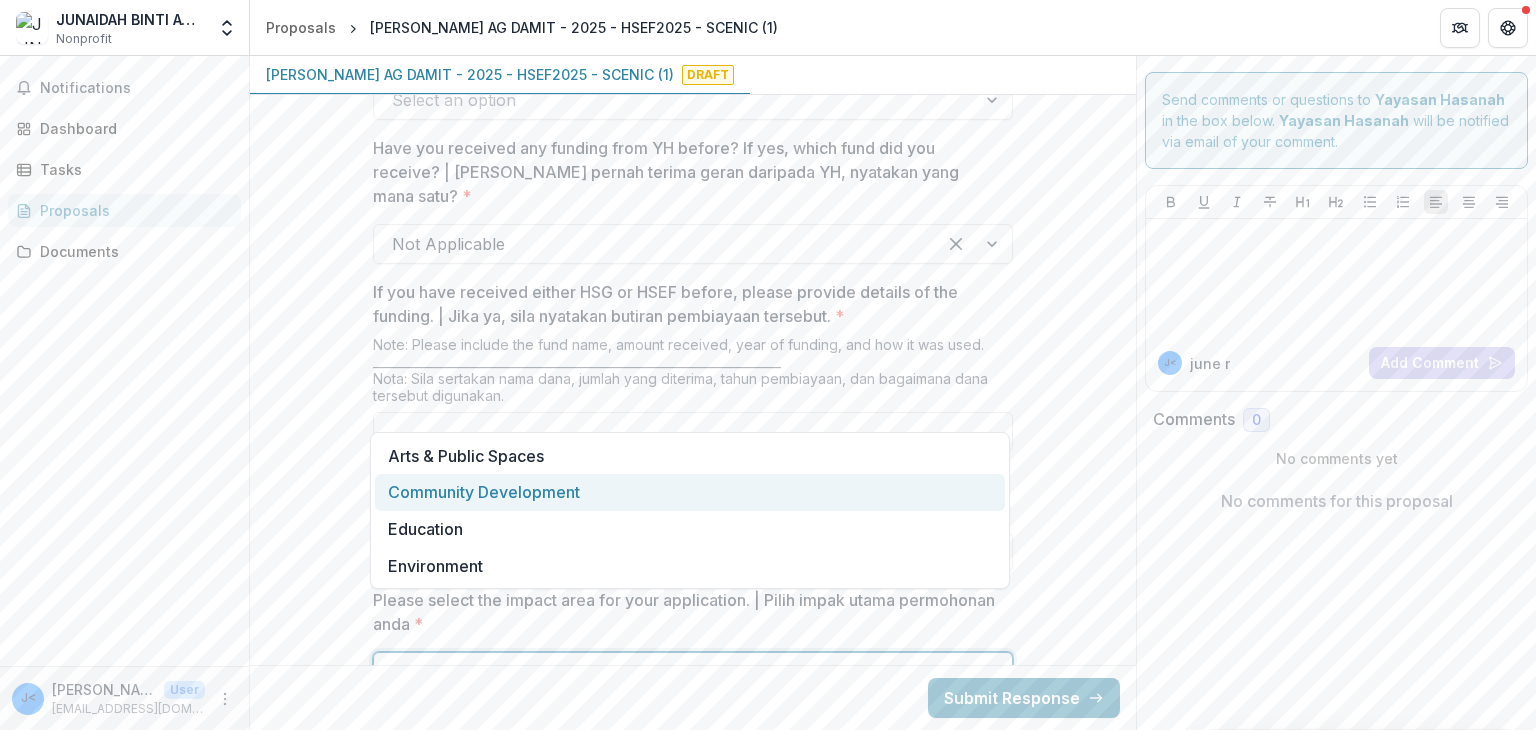 click on "Community Development" at bounding box center [690, 492] 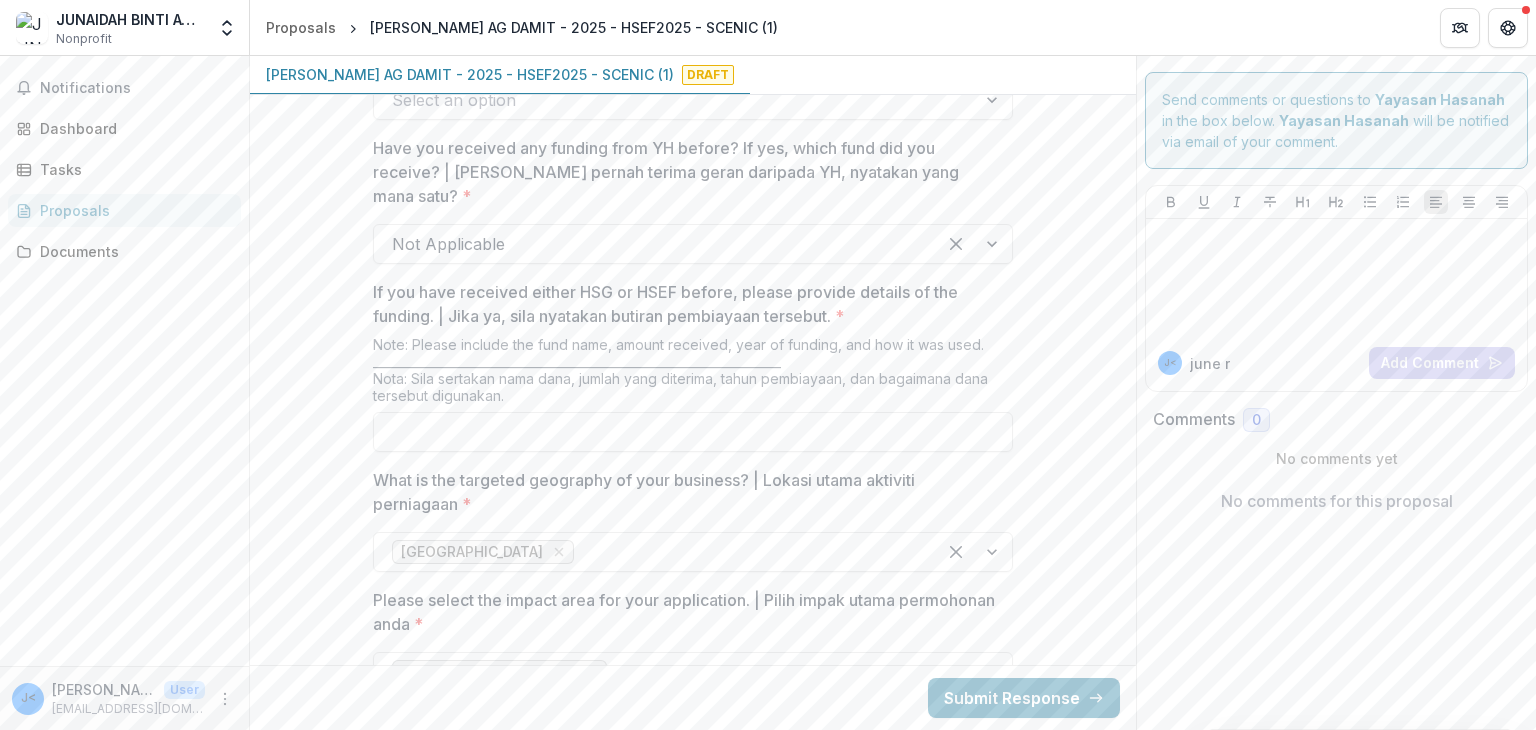 click on "Please select the impact area for your application. | Pilih impak utama permohonan anda *" at bounding box center [687, 612] 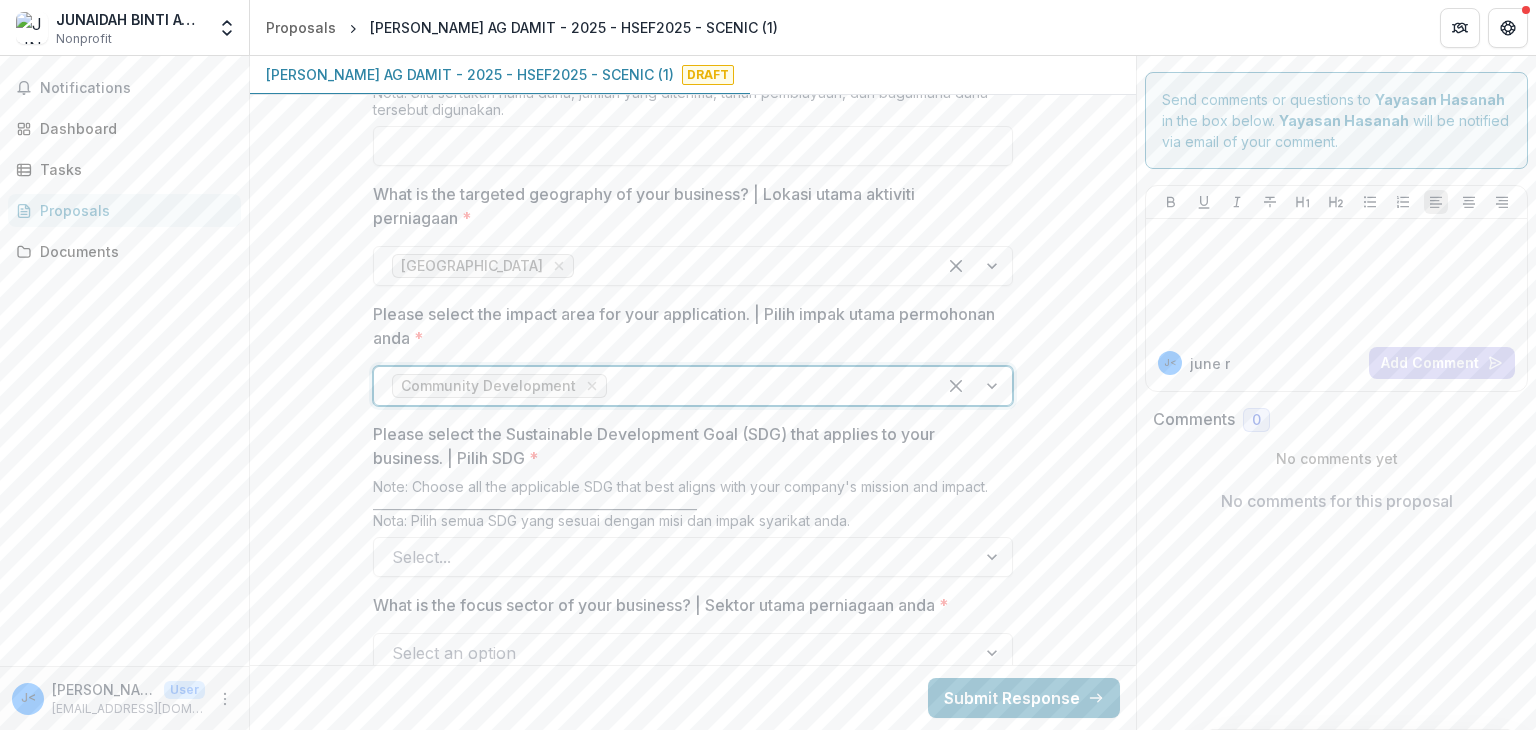 scroll, scrollTop: 2336, scrollLeft: 0, axis: vertical 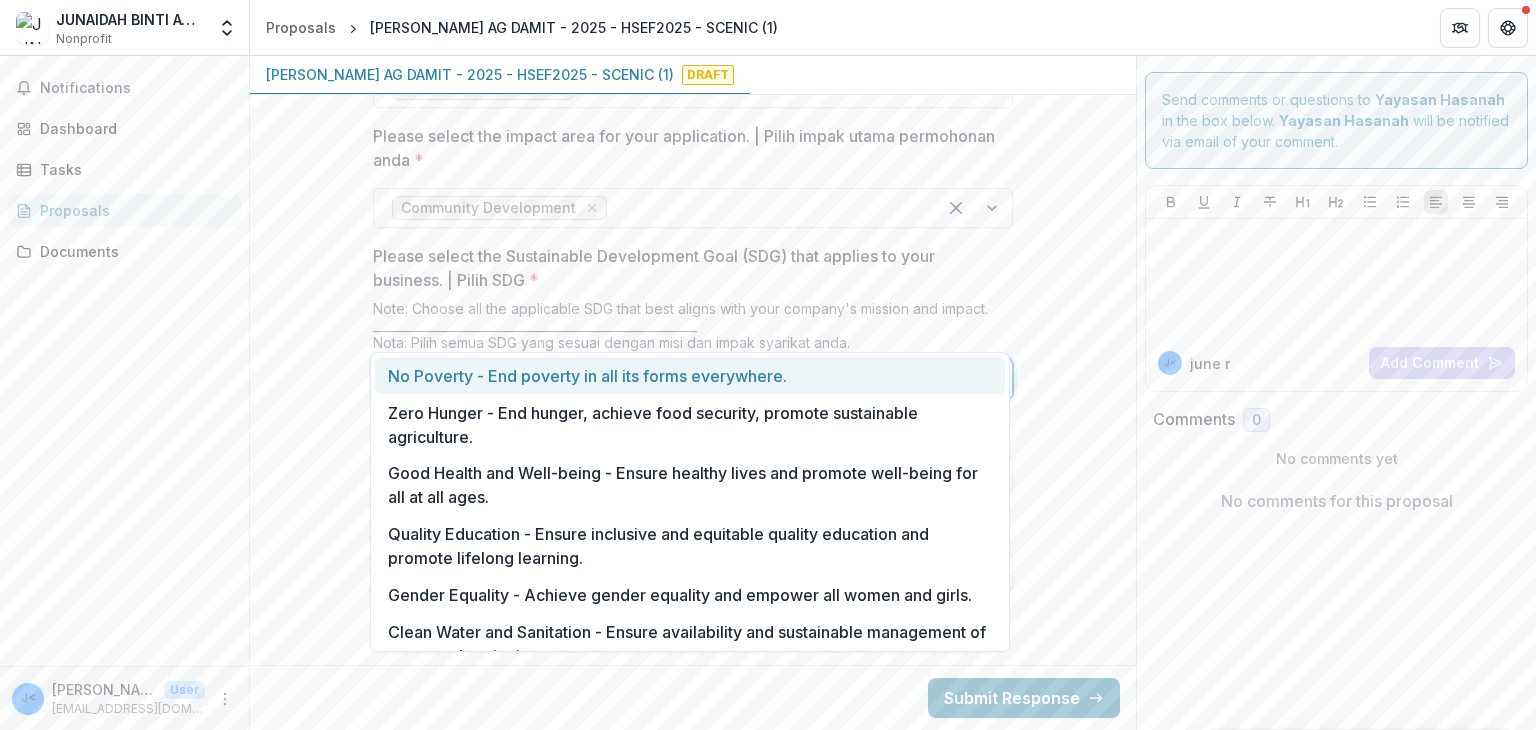 click at bounding box center (994, 379) 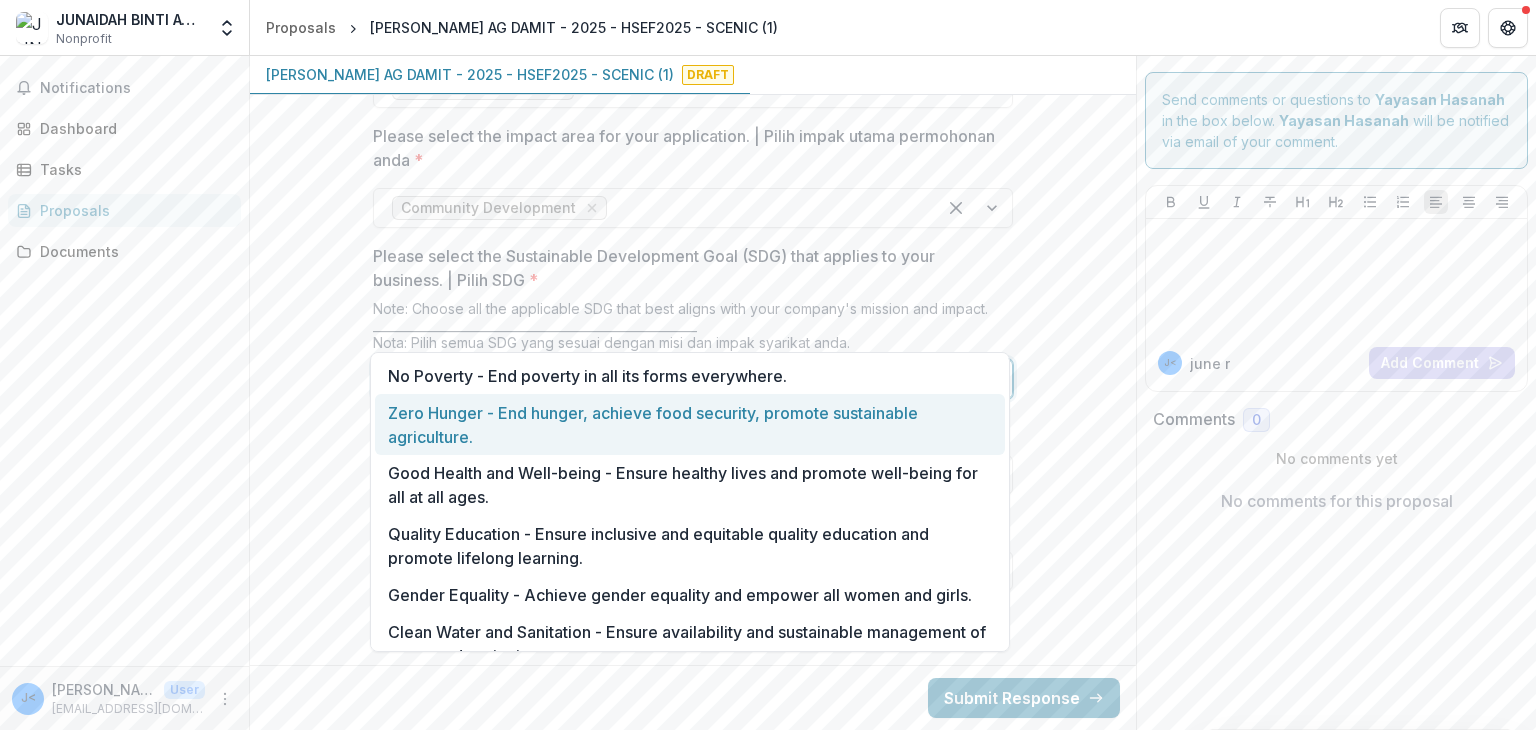 drag, startPoint x: 1009, startPoint y: 405, endPoint x: 1004, endPoint y: 421, distance: 16.763054 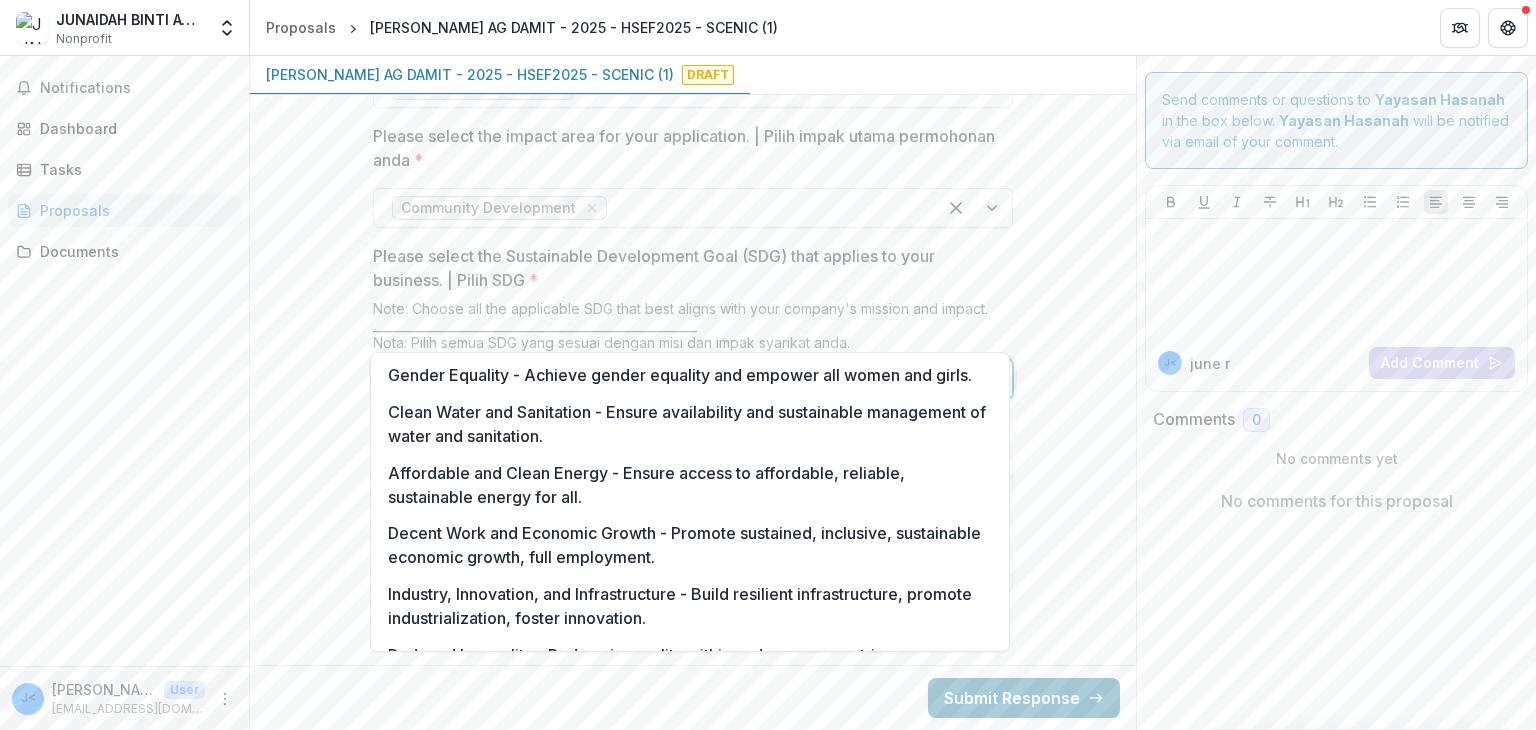 scroll, scrollTop: 228, scrollLeft: 0, axis: vertical 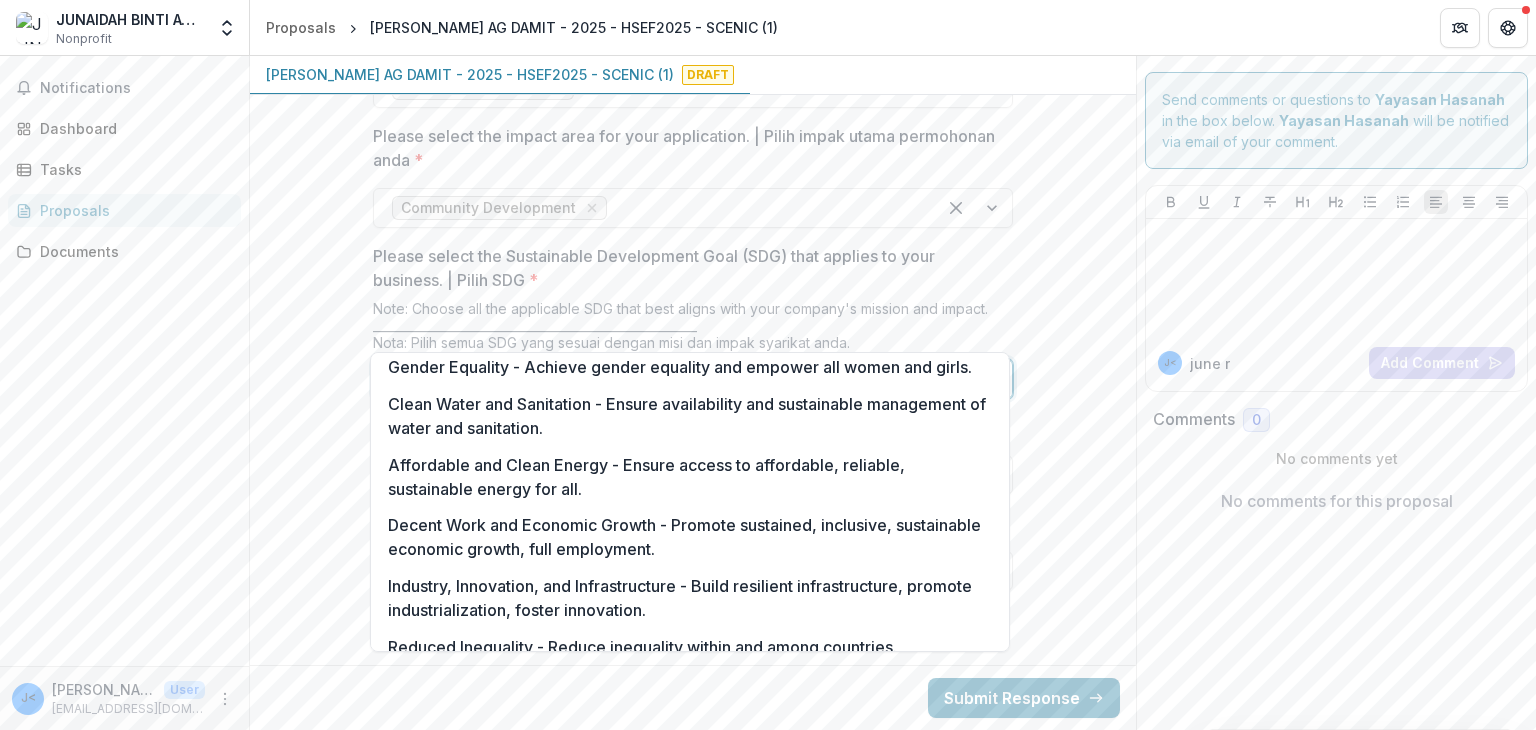 drag, startPoint x: 1000, startPoint y: 493, endPoint x: 1005, endPoint y: 503, distance: 11.18034 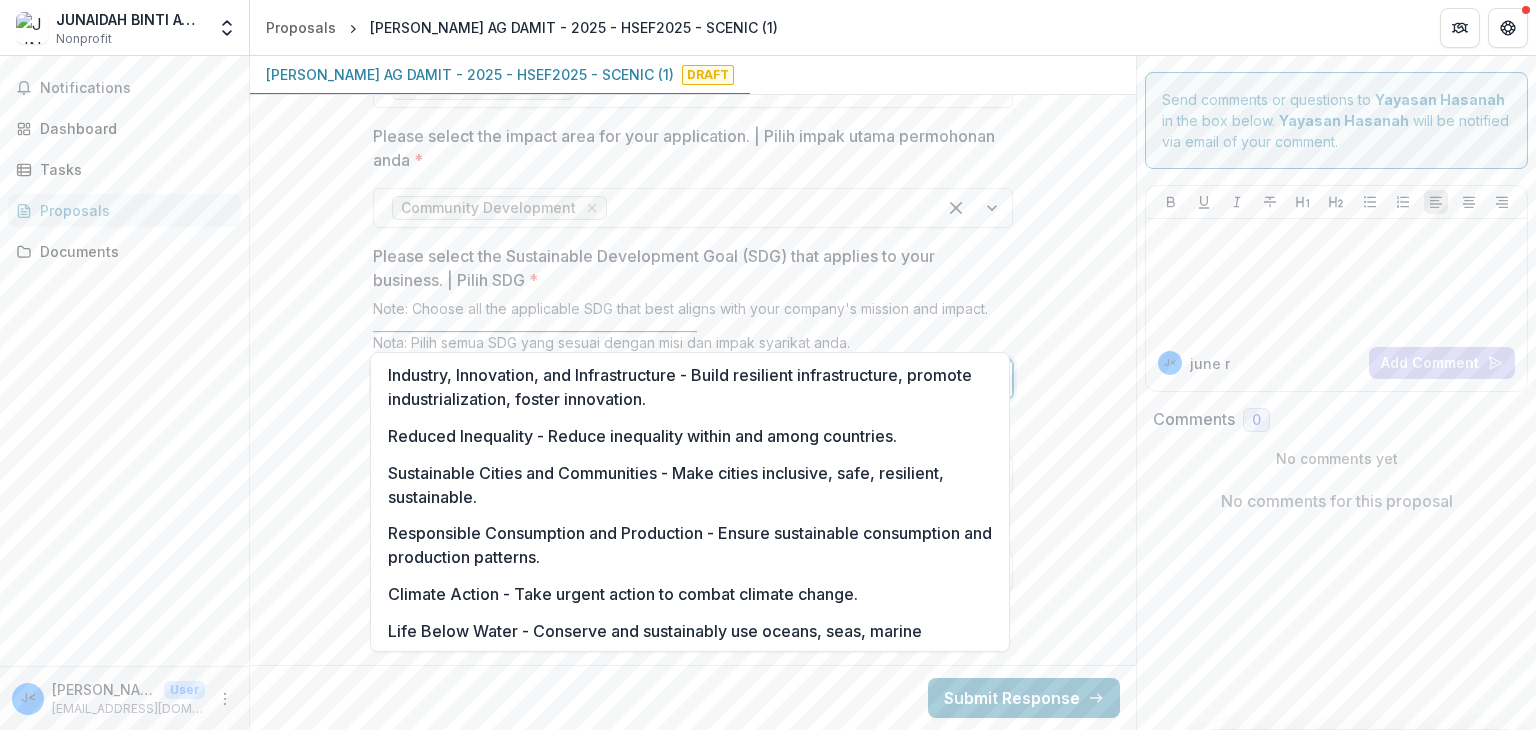 scroll, scrollTop: 454, scrollLeft: 0, axis: vertical 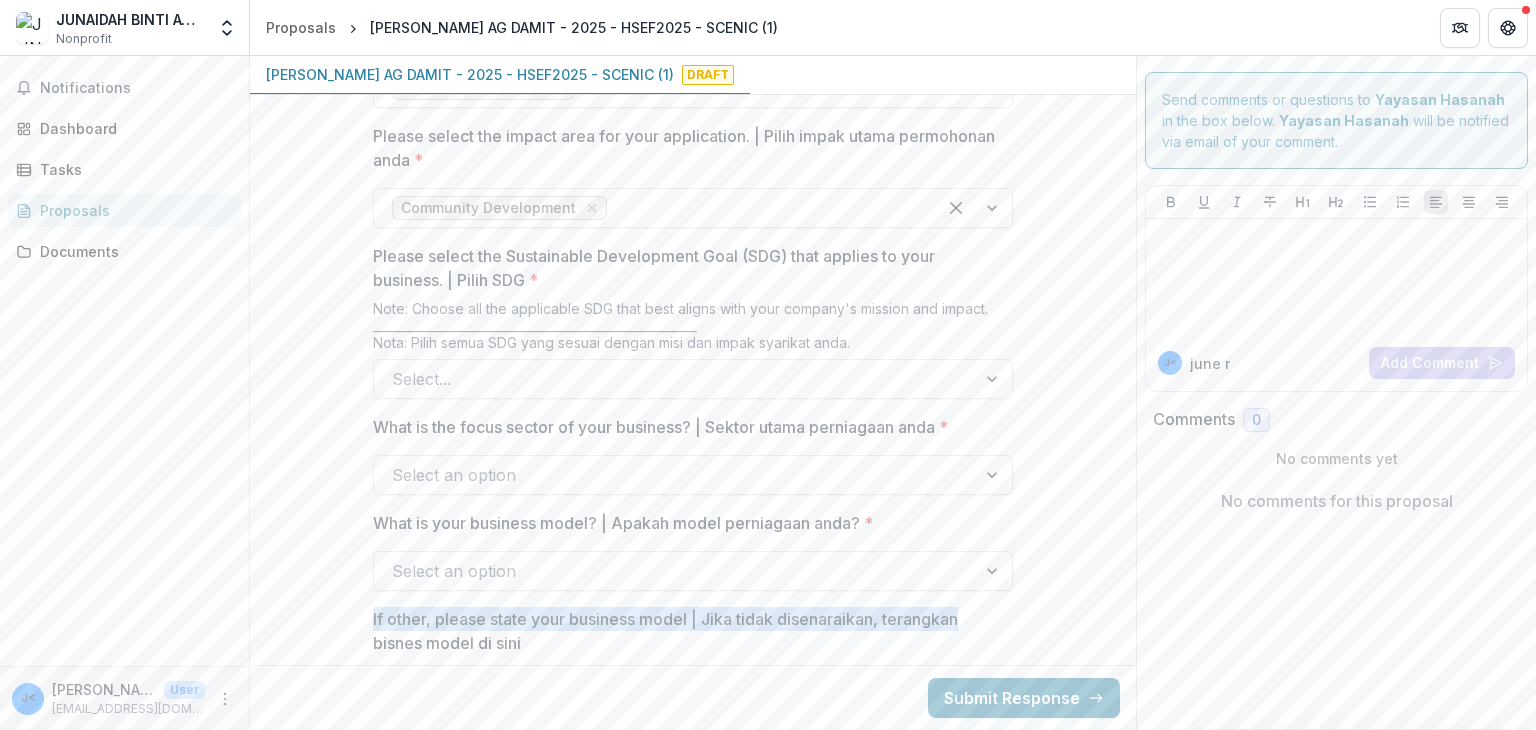 drag, startPoint x: 1012, startPoint y: 574, endPoint x: 980, endPoint y: 476, distance: 103.09219 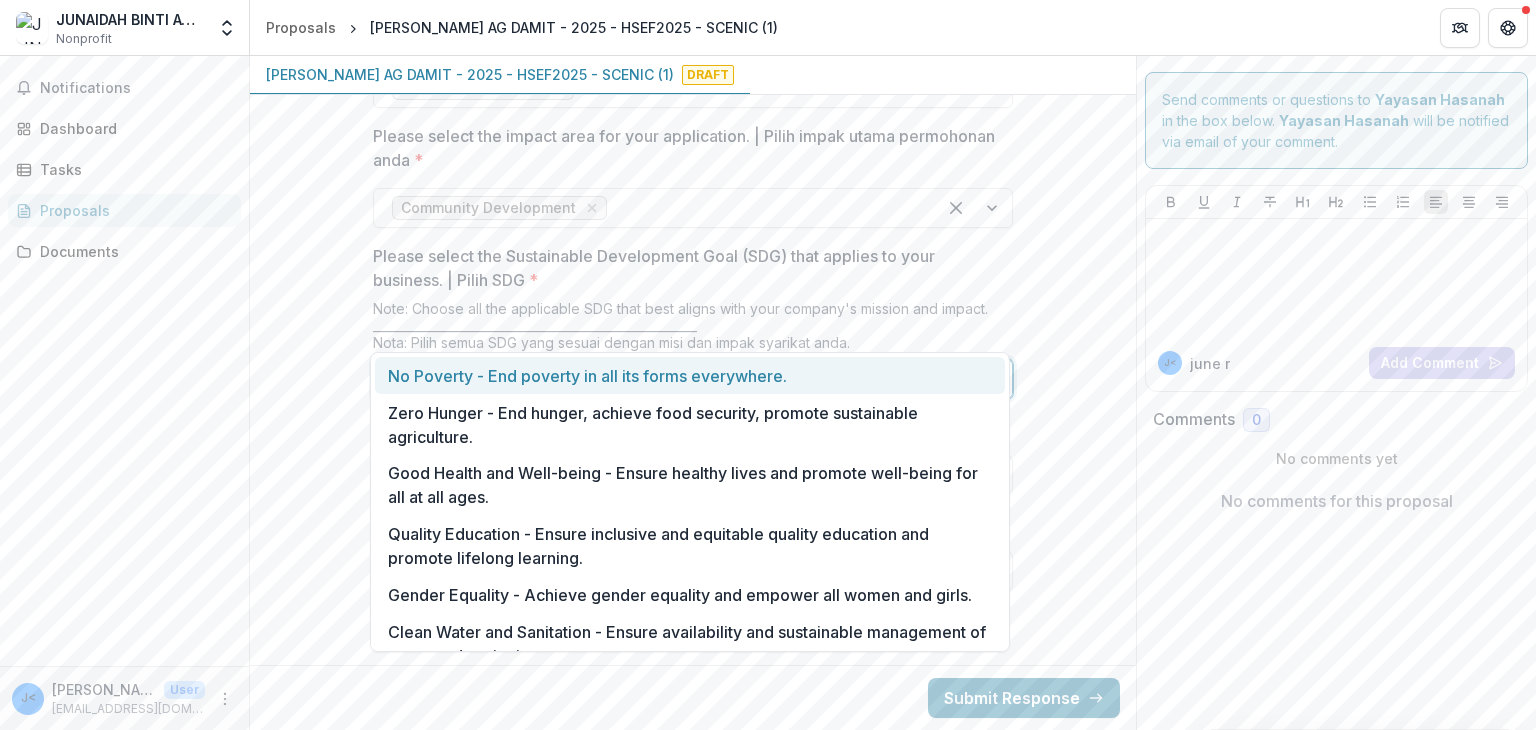 click at bounding box center (994, 379) 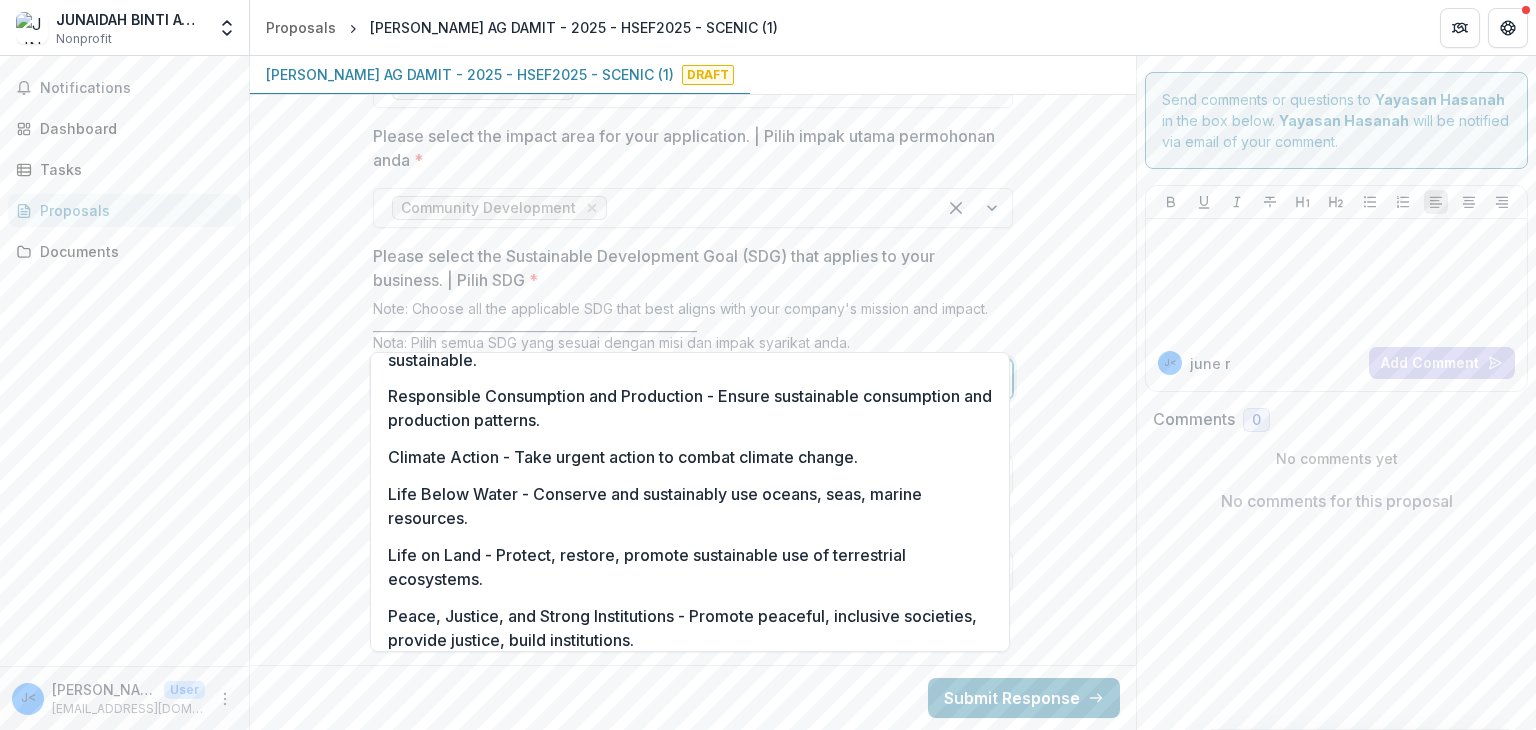scroll, scrollTop: 647, scrollLeft: 0, axis: vertical 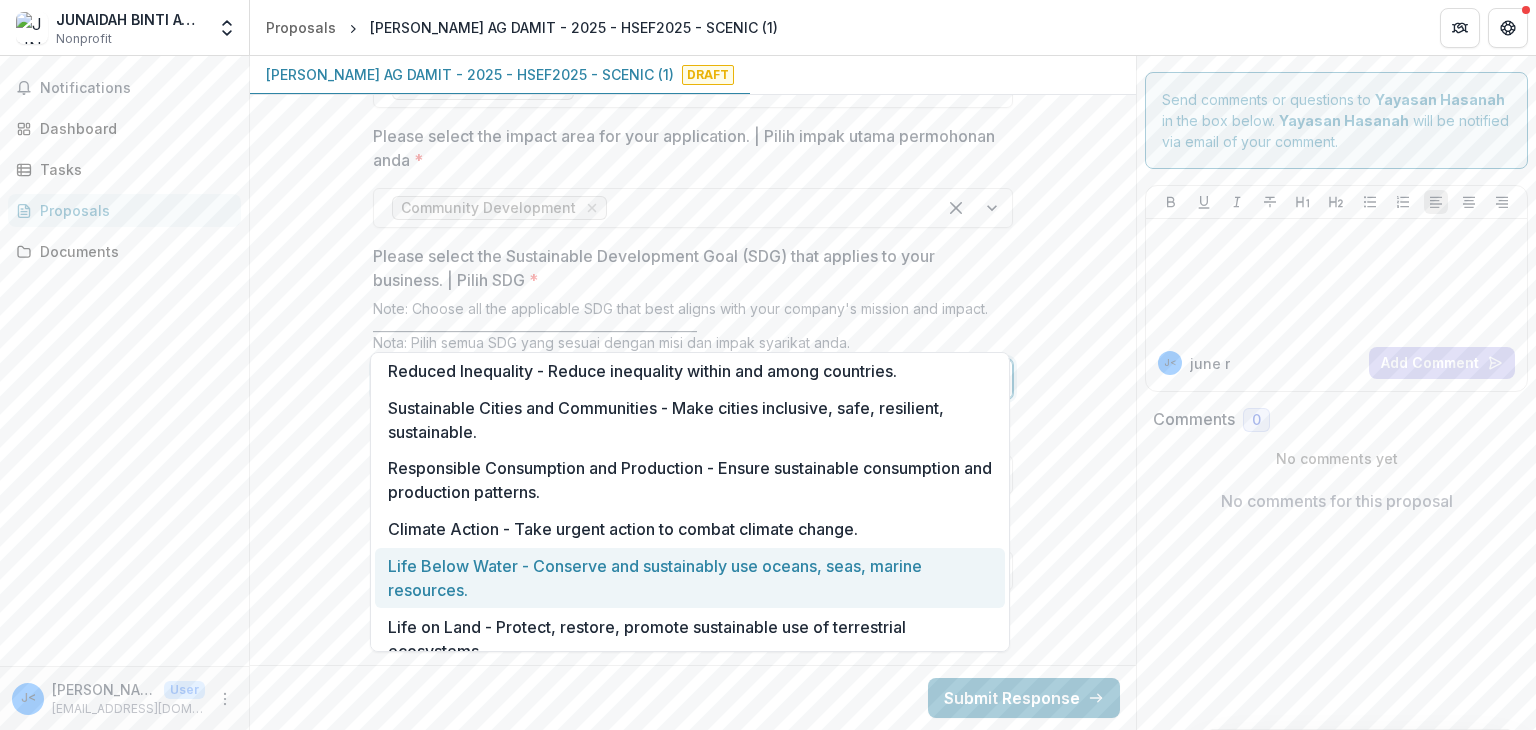 click on "Life Below Water - Conserve and sustainably use oceans, seas, marine resources." at bounding box center (690, 578) 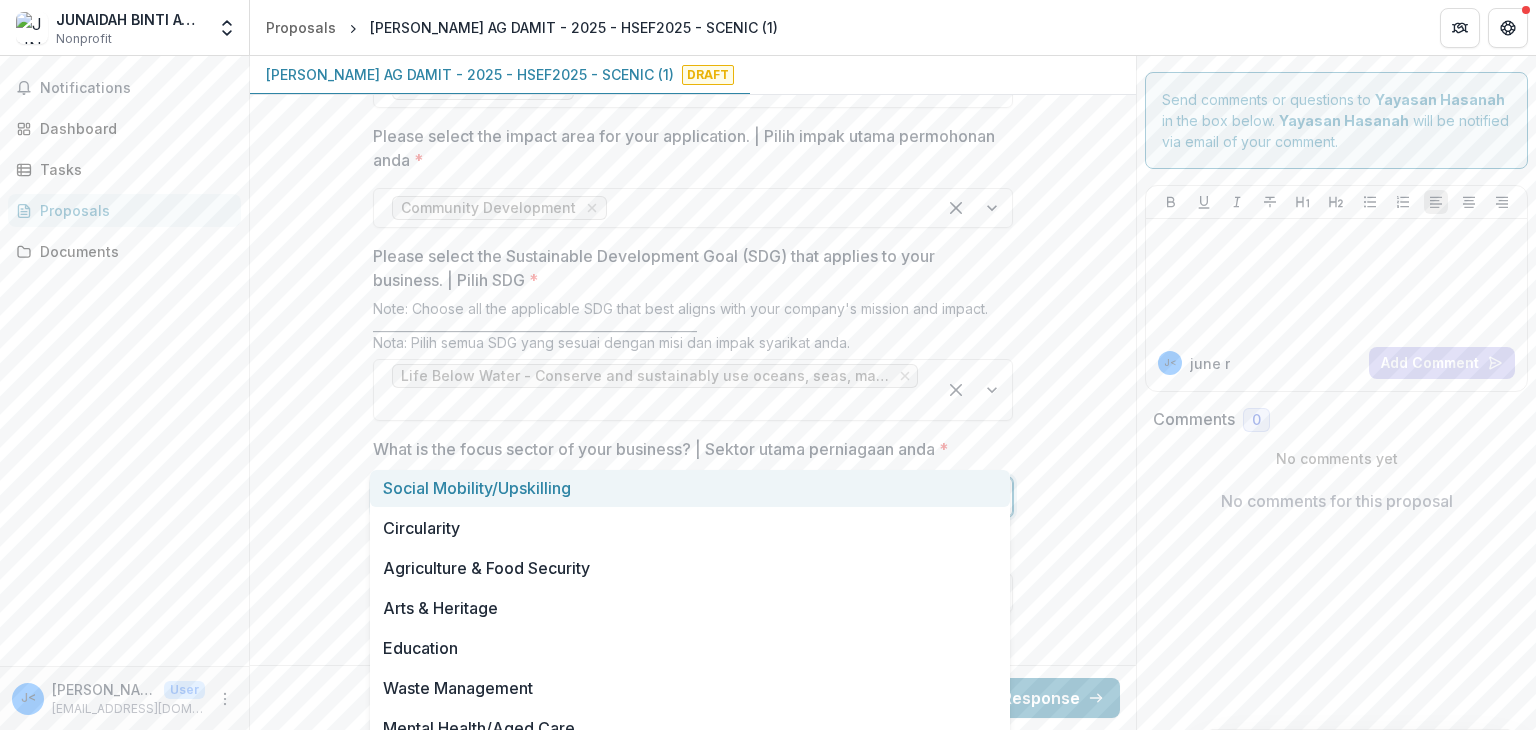 click at bounding box center [675, 497] 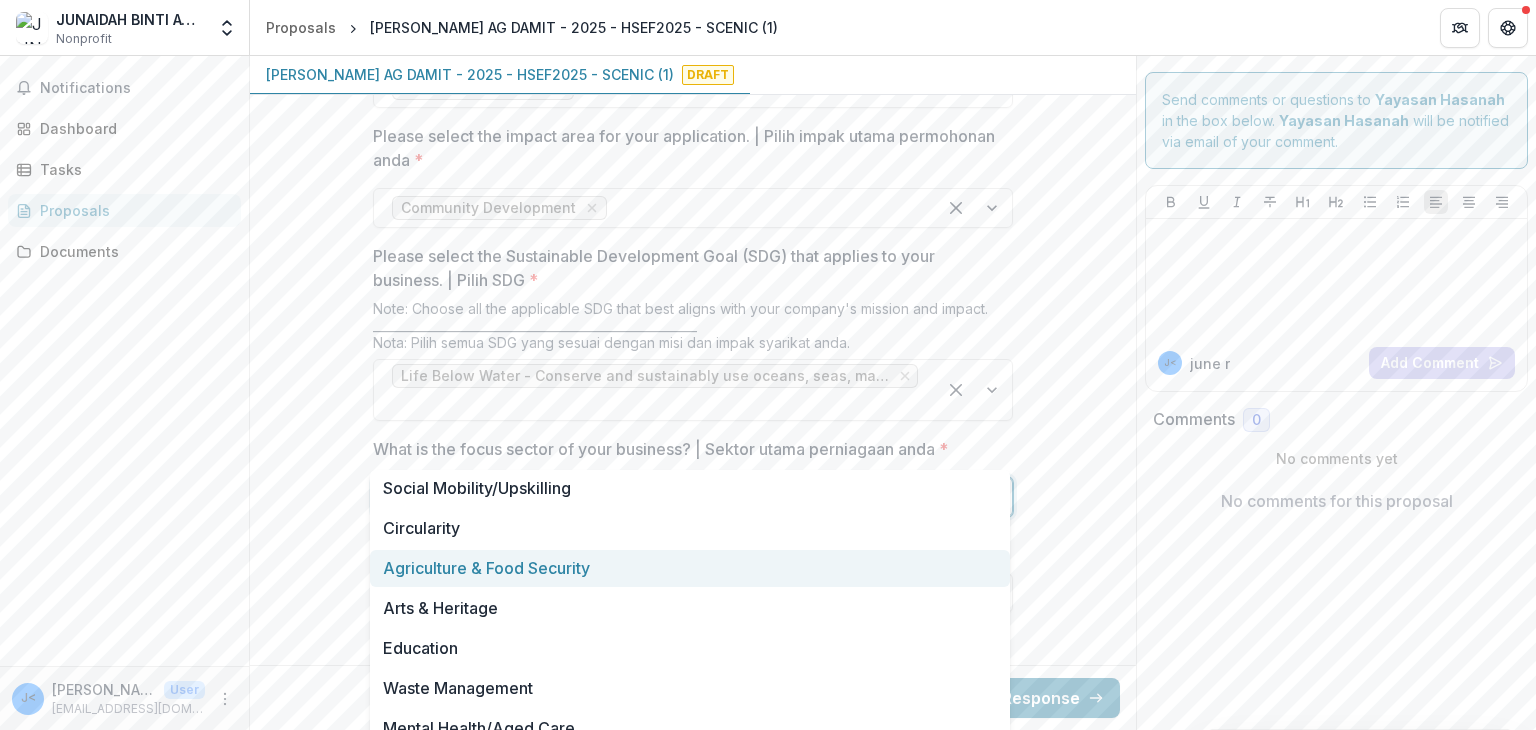 click on "Agriculture & Food Security" at bounding box center [690, 568] 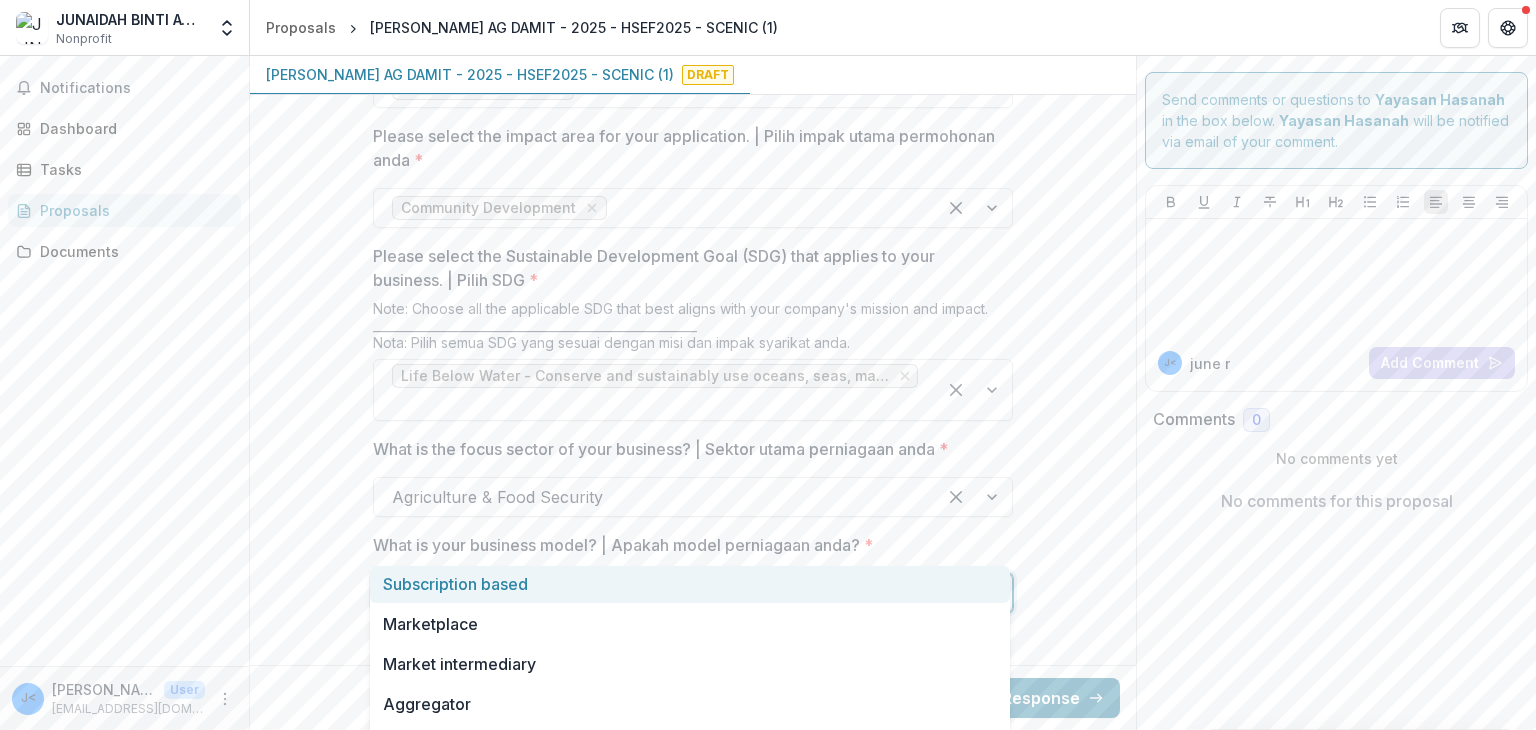 click at bounding box center (675, 593) 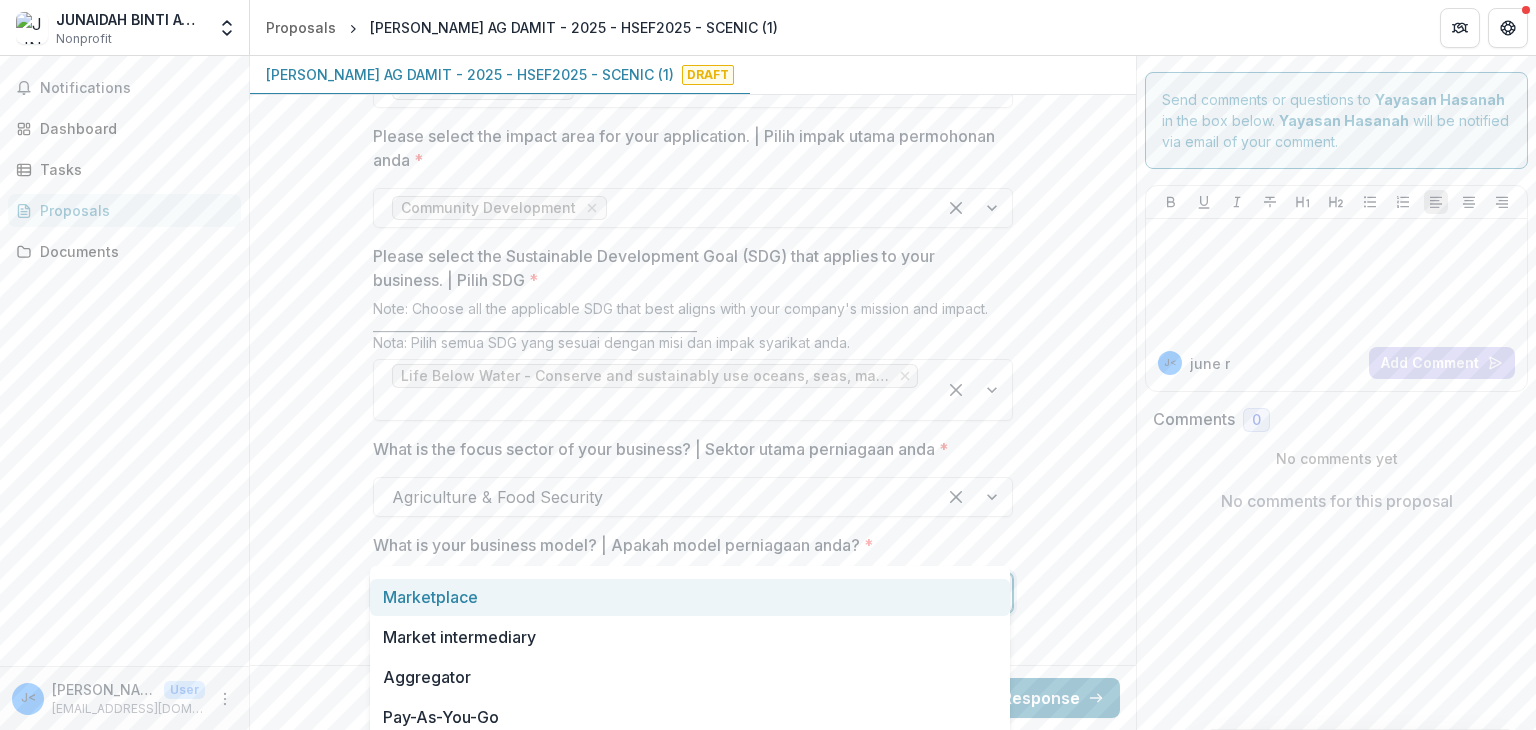 scroll, scrollTop: 0, scrollLeft: 0, axis: both 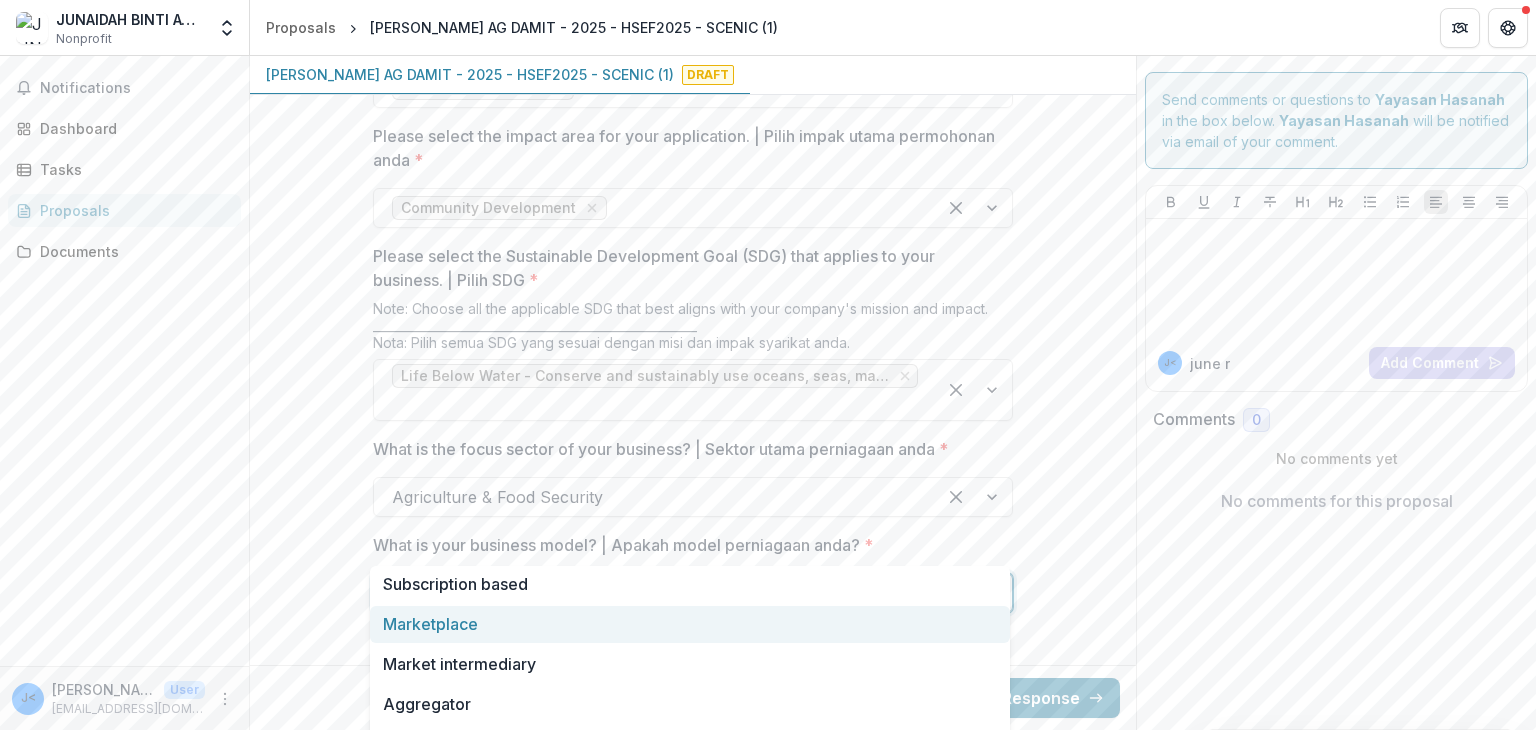 click on "Marketplace" at bounding box center [690, 624] 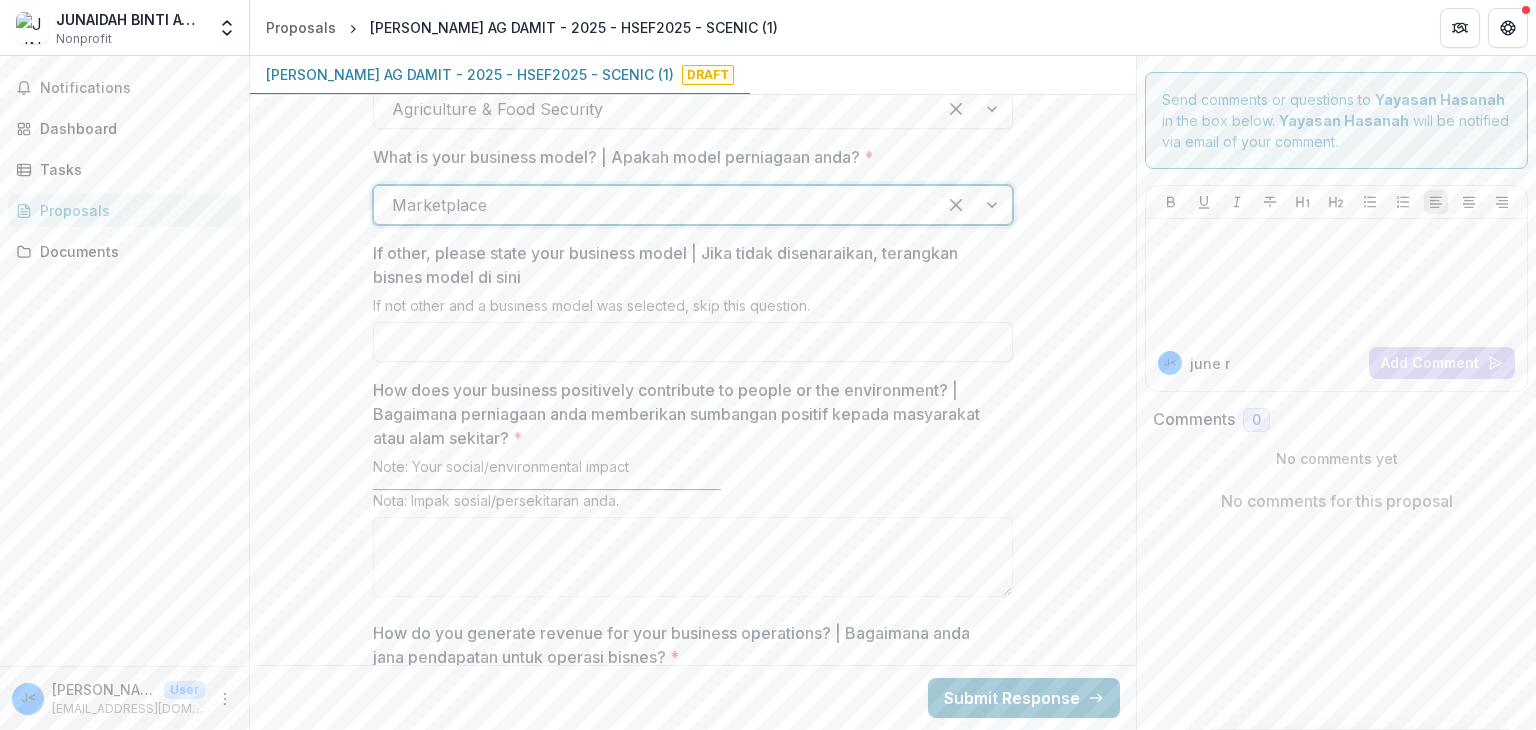 scroll, scrollTop: 2888, scrollLeft: 0, axis: vertical 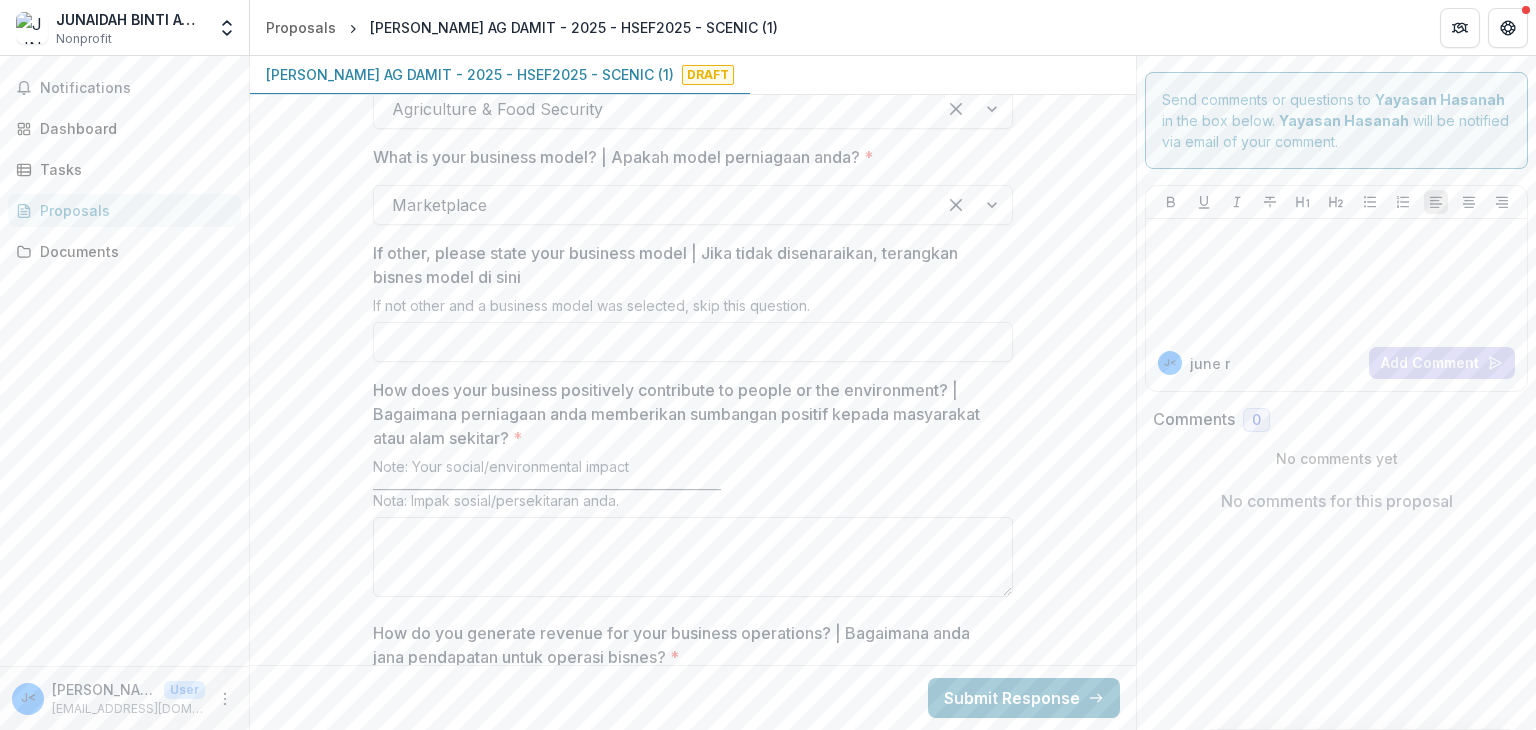 click on "How does your business positively contribute to people or the environment? | Bagaimana perniagaan anda memberikan sumbangan positif kepada masyarakat atau alam sekitar? *" at bounding box center (693, 557) 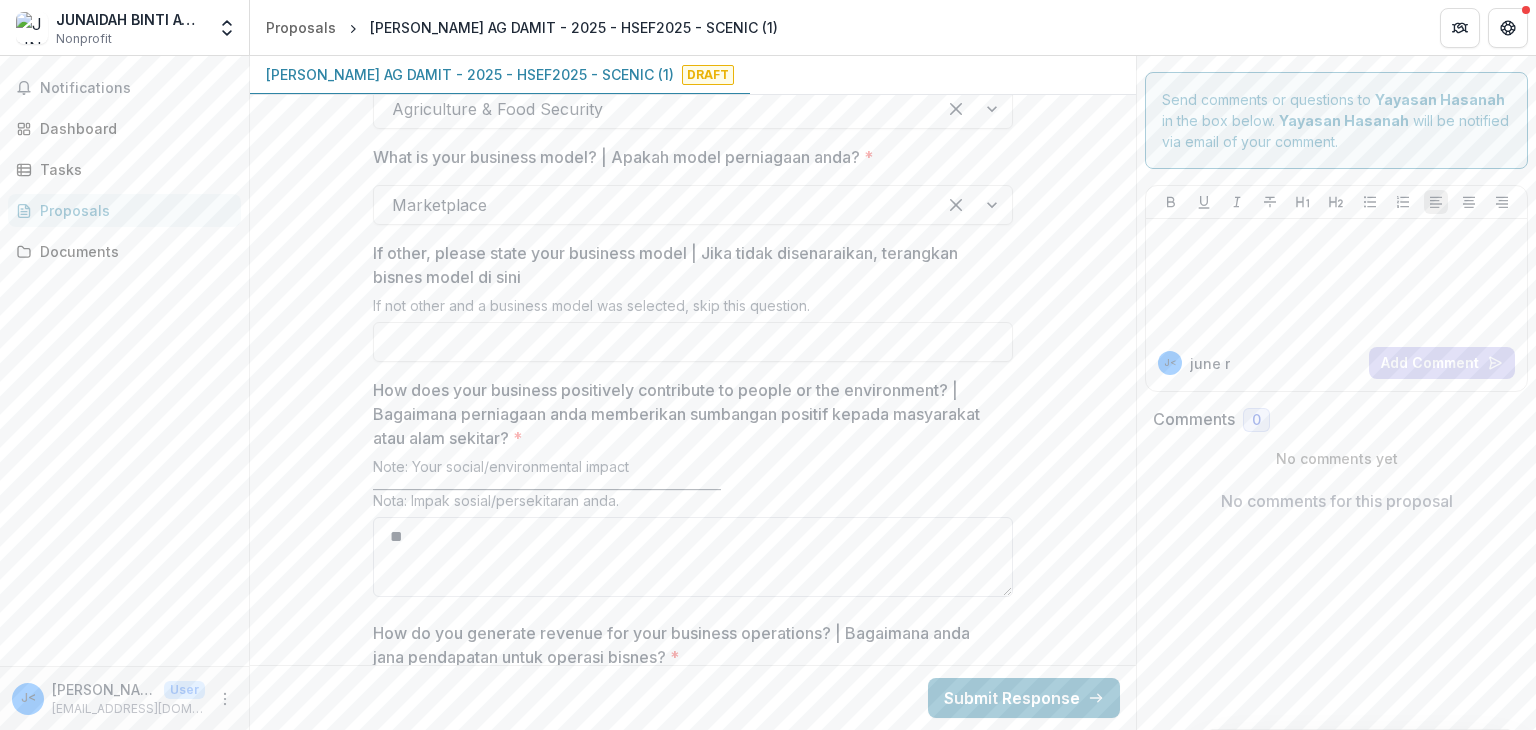 type on "*" 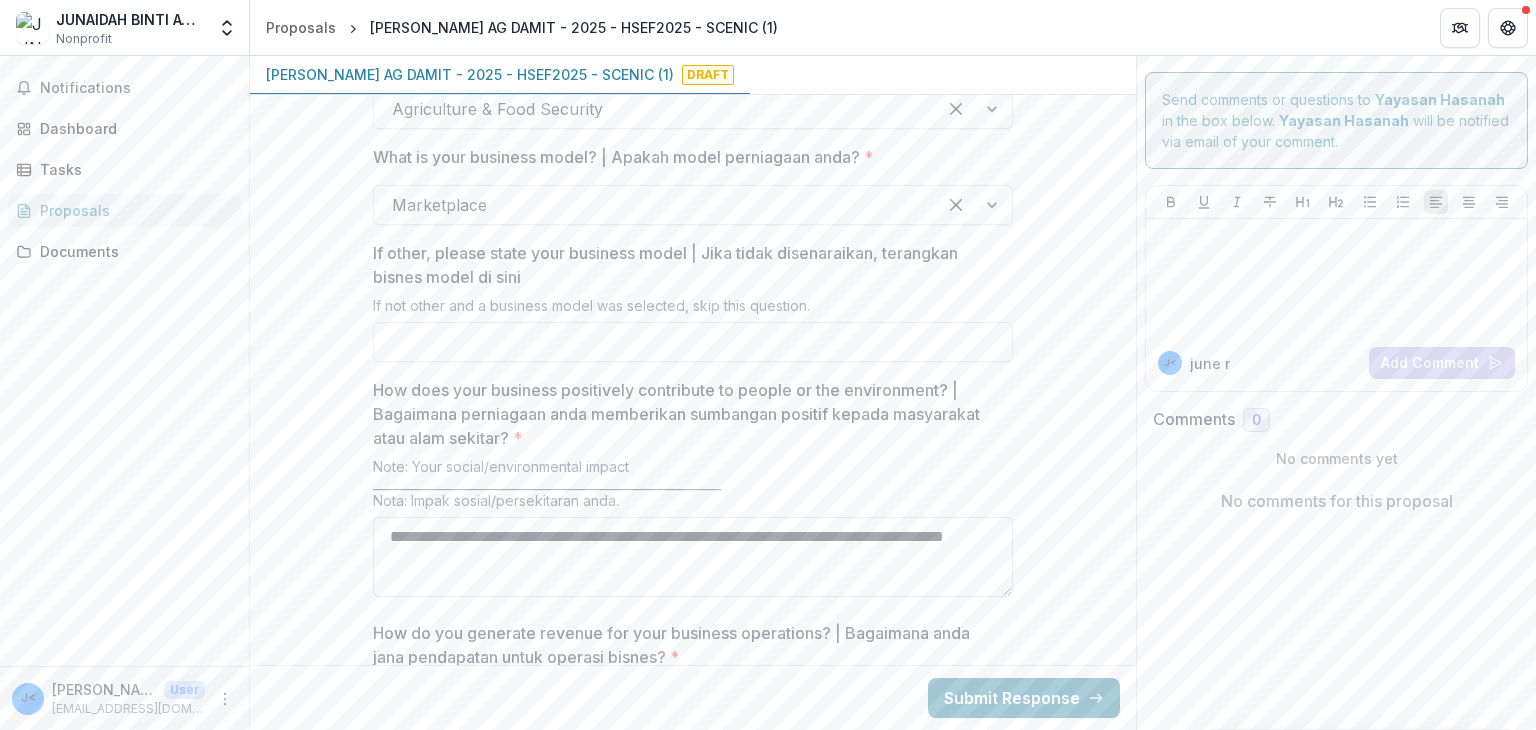 click on "**********" at bounding box center [693, 557] 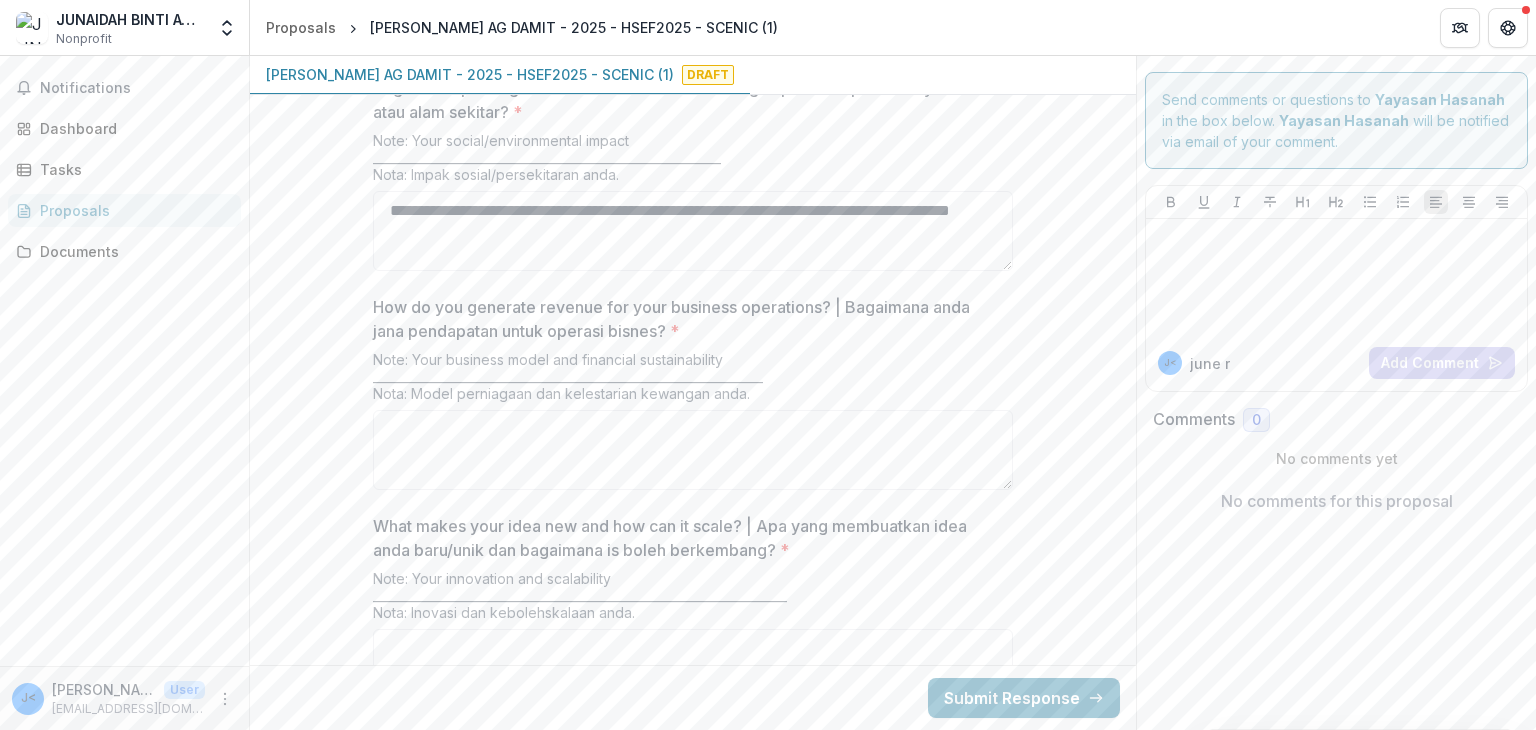 scroll, scrollTop: 3242, scrollLeft: 0, axis: vertical 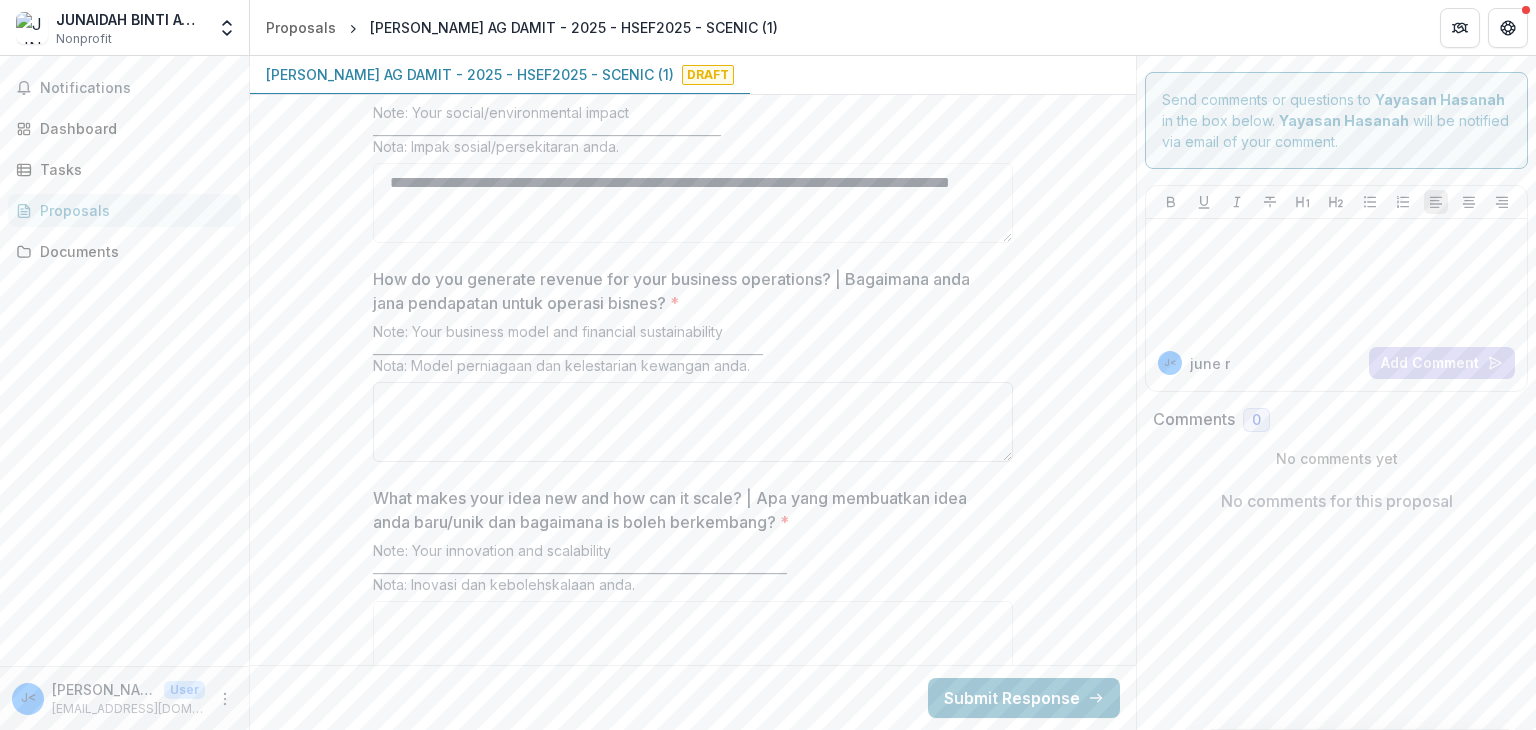 click on "How do you generate revenue for your business operations? | Bagaimana anda jana pendapatan untuk operasi bisnes? *" at bounding box center [693, 422] 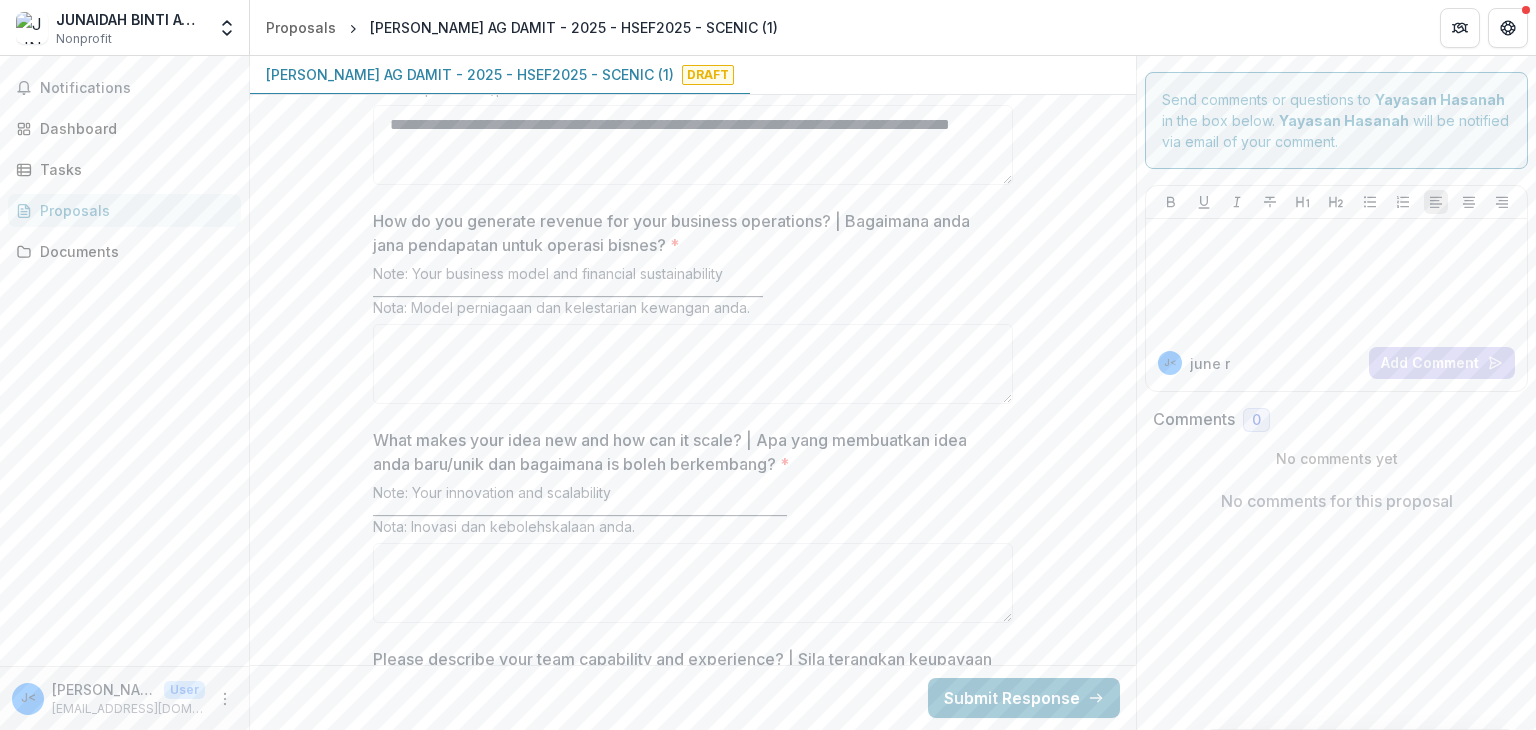 scroll, scrollTop: 3200, scrollLeft: 0, axis: vertical 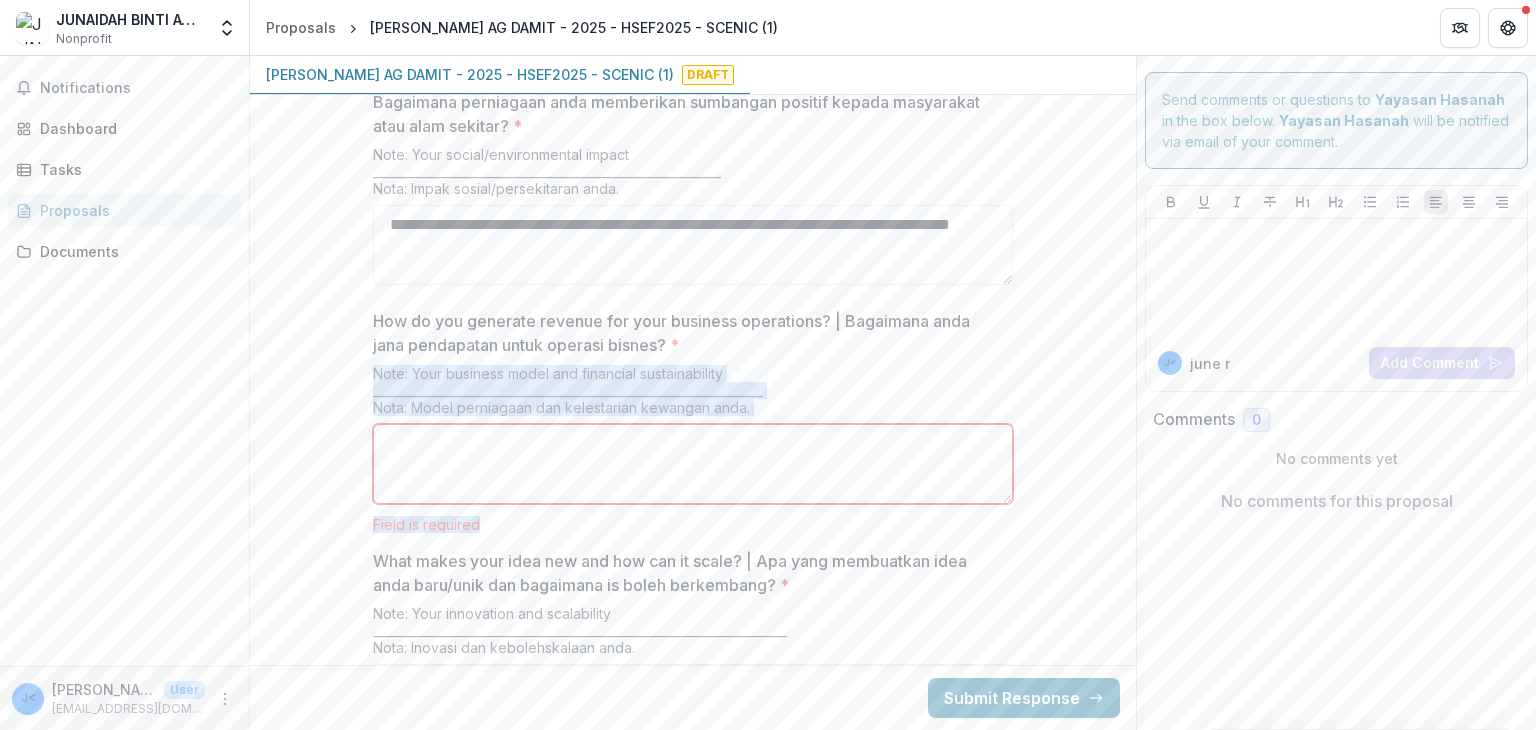 drag, startPoint x: 1135, startPoint y: 454, endPoint x: 1127, endPoint y: 286, distance: 168.19037 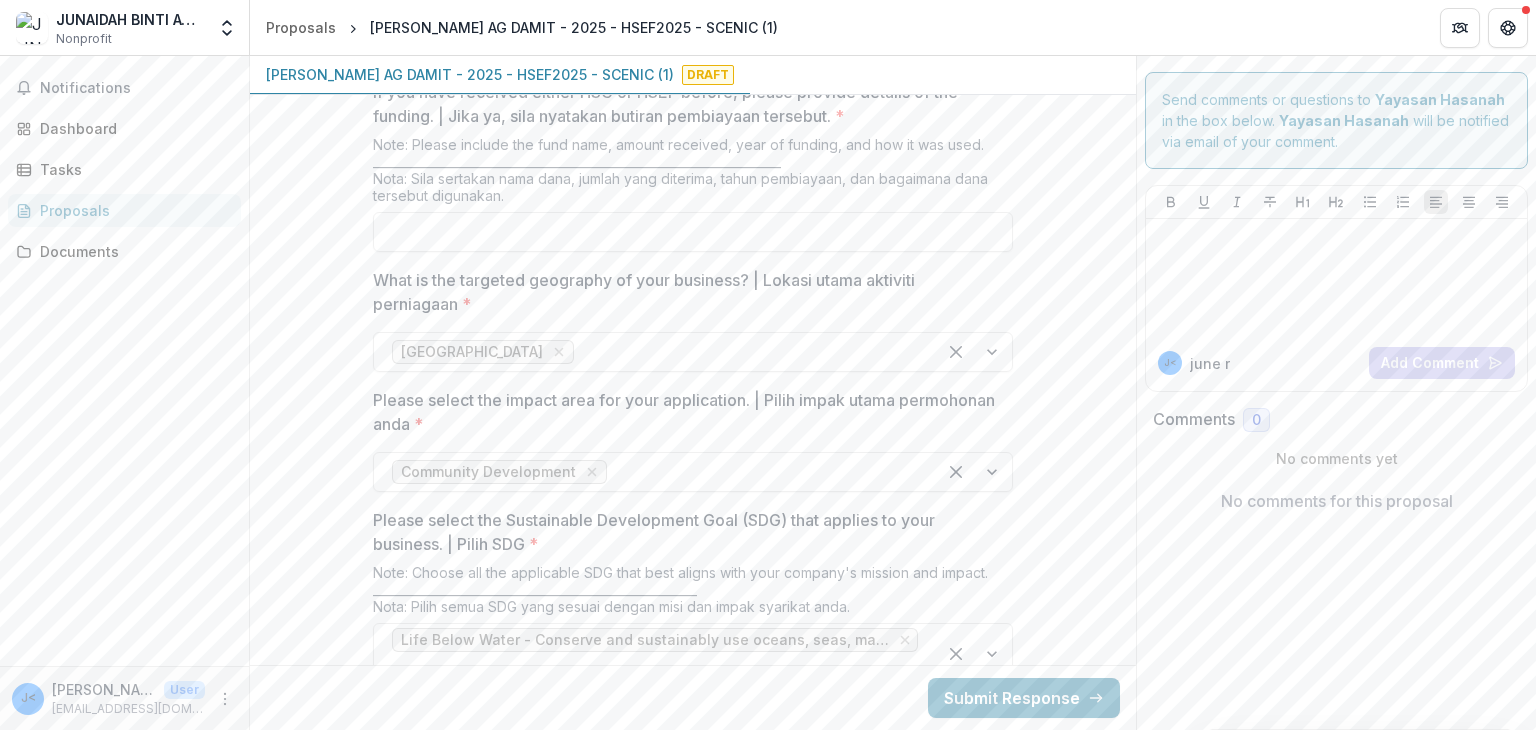 scroll, scrollTop: 2244, scrollLeft: 0, axis: vertical 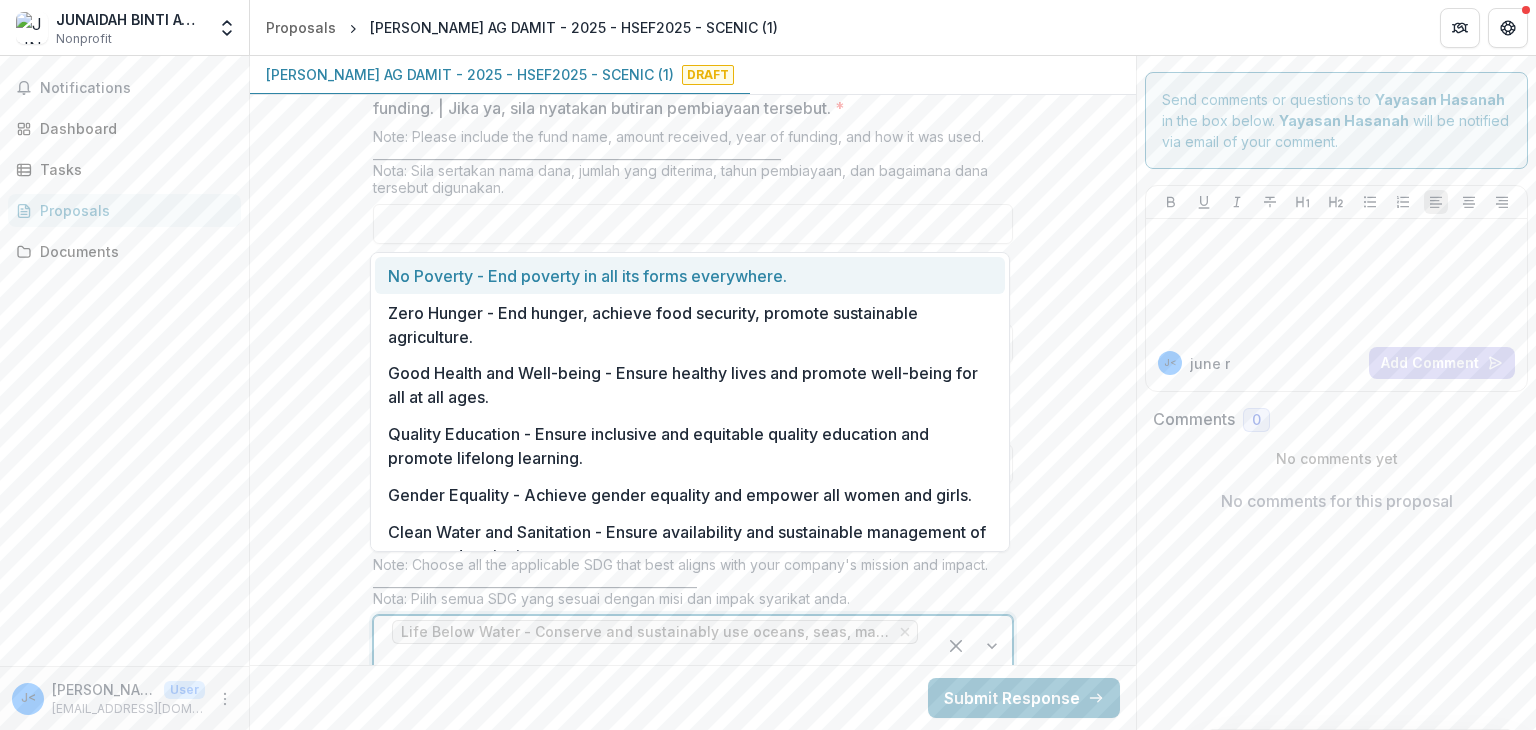 click at bounding box center (655, 660) 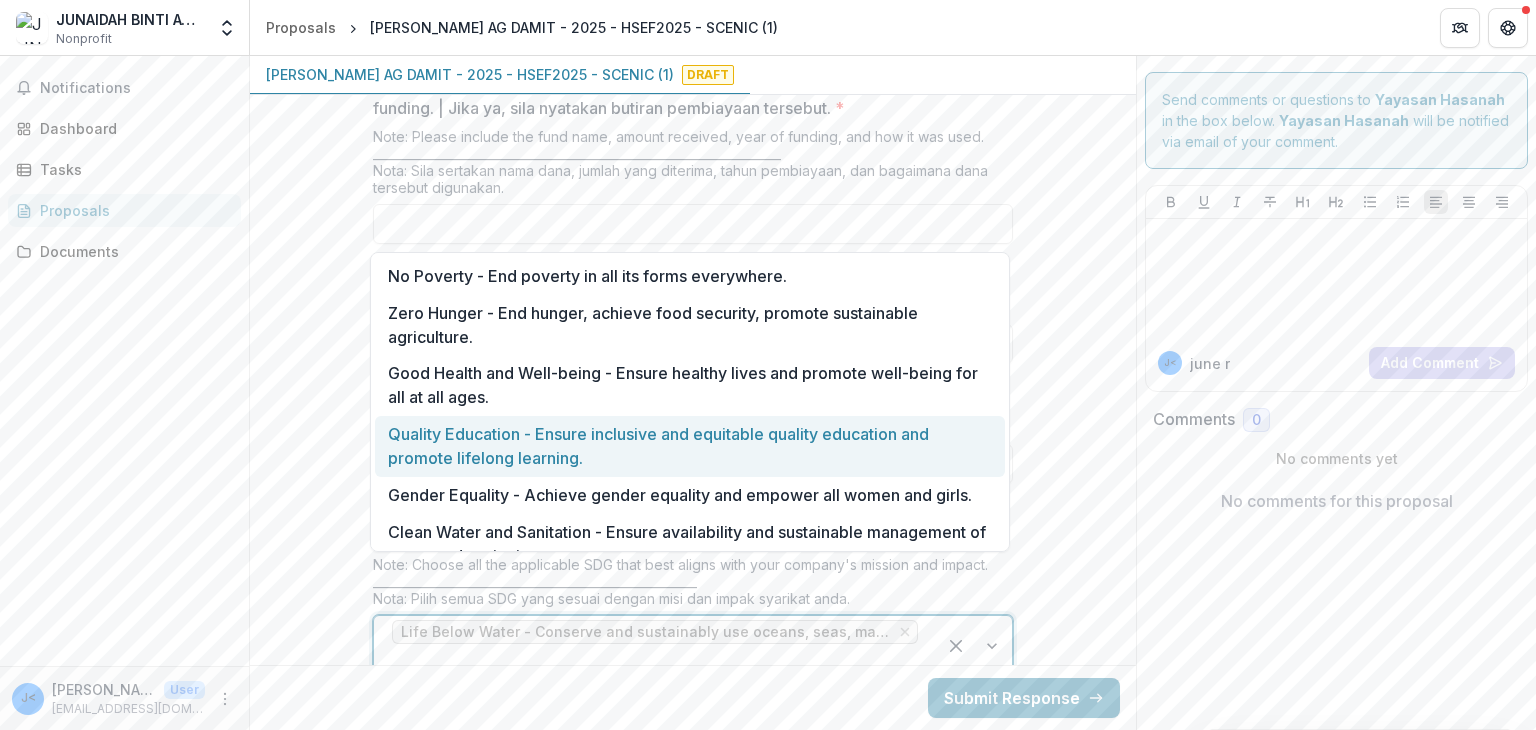 click on "Quality Education - Ensure inclusive and equitable quality education and promote lifelong learning." at bounding box center [690, 446] 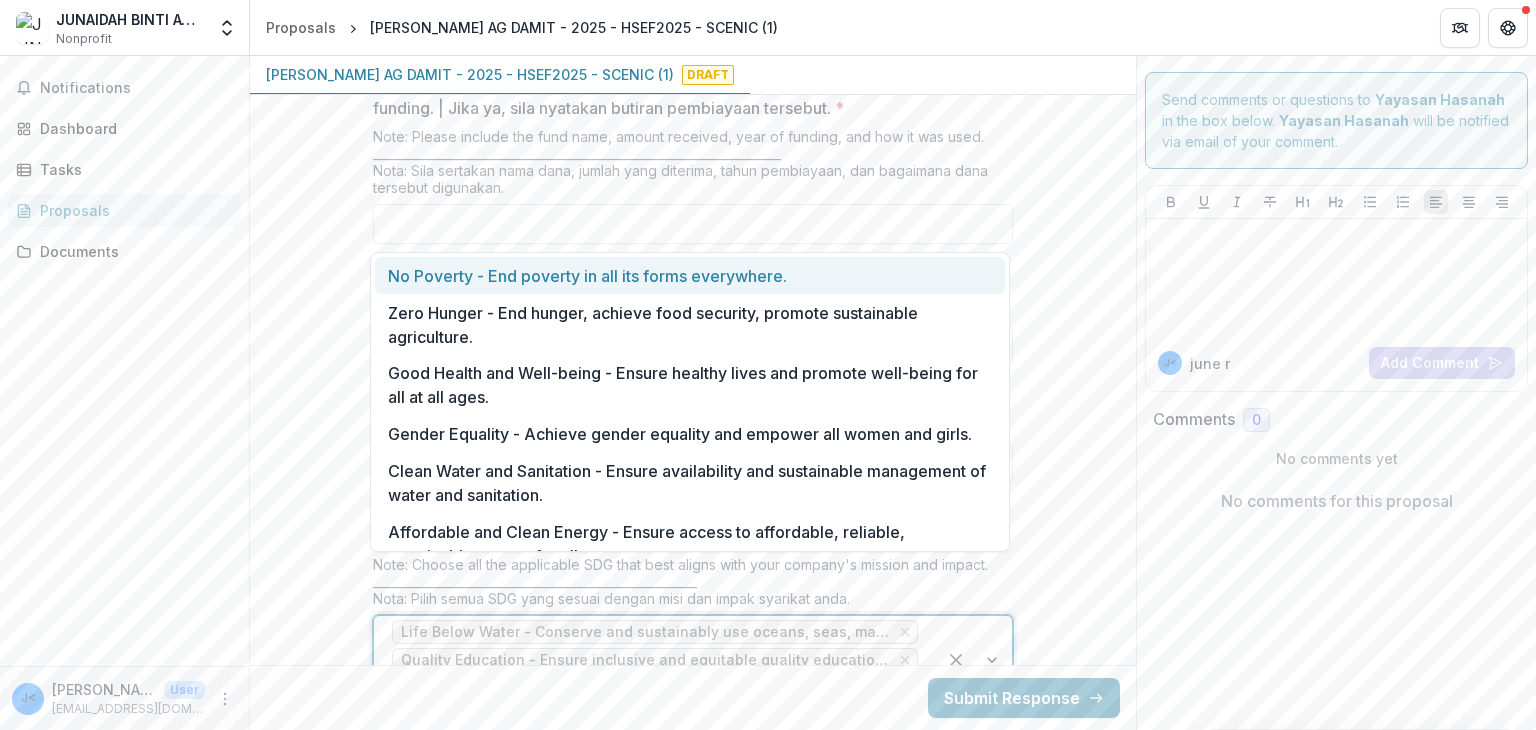click at bounding box center (655, 688) 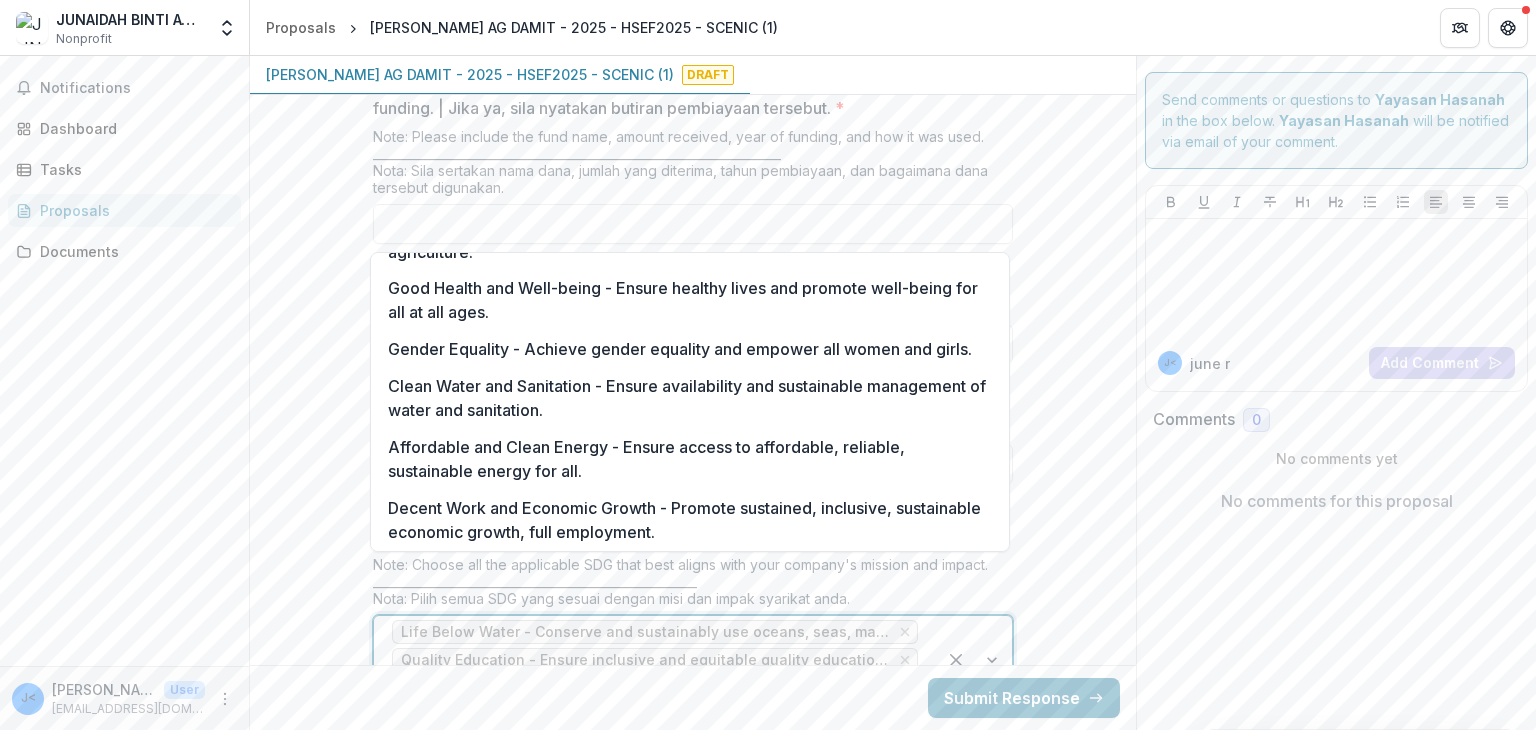 scroll, scrollTop: 95, scrollLeft: 0, axis: vertical 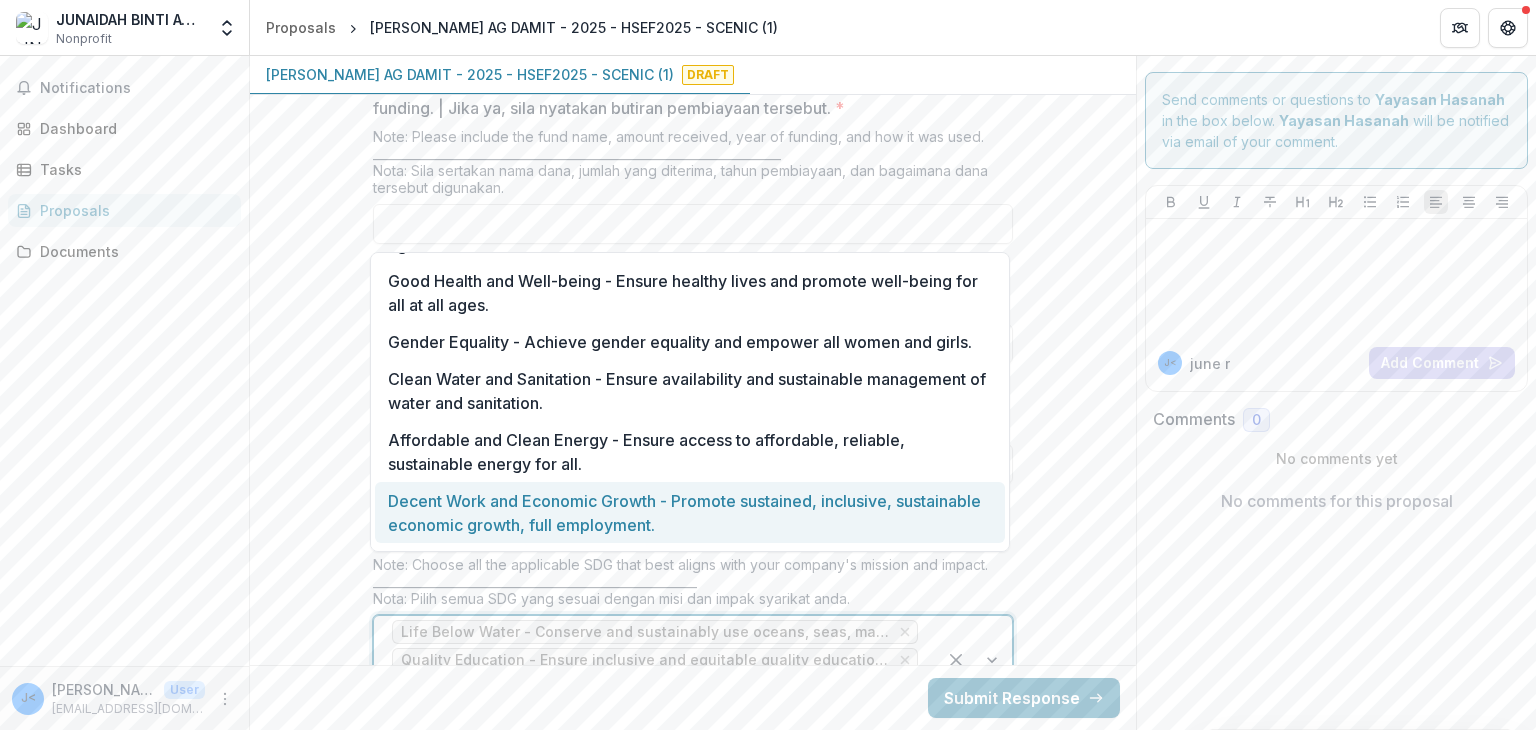 click on "Decent Work and Economic Growth - Promote sustained, inclusive, sustainable economic growth, full employment." at bounding box center [690, 512] 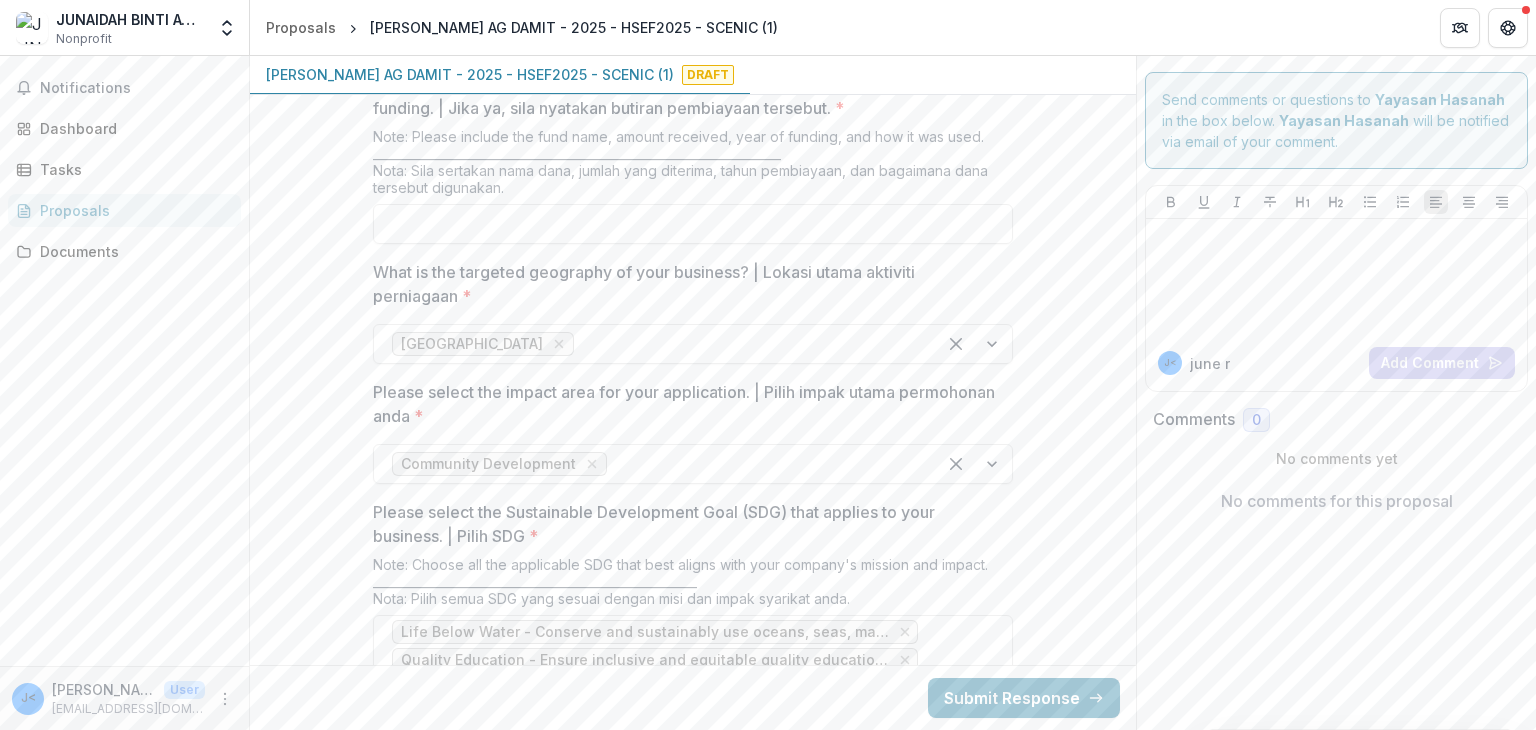 click on "**********" at bounding box center [693, 1072] 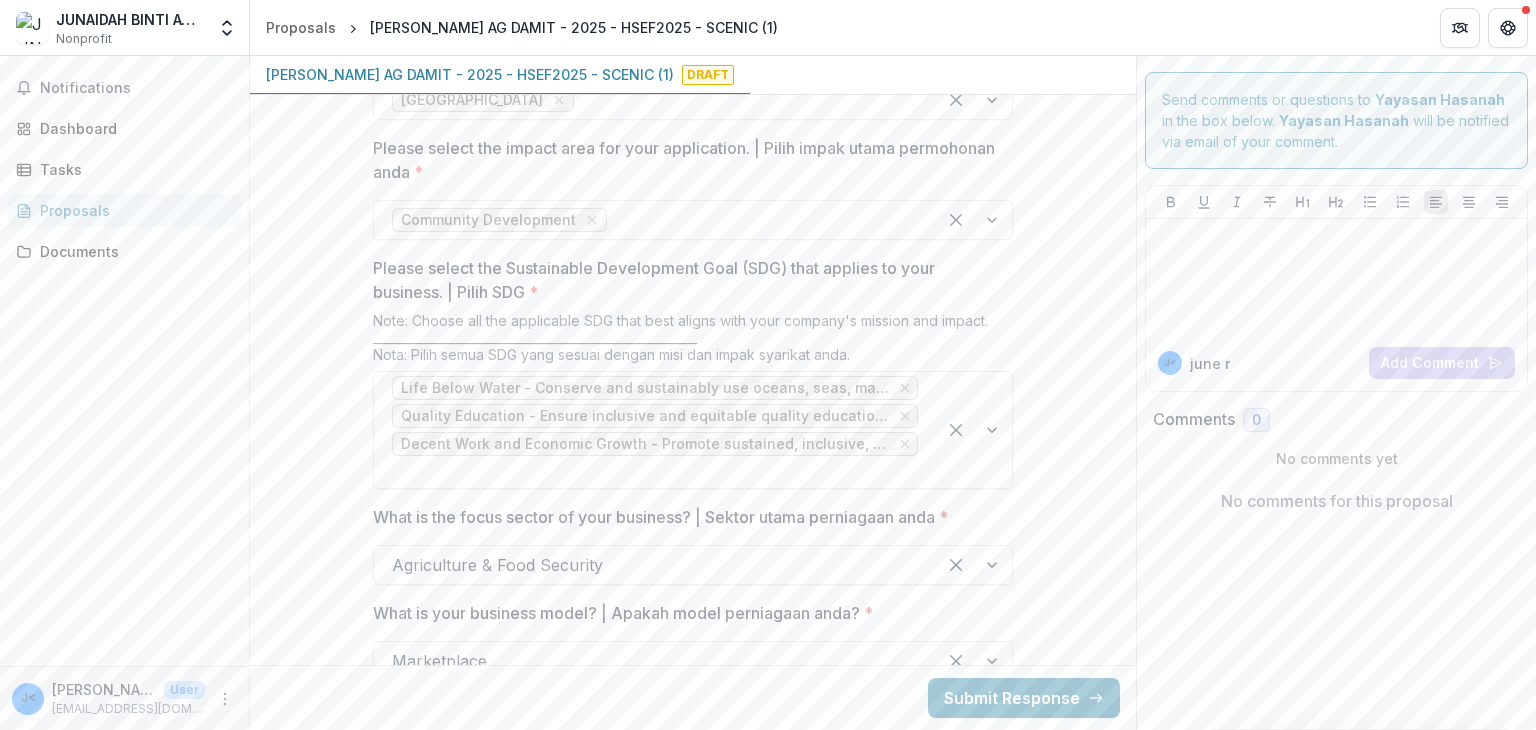 scroll, scrollTop: 2503, scrollLeft: 0, axis: vertical 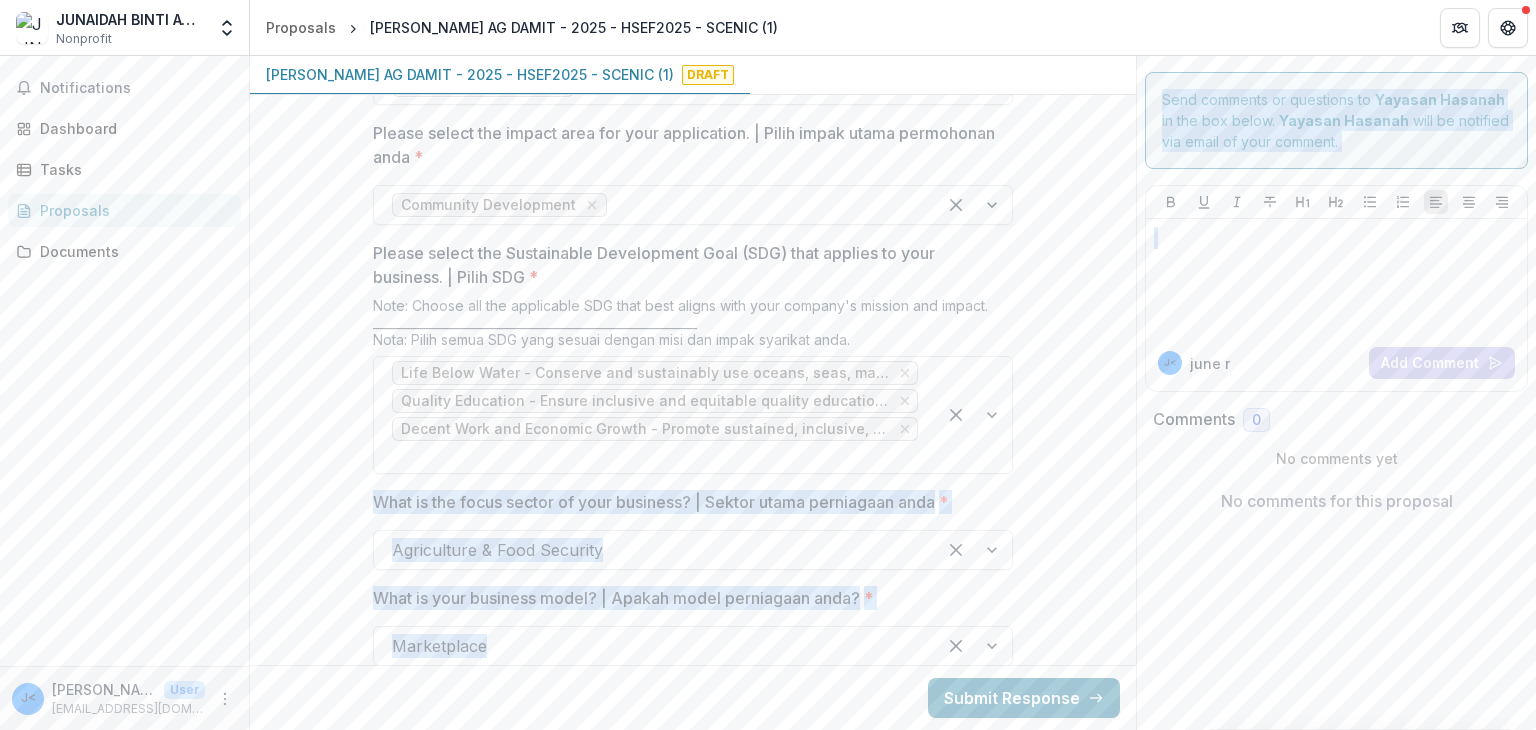 drag, startPoint x: 1136, startPoint y: 391, endPoint x: 1132, endPoint y: 381, distance: 10.770329 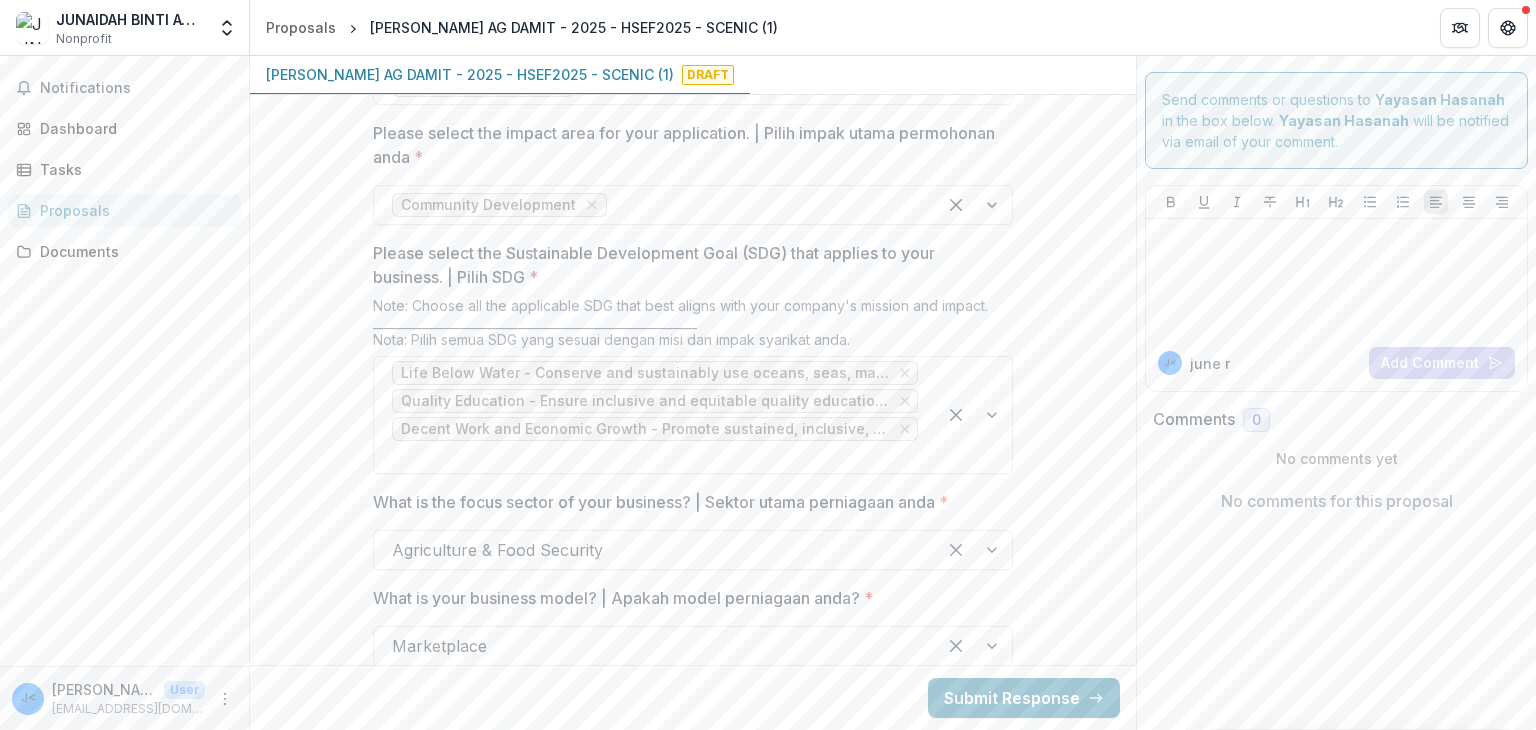 click on "**********" at bounding box center (693, 813) 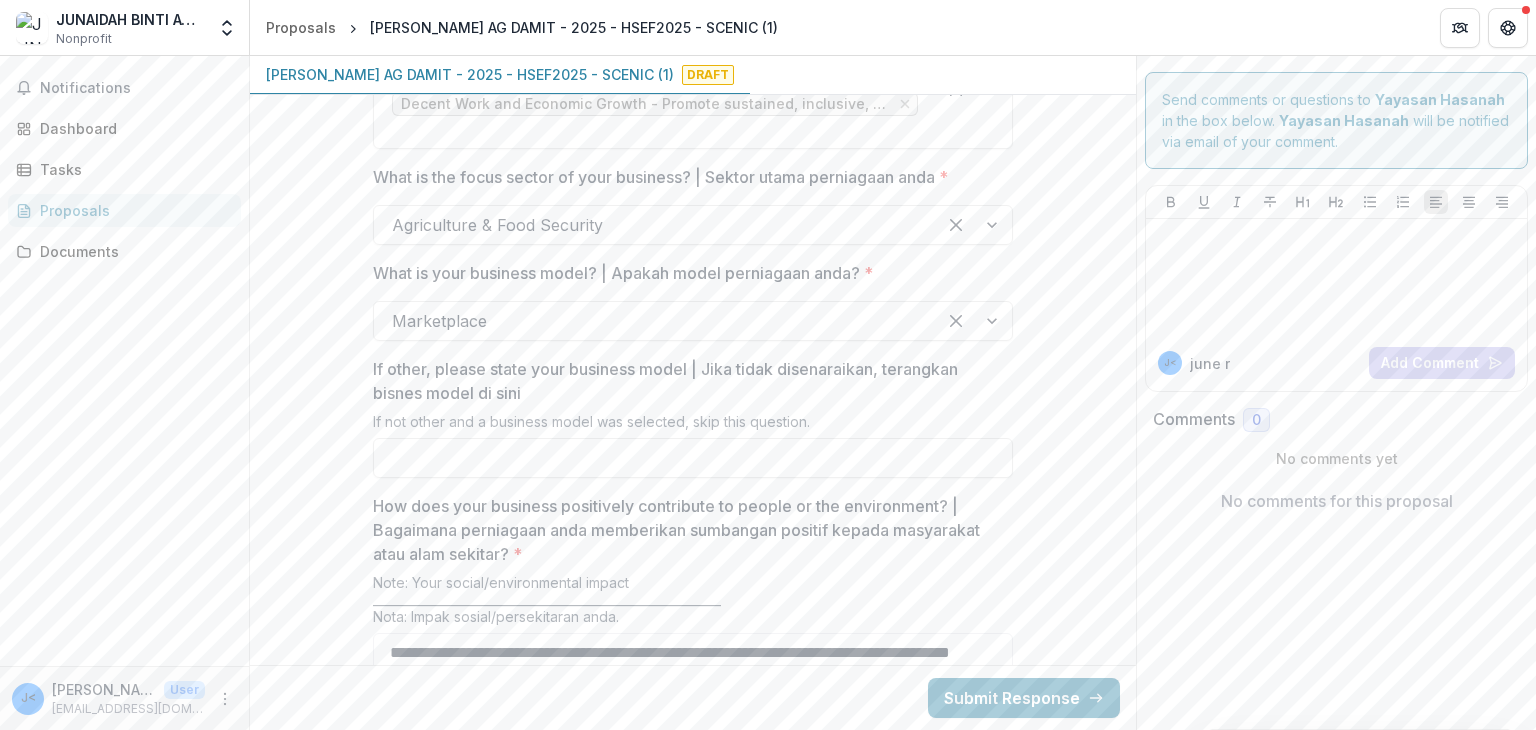 scroll, scrollTop: 2858, scrollLeft: 0, axis: vertical 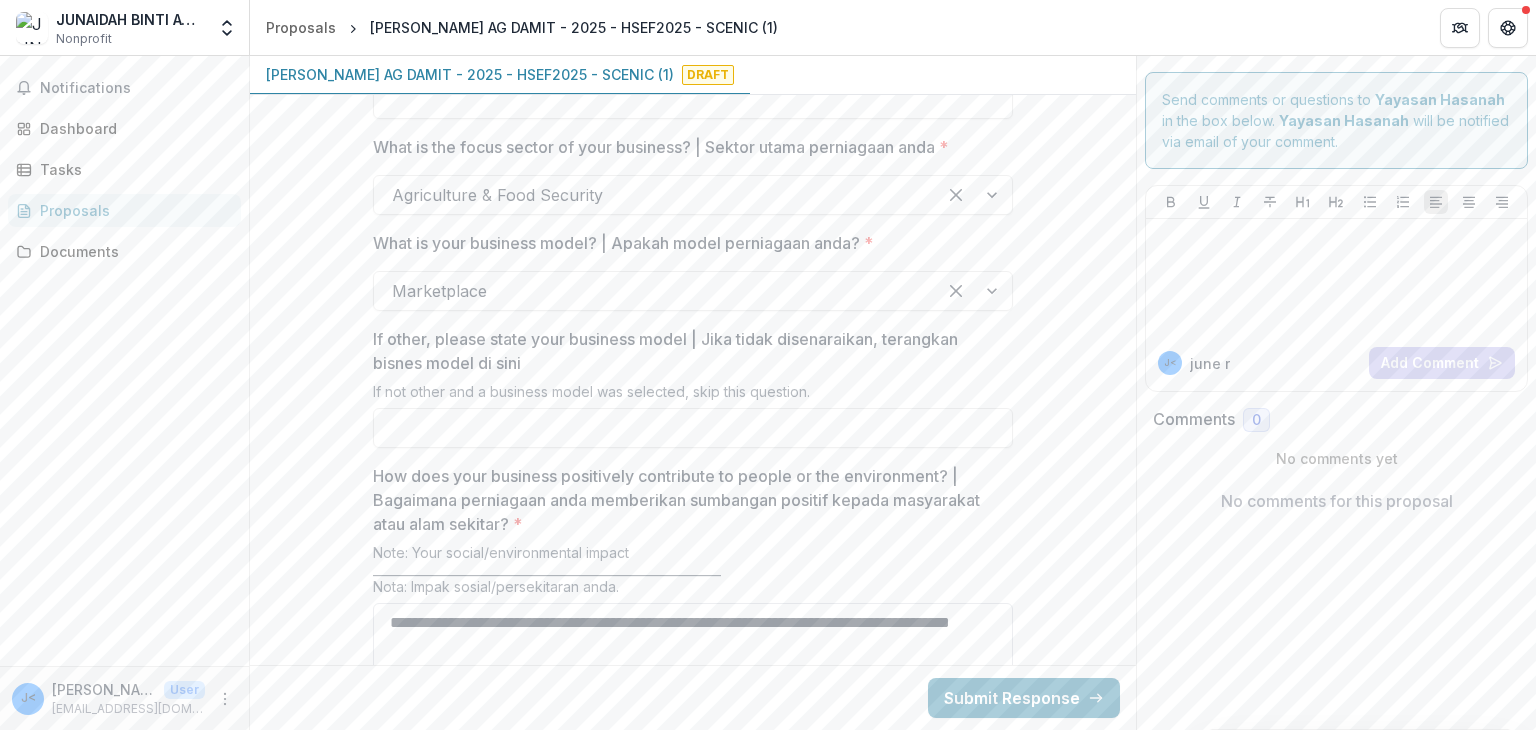 click on "**********" at bounding box center [693, 643] 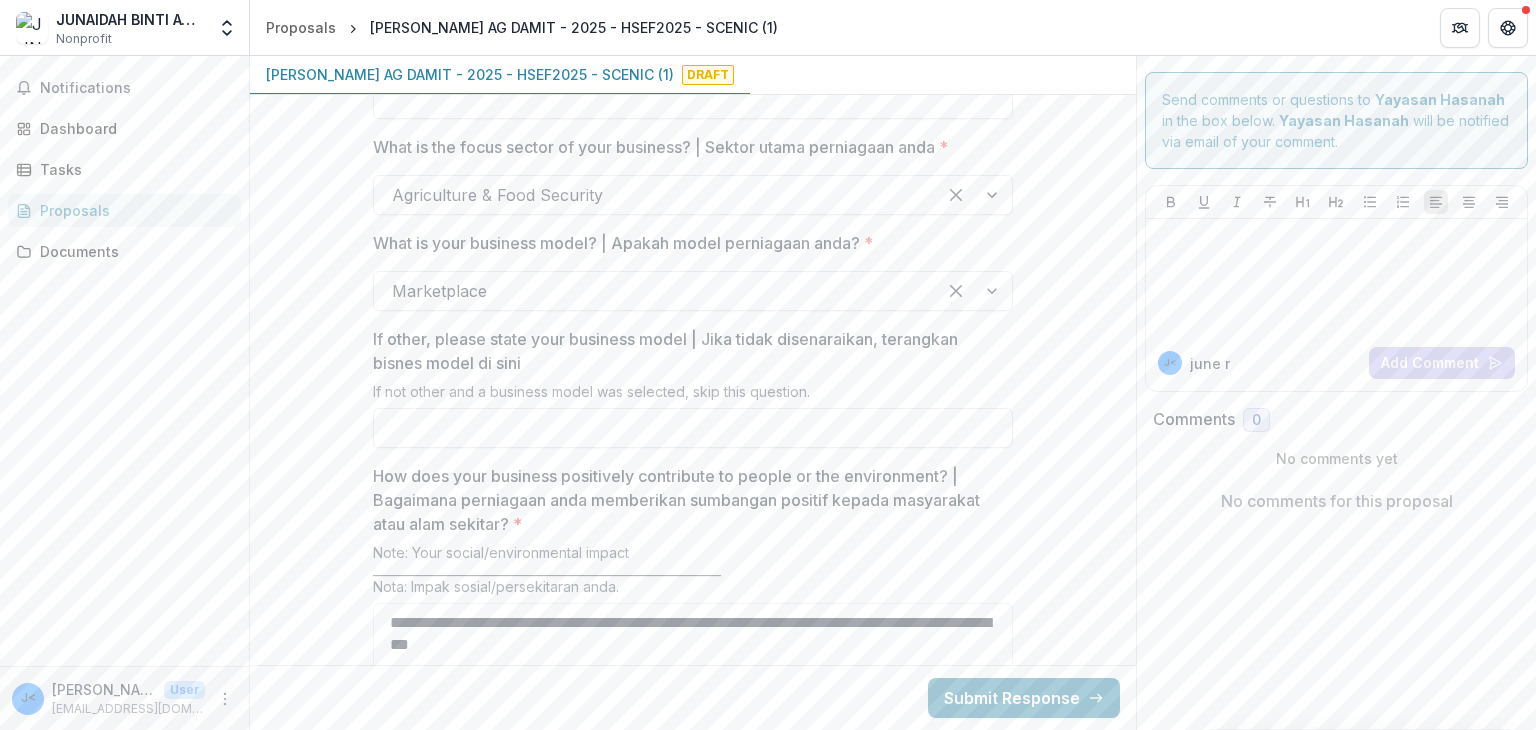 type on "**********" 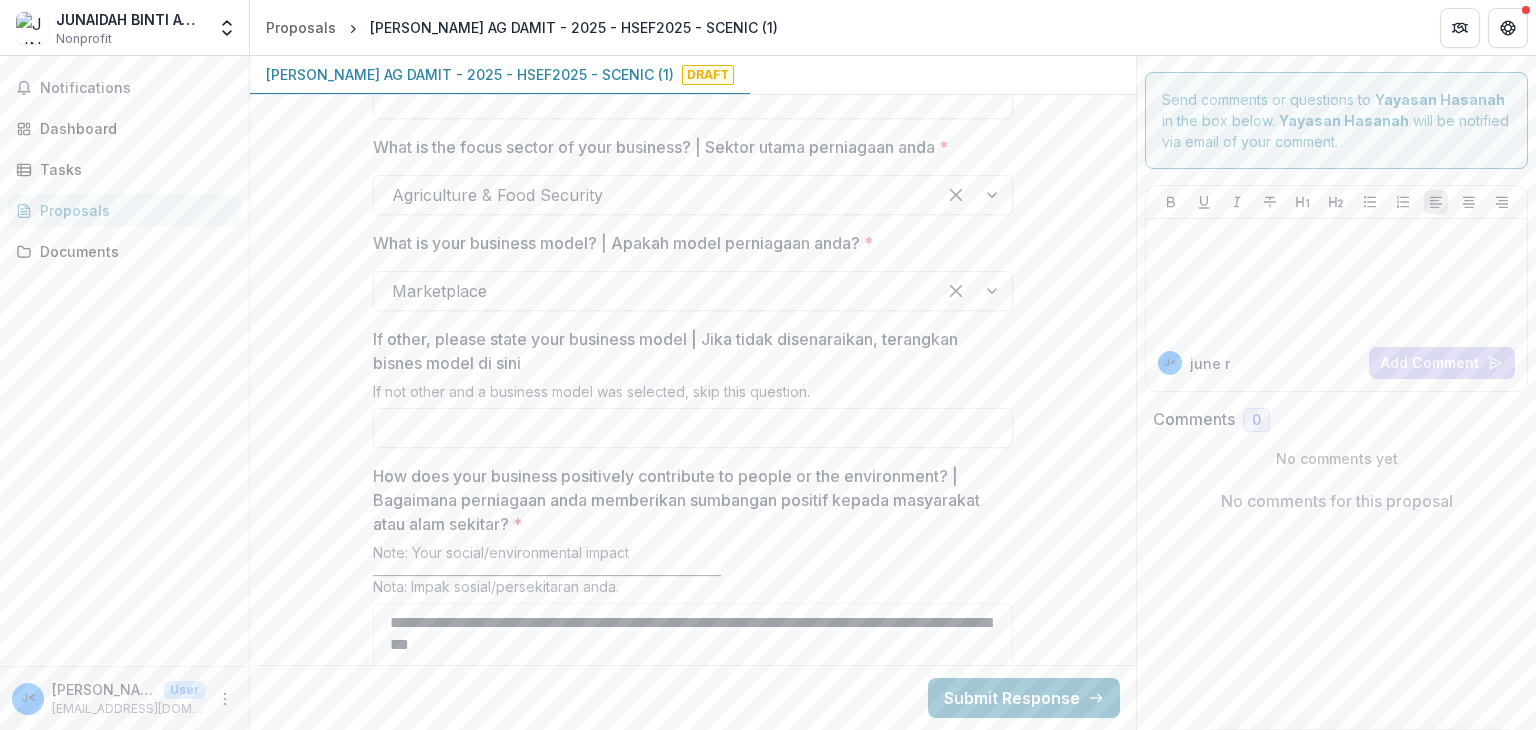 drag, startPoint x: 728, startPoint y: 591, endPoint x: 304, endPoint y: 569, distance: 424.57037 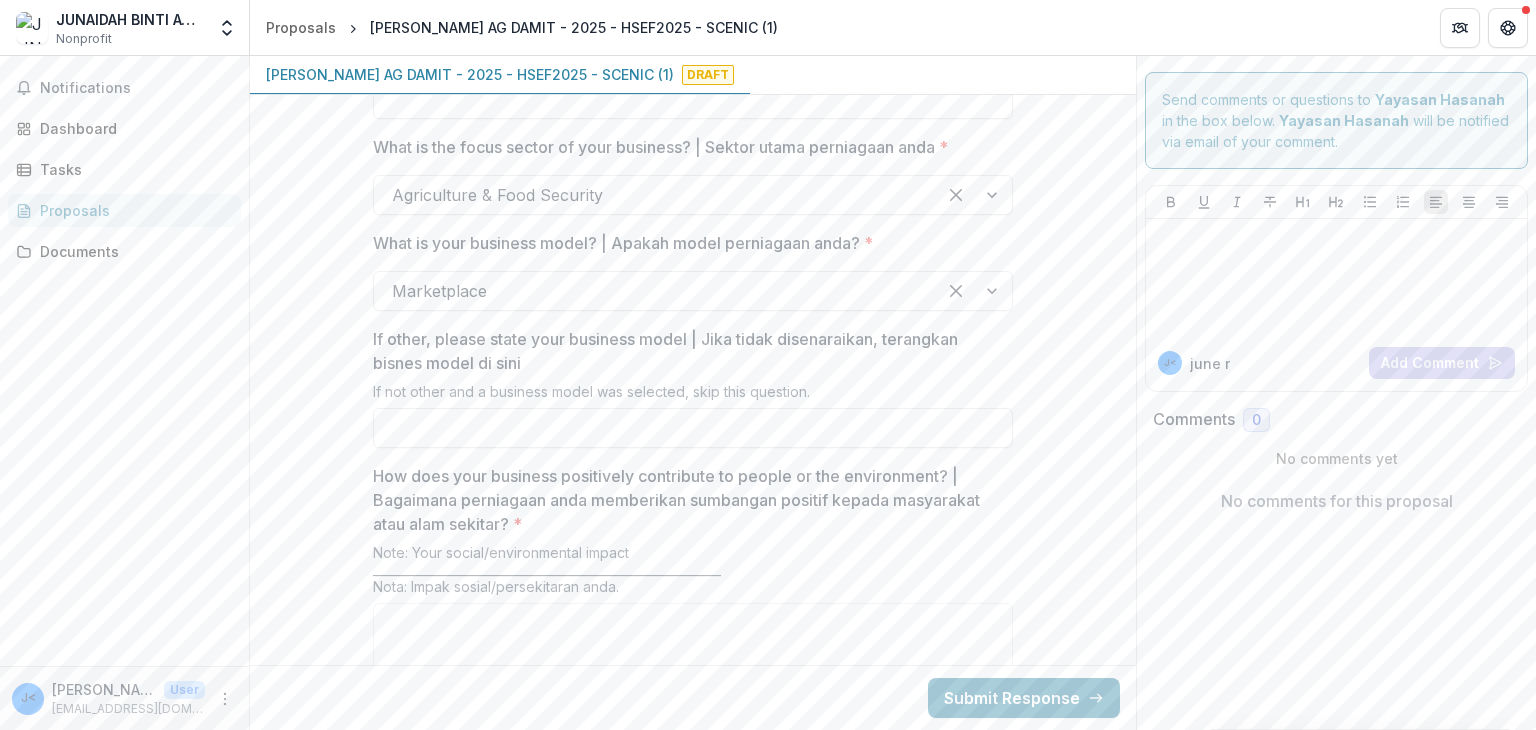 paste on "**********" 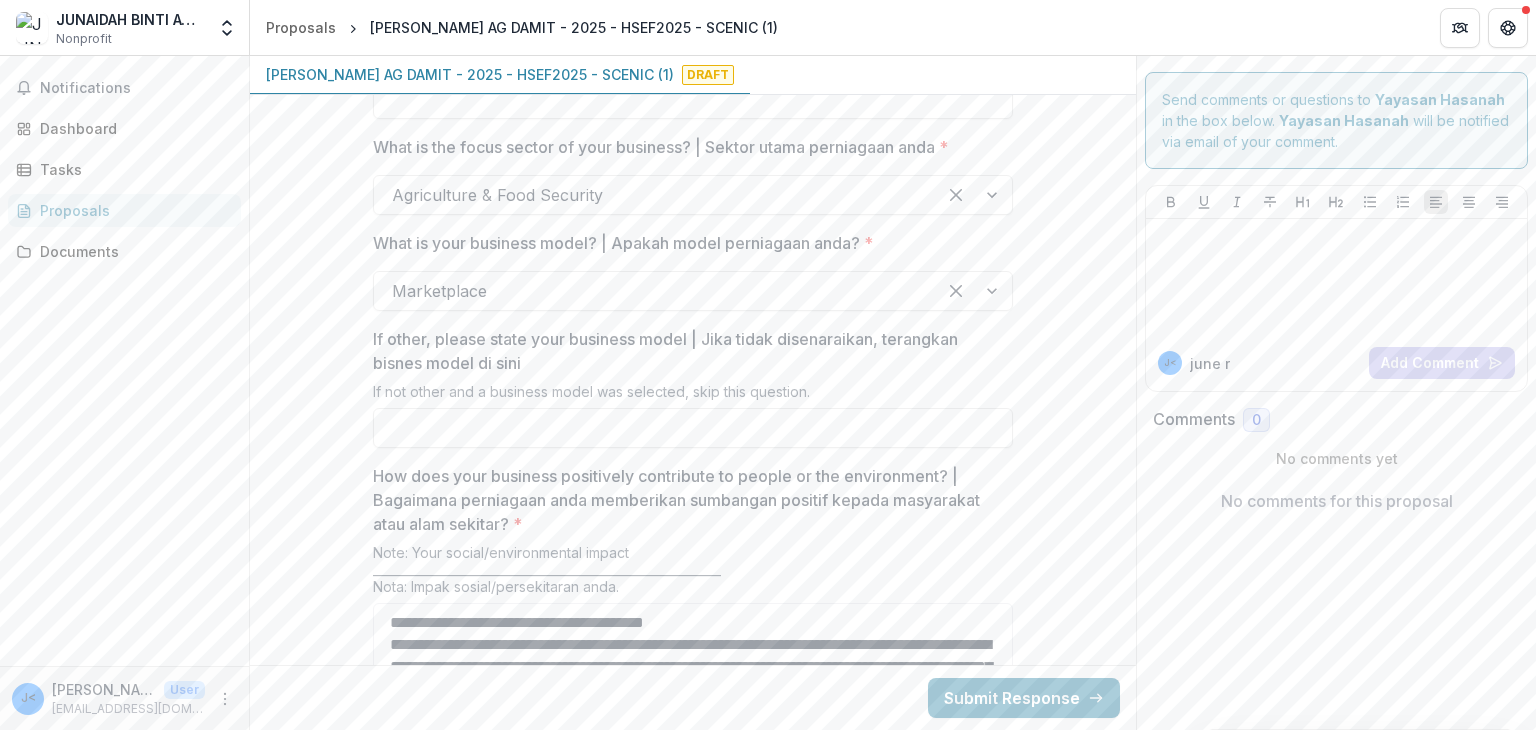 scroll, scrollTop: 1688, scrollLeft: 0, axis: vertical 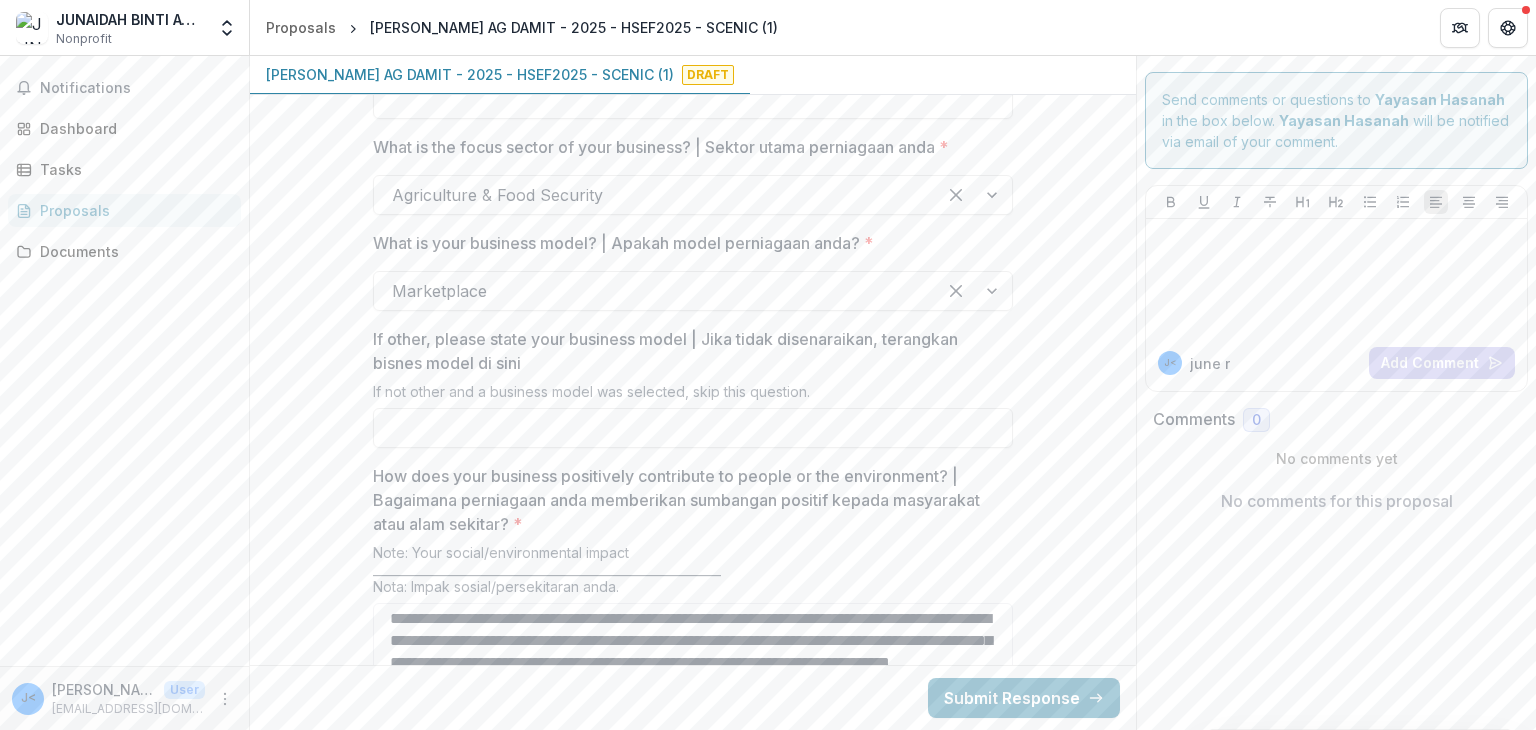 type on "**********" 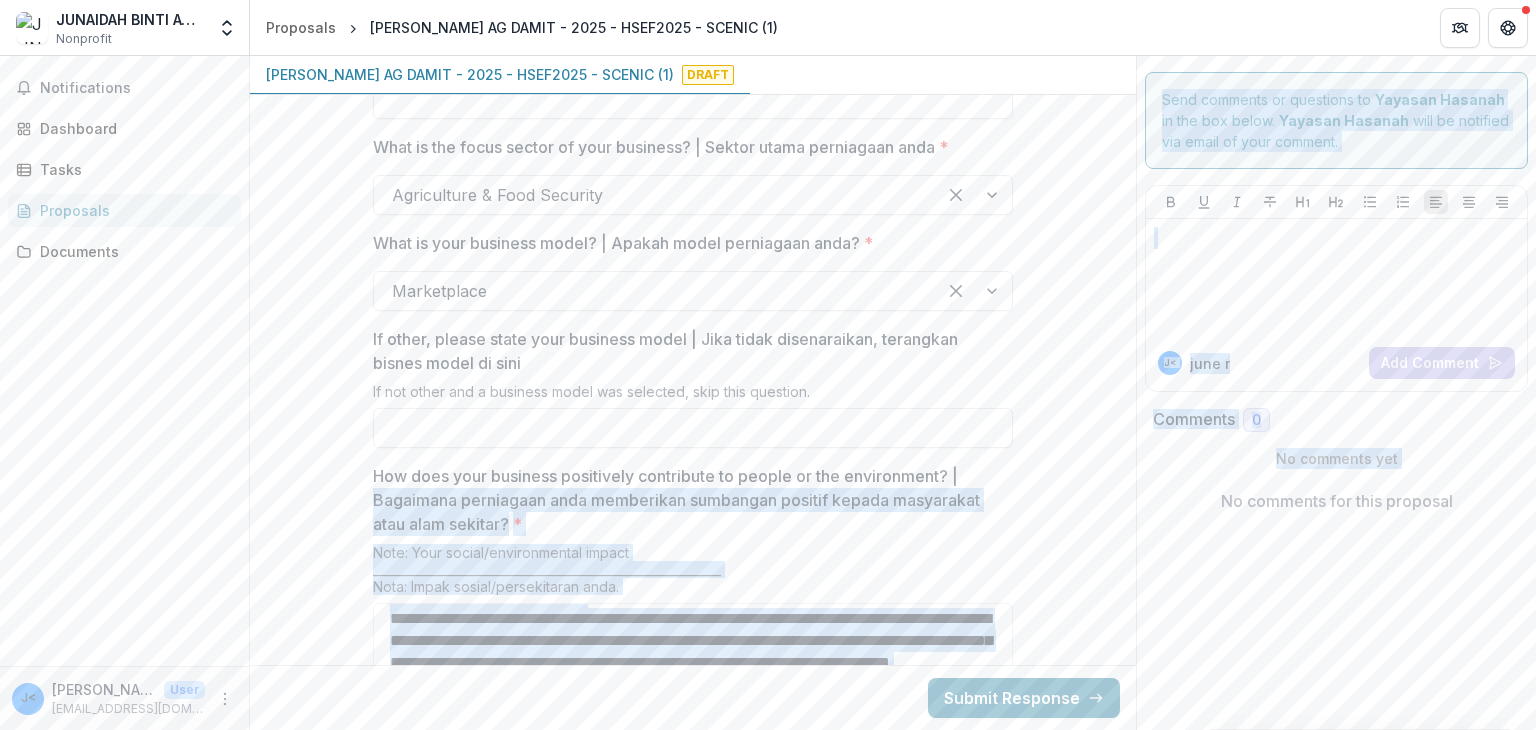 drag, startPoint x: 1135, startPoint y: 426, endPoint x: 1136, endPoint y: 477, distance: 51.009804 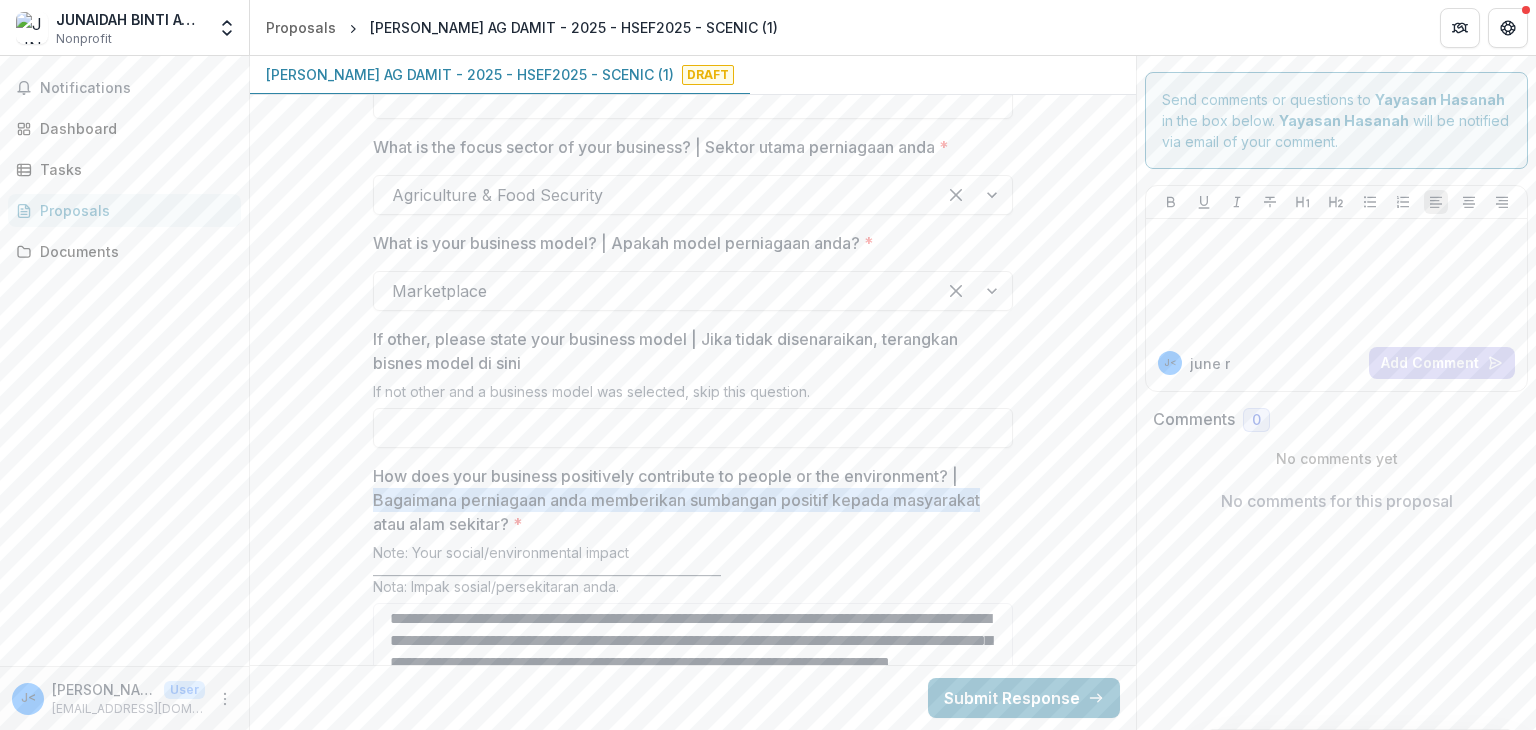 click on "**********" at bounding box center [693, 393] 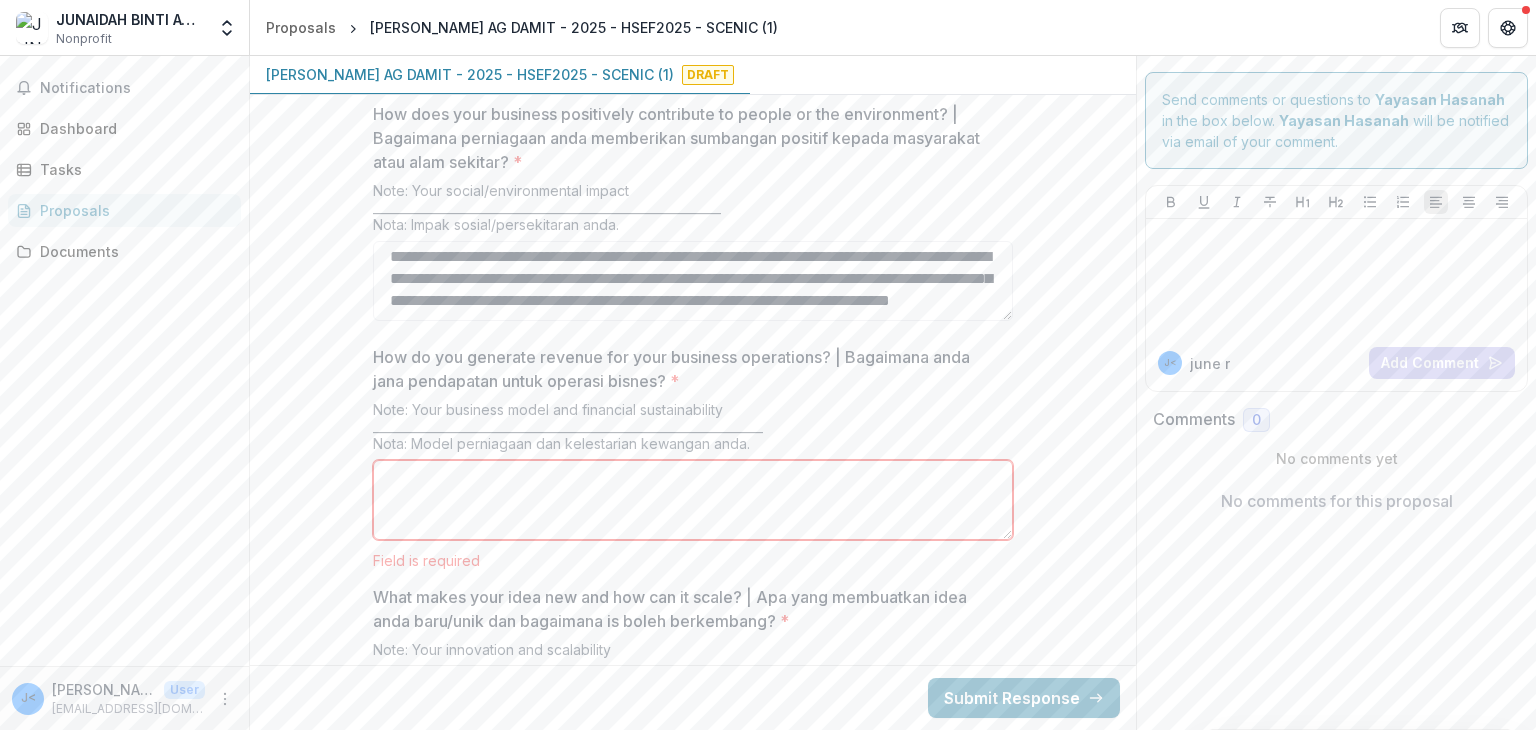 scroll, scrollTop: 3227, scrollLeft: 0, axis: vertical 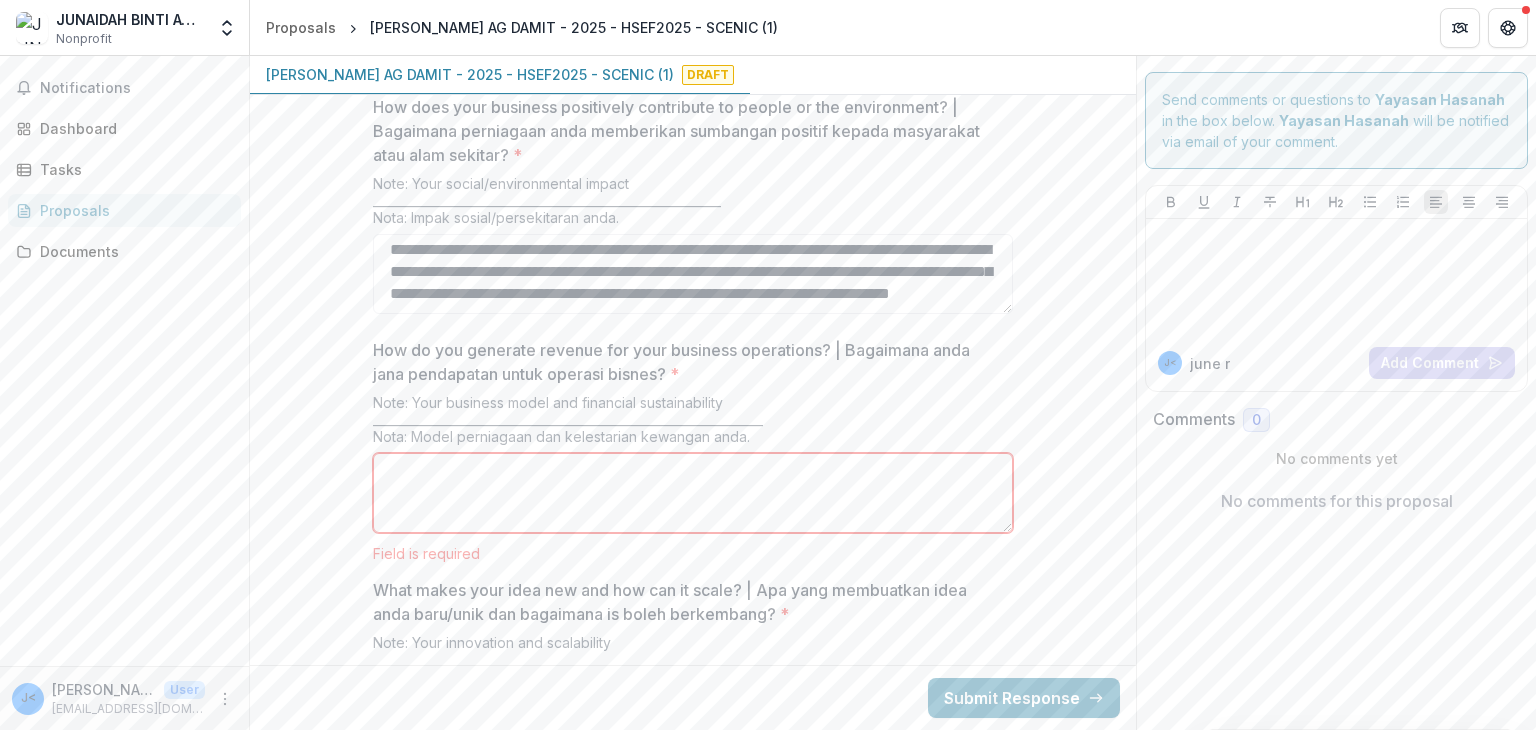 click on "How do you generate revenue for your business operations? | Bagaimana anda jana pendapatan untuk operasi bisnes? *" at bounding box center [693, 493] 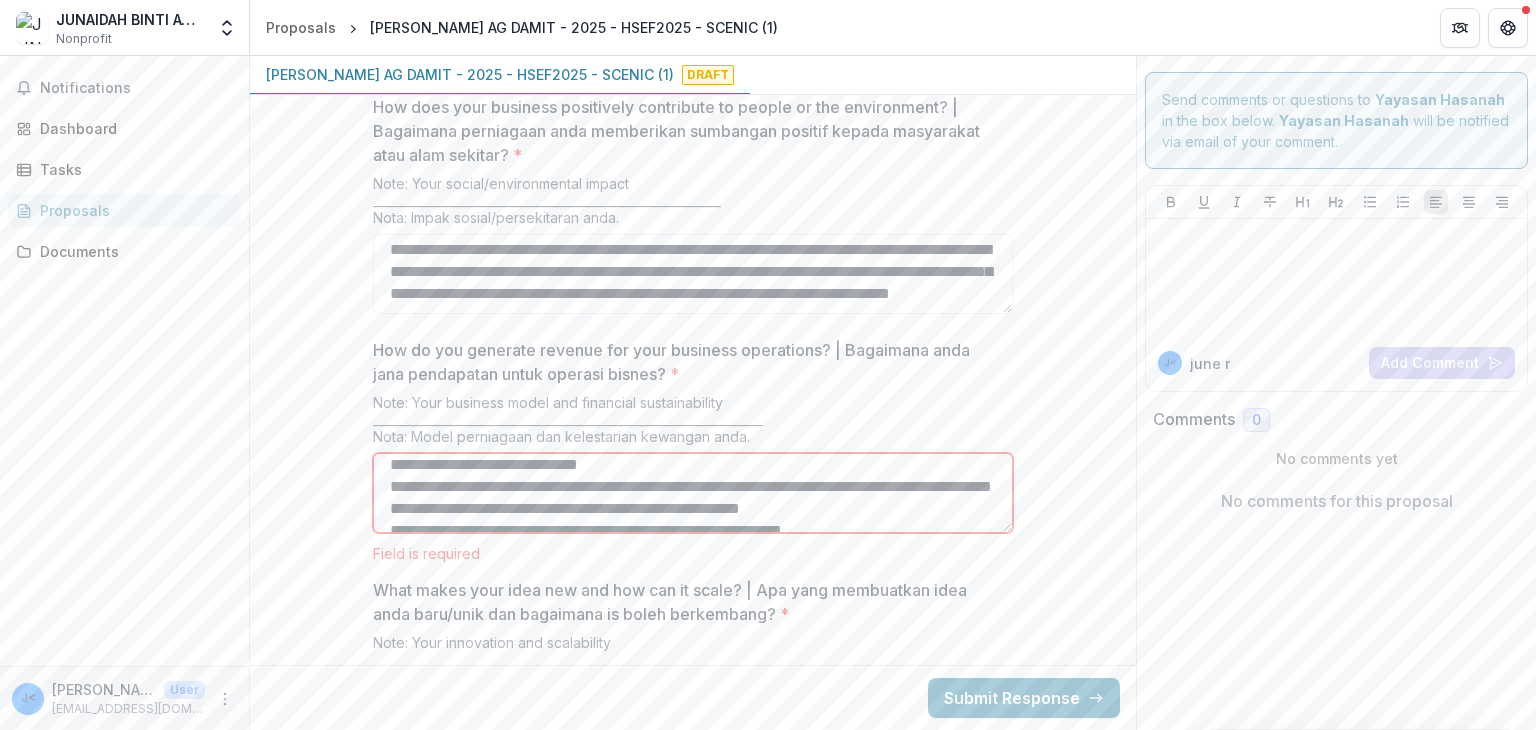 scroll, scrollTop: 8, scrollLeft: 0, axis: vertical 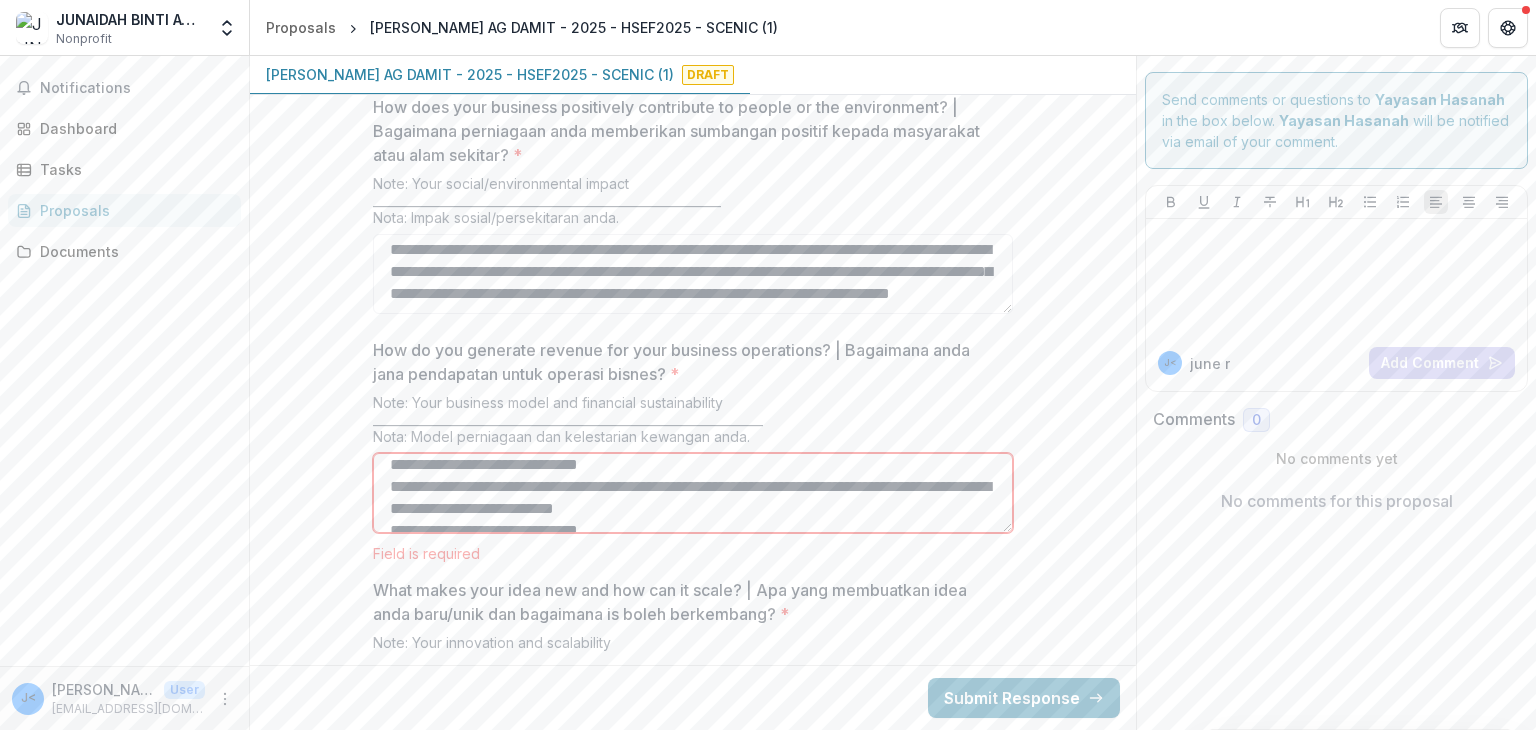 type on "**********" 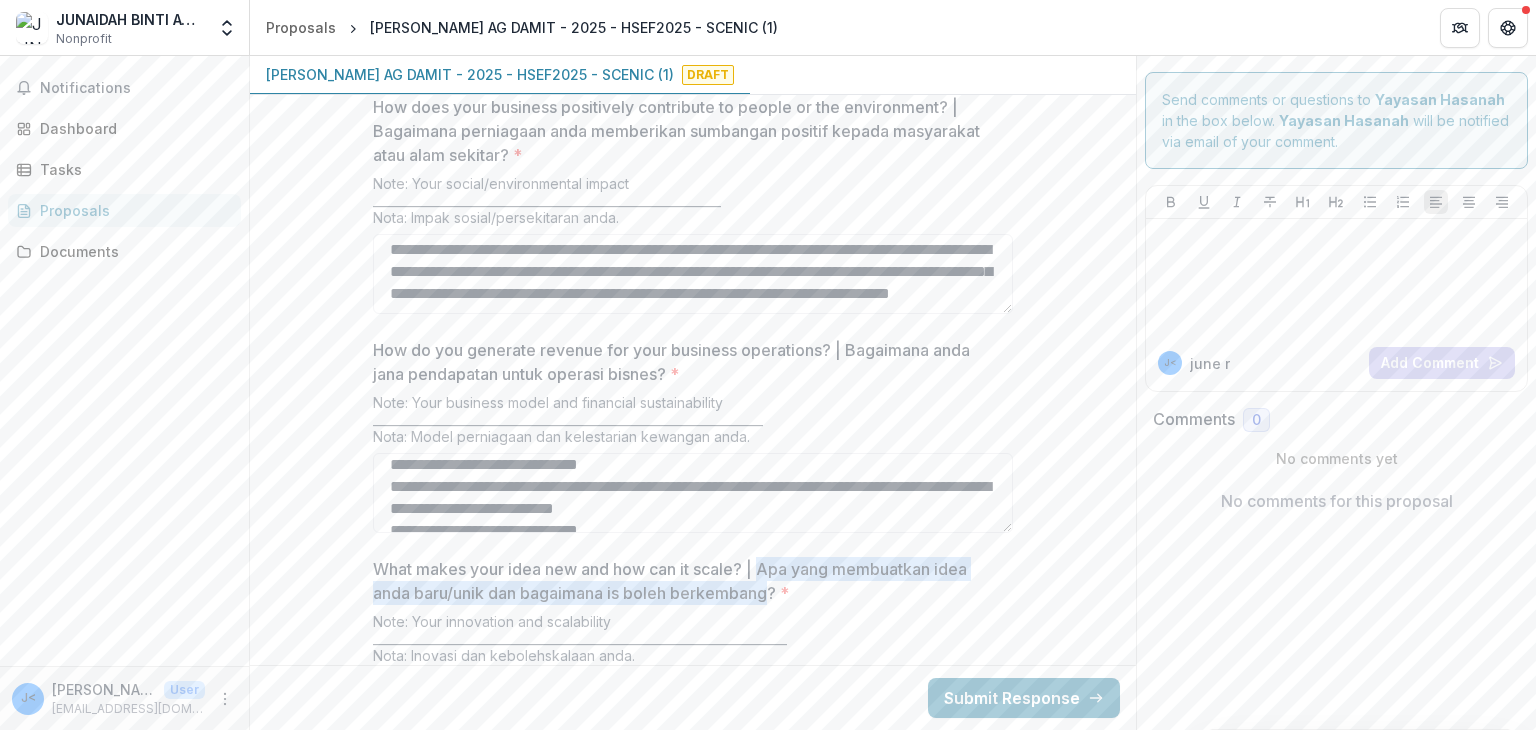 drag, startPoint x: 763, startPoint y: 513, endPoint x: 769, endPoint y: 538, distance: 25.70992 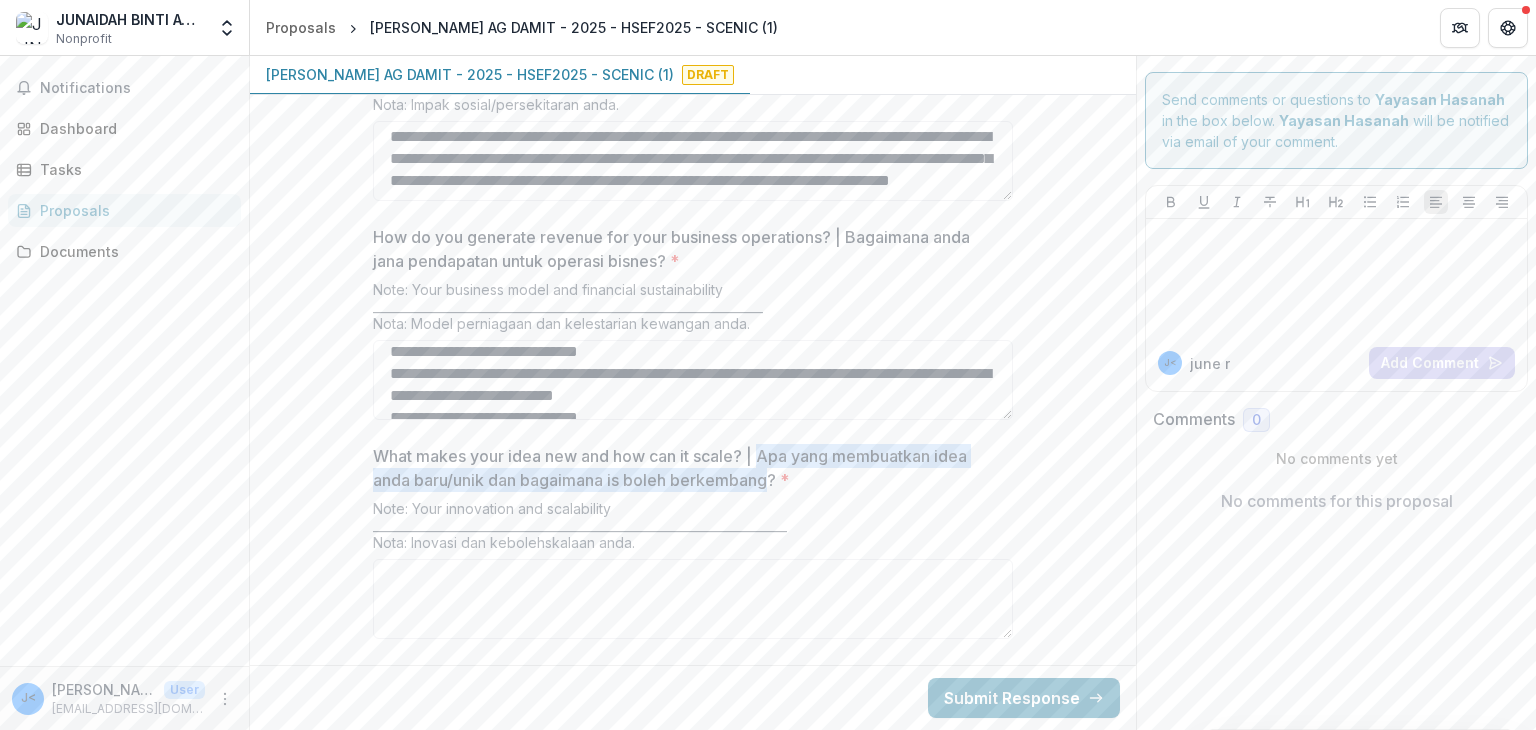 scroll, scrollTop: 3427, scrollLeft: 0, axis: vertical 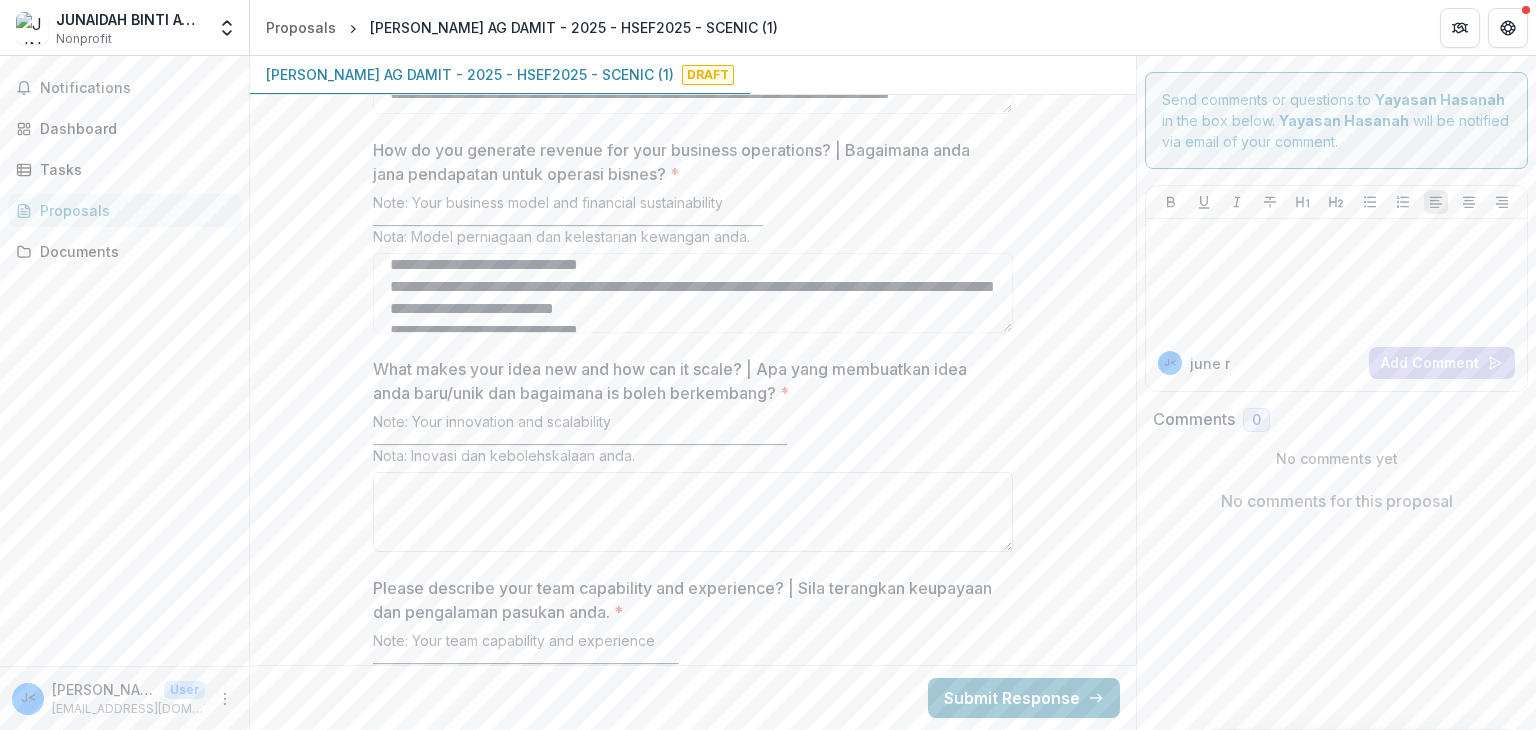 click on "What makes your idea new and how can it scale? | Apa yang membuatkan idea anda baru/unik dan bagaimana is boleh berkembang? *" at bounding box center (693, 512) 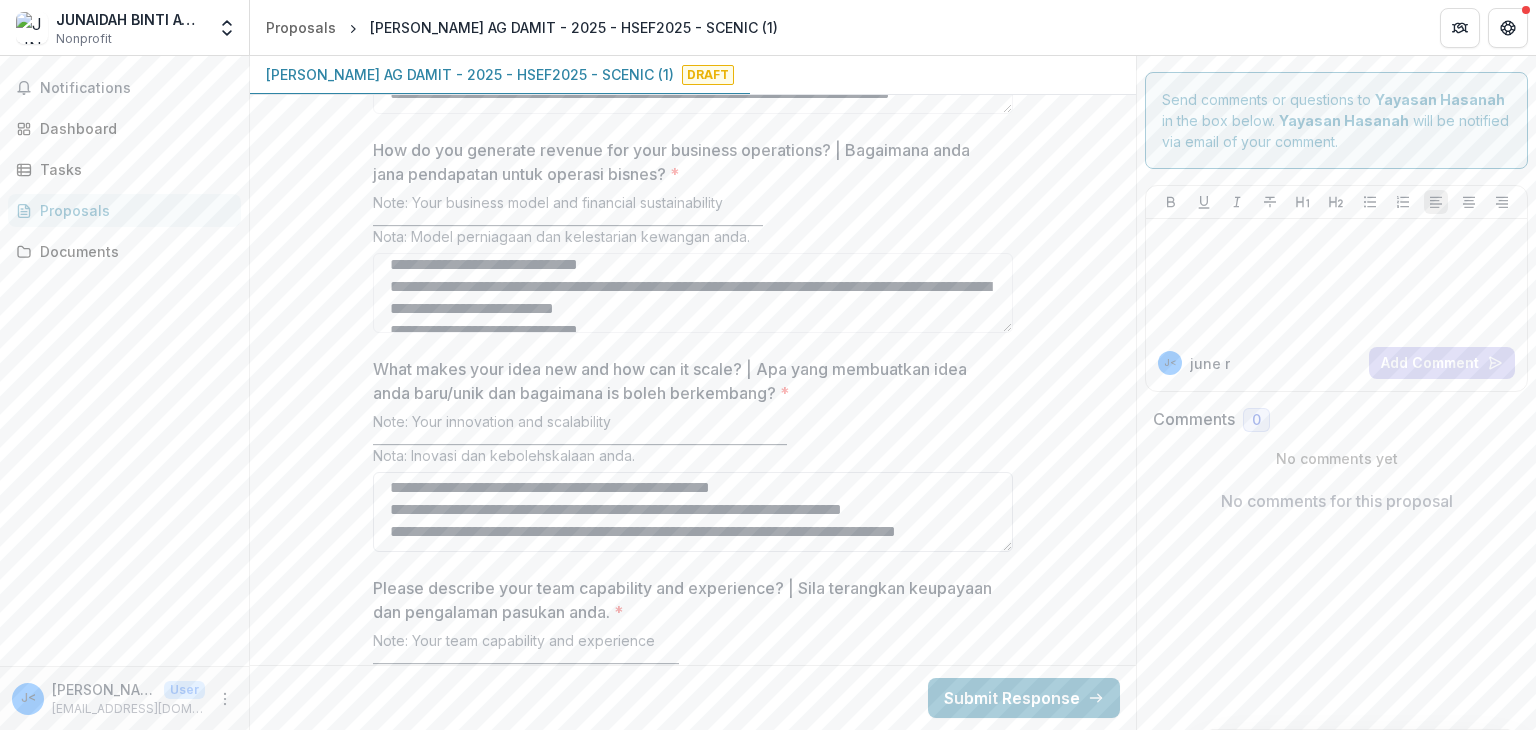 scroll, scrollTop: 1653, scrollLeft: 0, axis: vertical 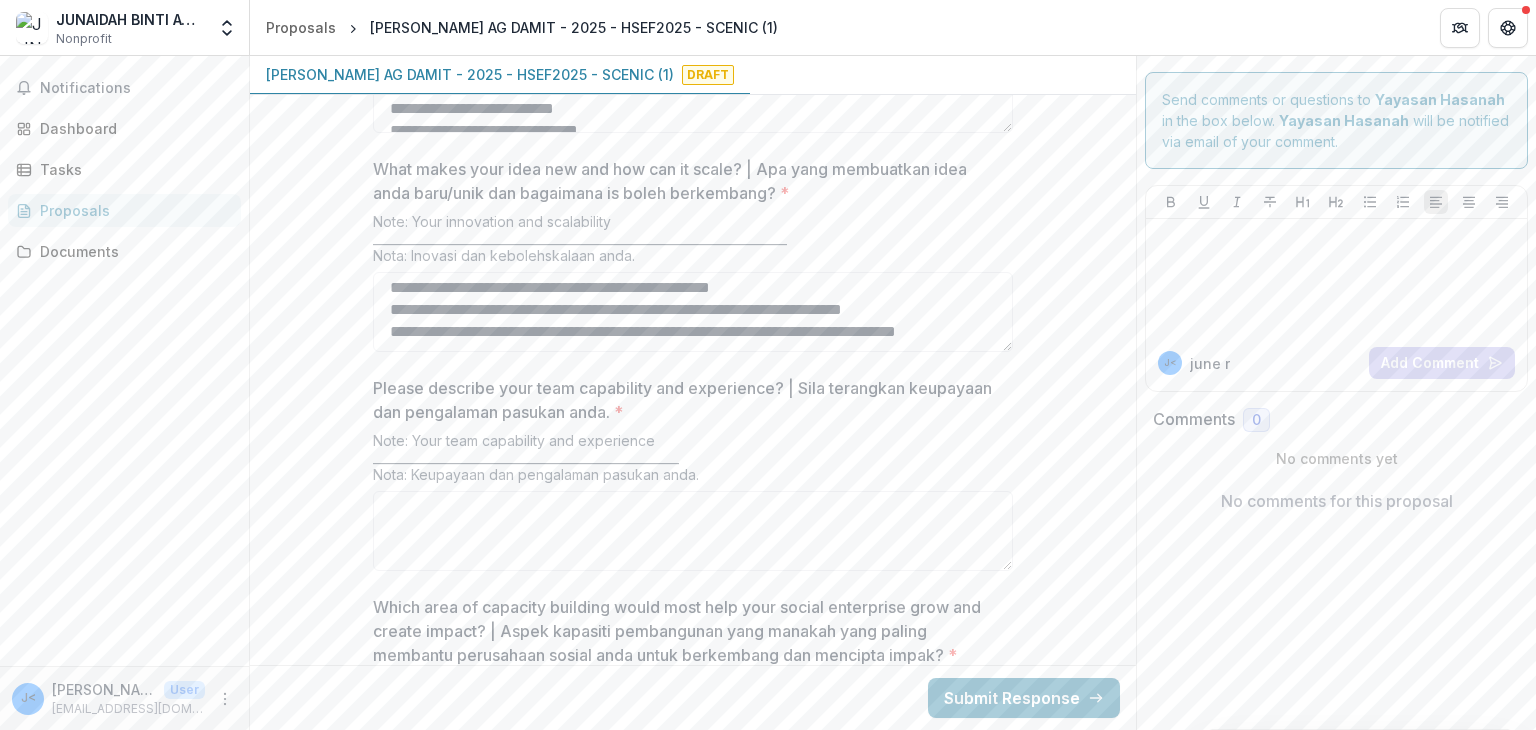 type on "**********" 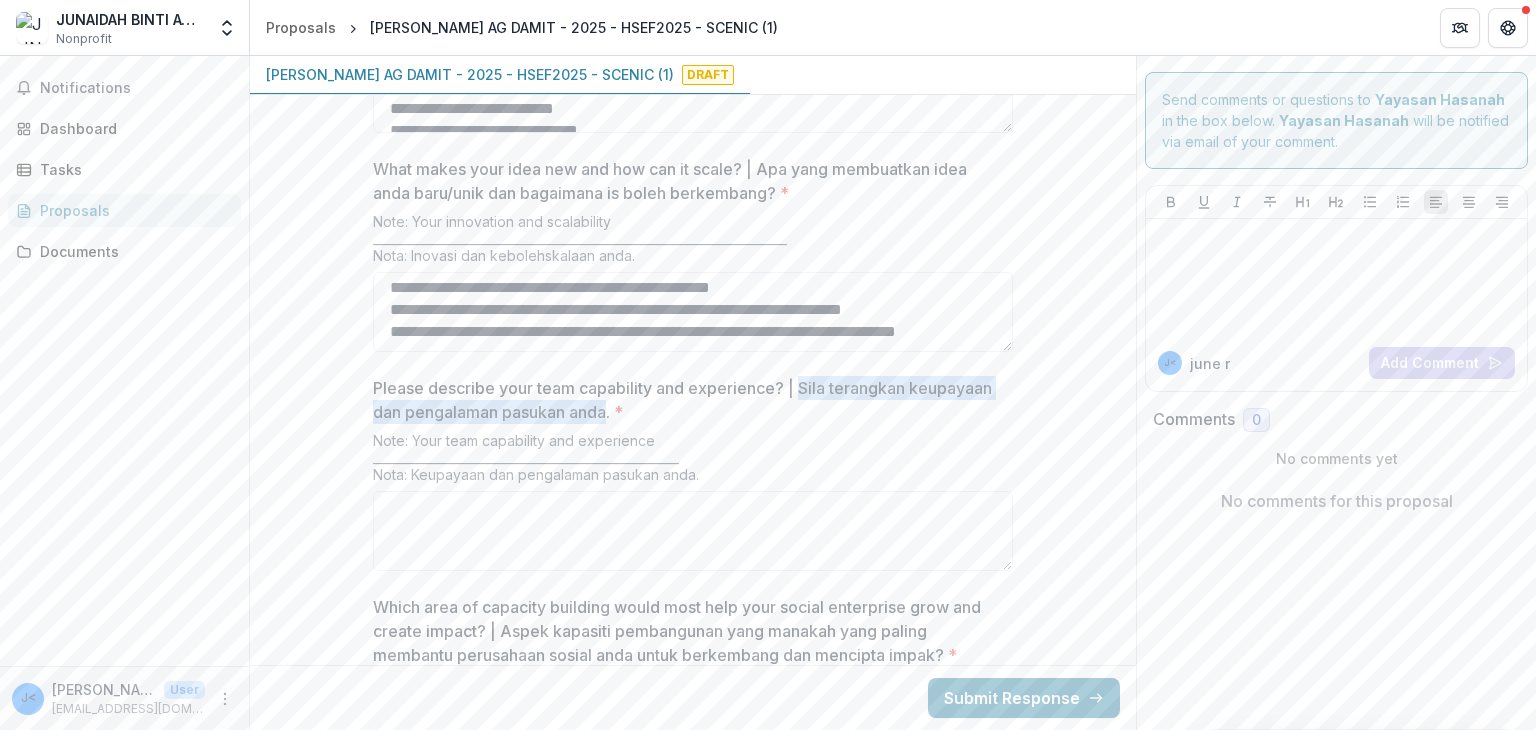 drag, startPoint x: 800, startPoint y: 333, endPoint x: 604, endPoint y: 362, distance: 198.13379 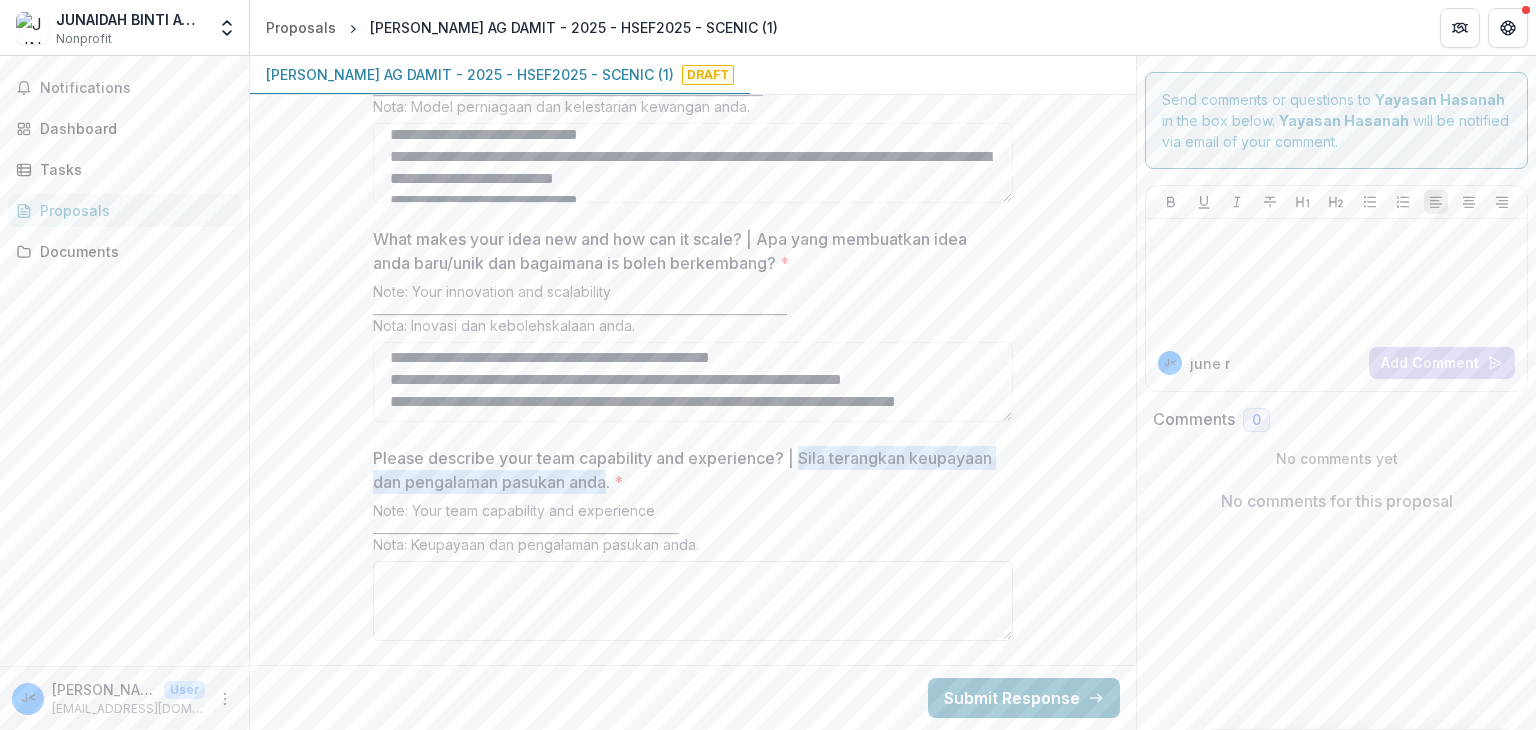 scroll, scrollTop: 3527, scrollLeft: 0, axis: vertical 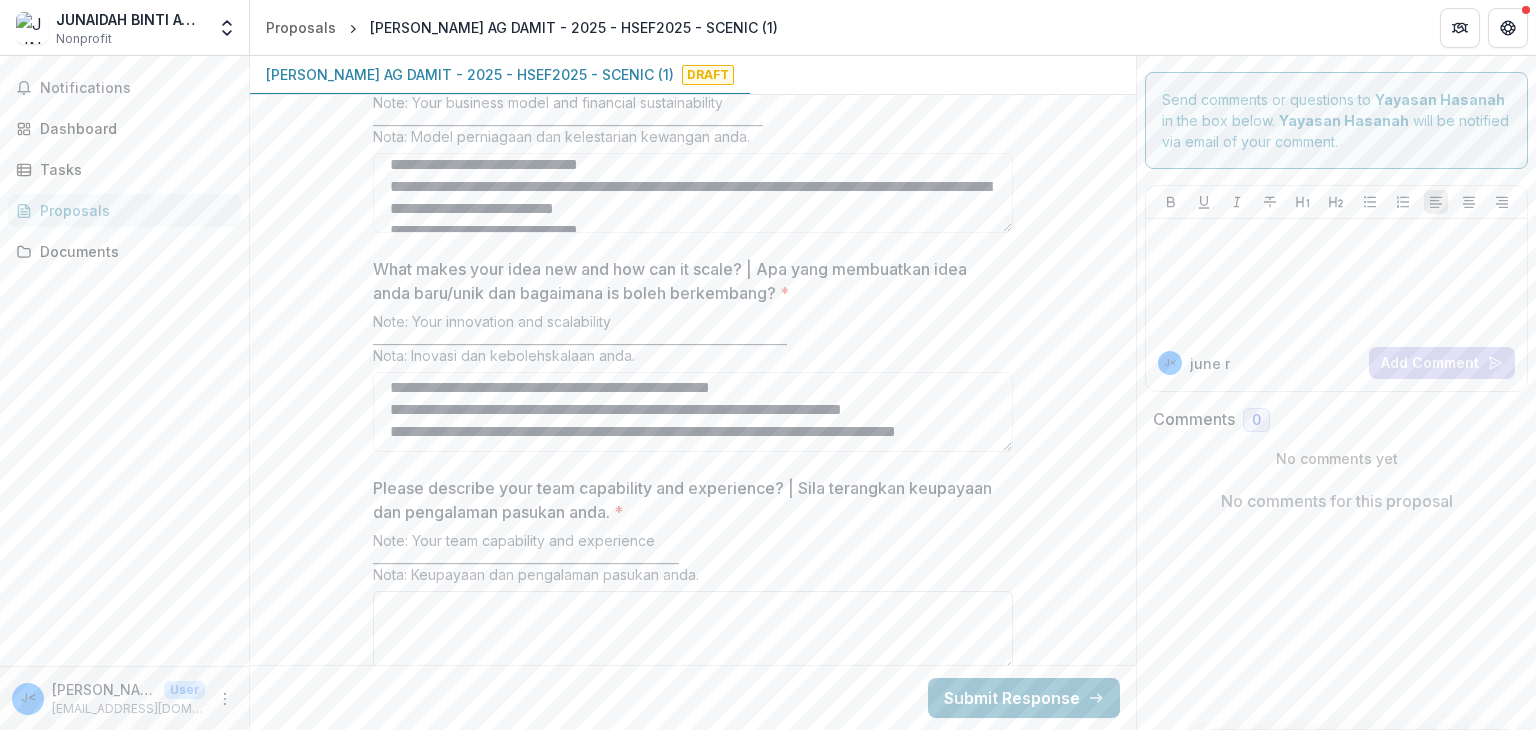 click on "Please describe your team capability and experience? | Sila terangkan keupayaan dan pengalaman pasukan anda. *" at bounding box center [693, 631] 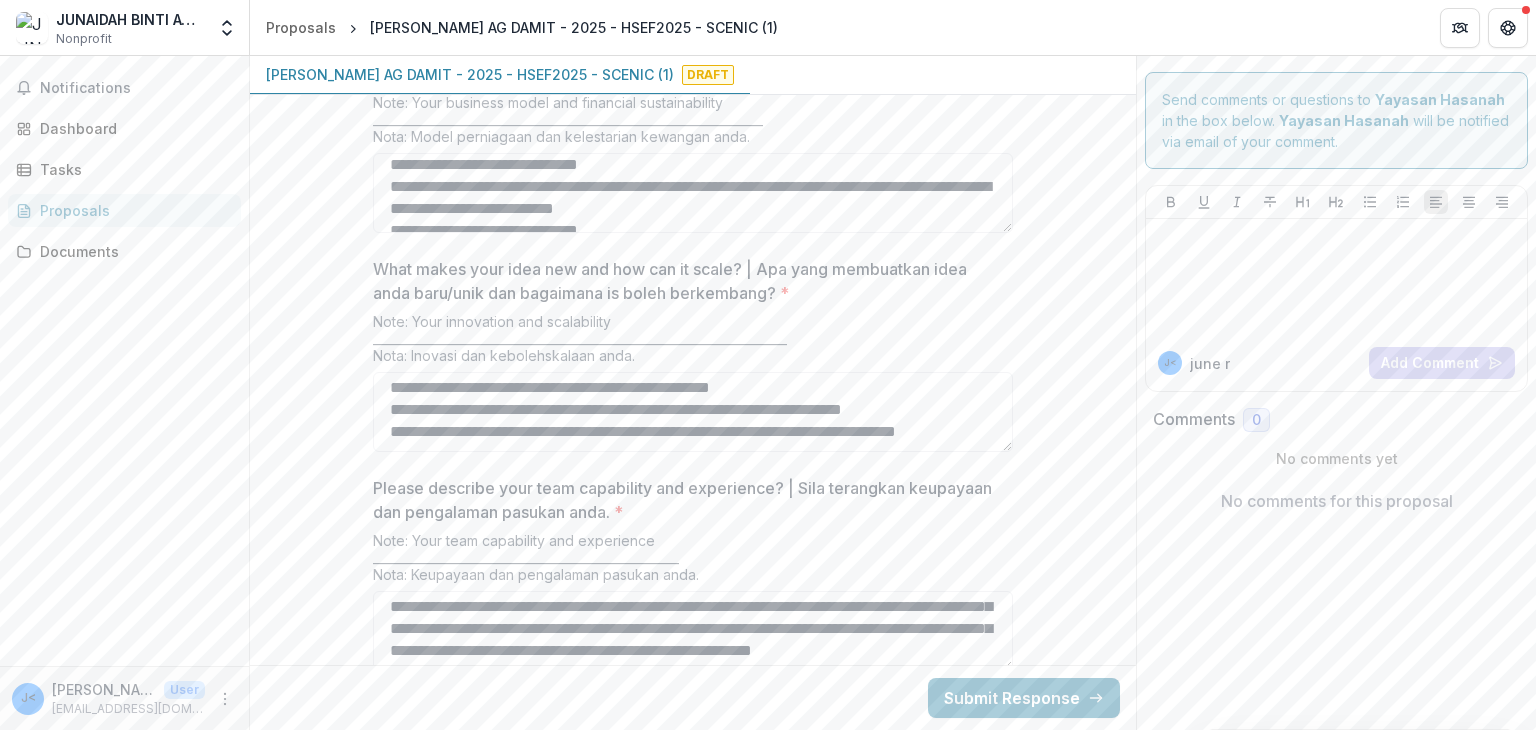 scroll, scrollTop: 60, scrollLeft: 0, axis: vertical 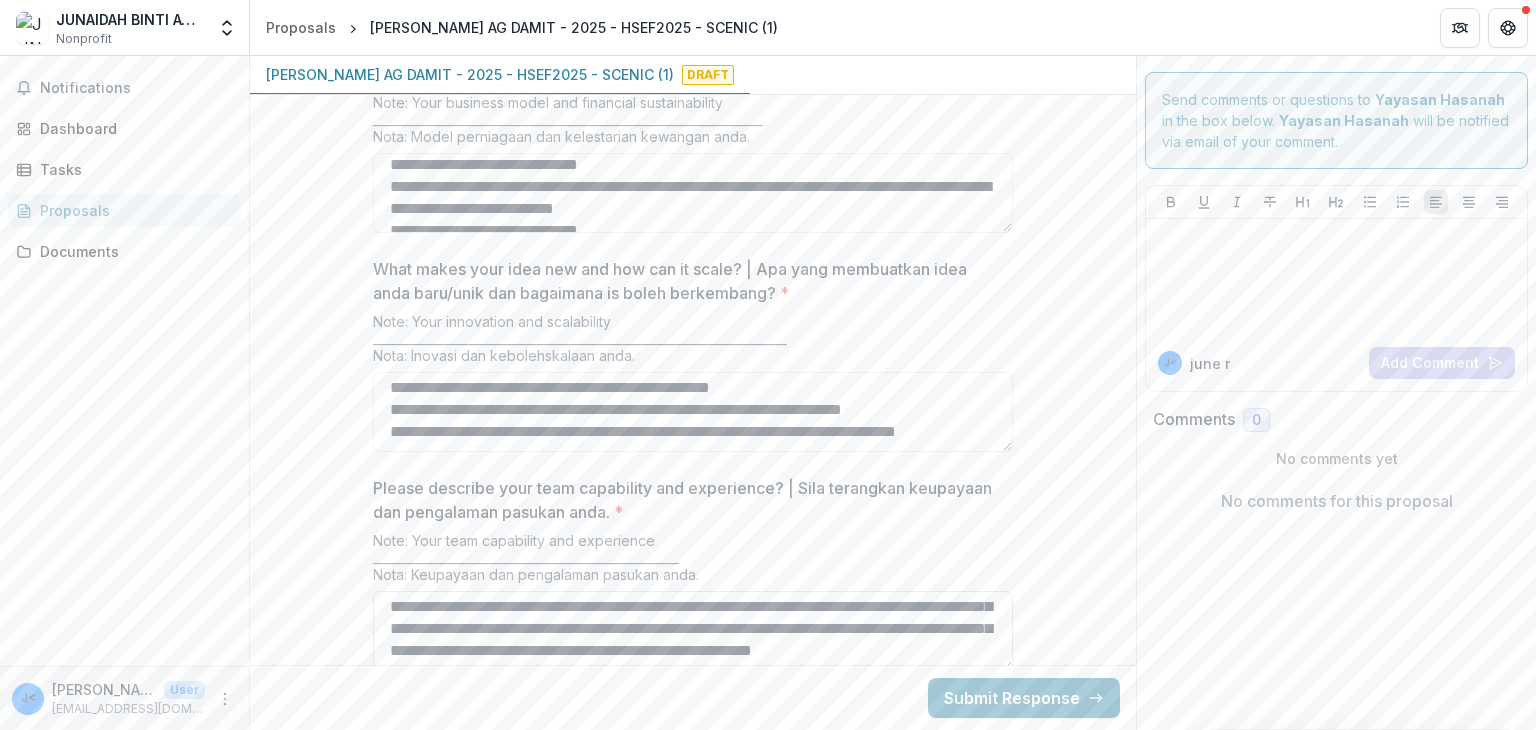 paste on "**********" 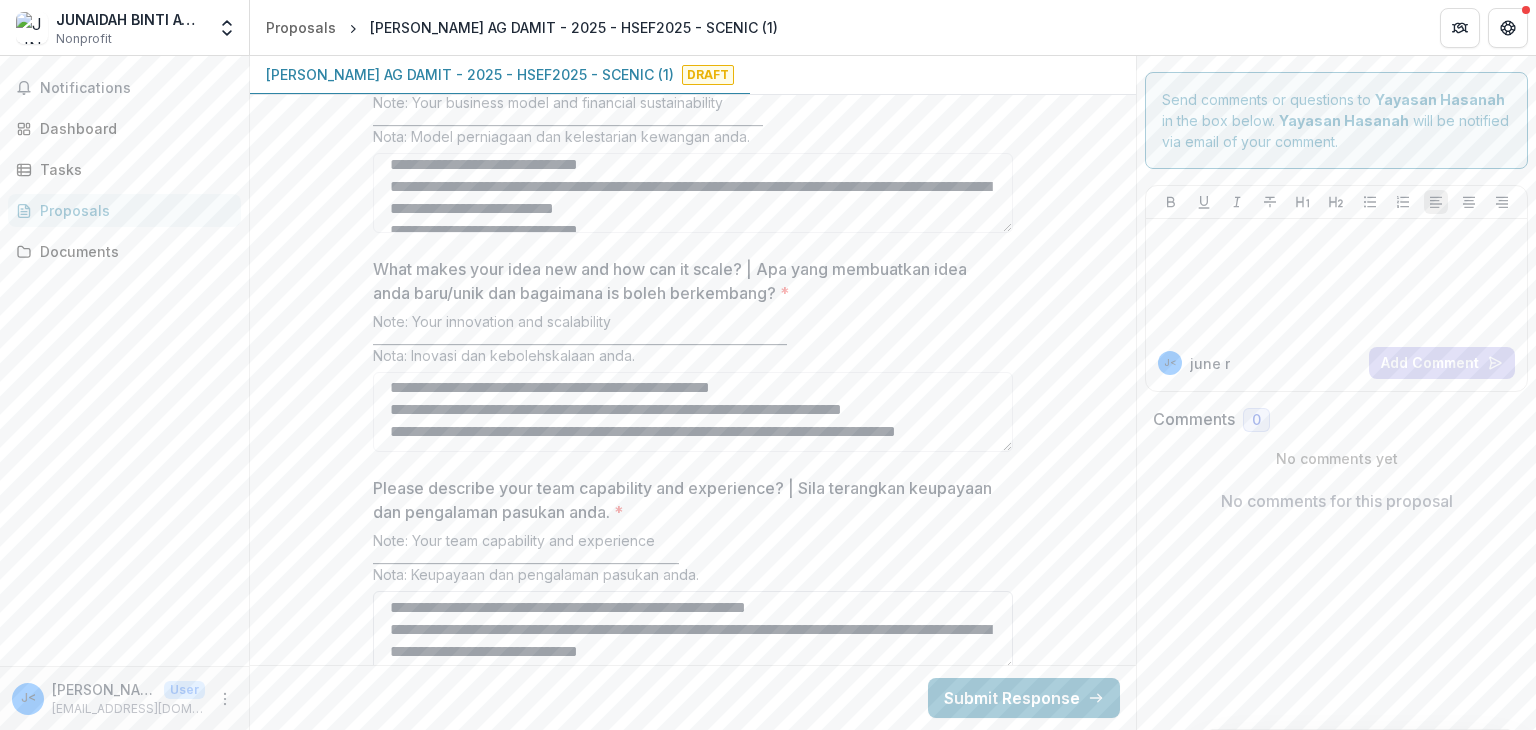 scroll, scrollTop: 1049, scrollLeft: 0, axis: vertical 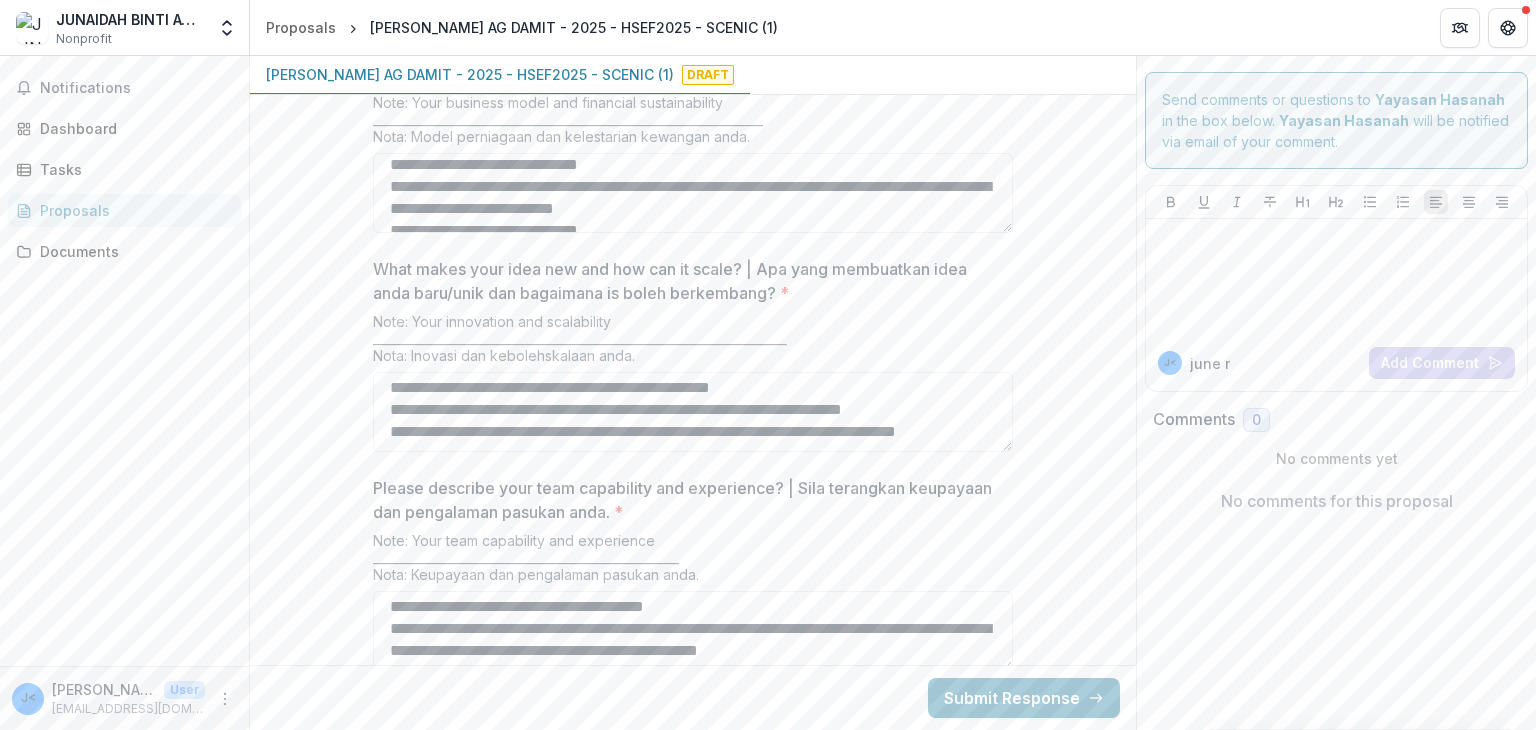 paste on "**********" 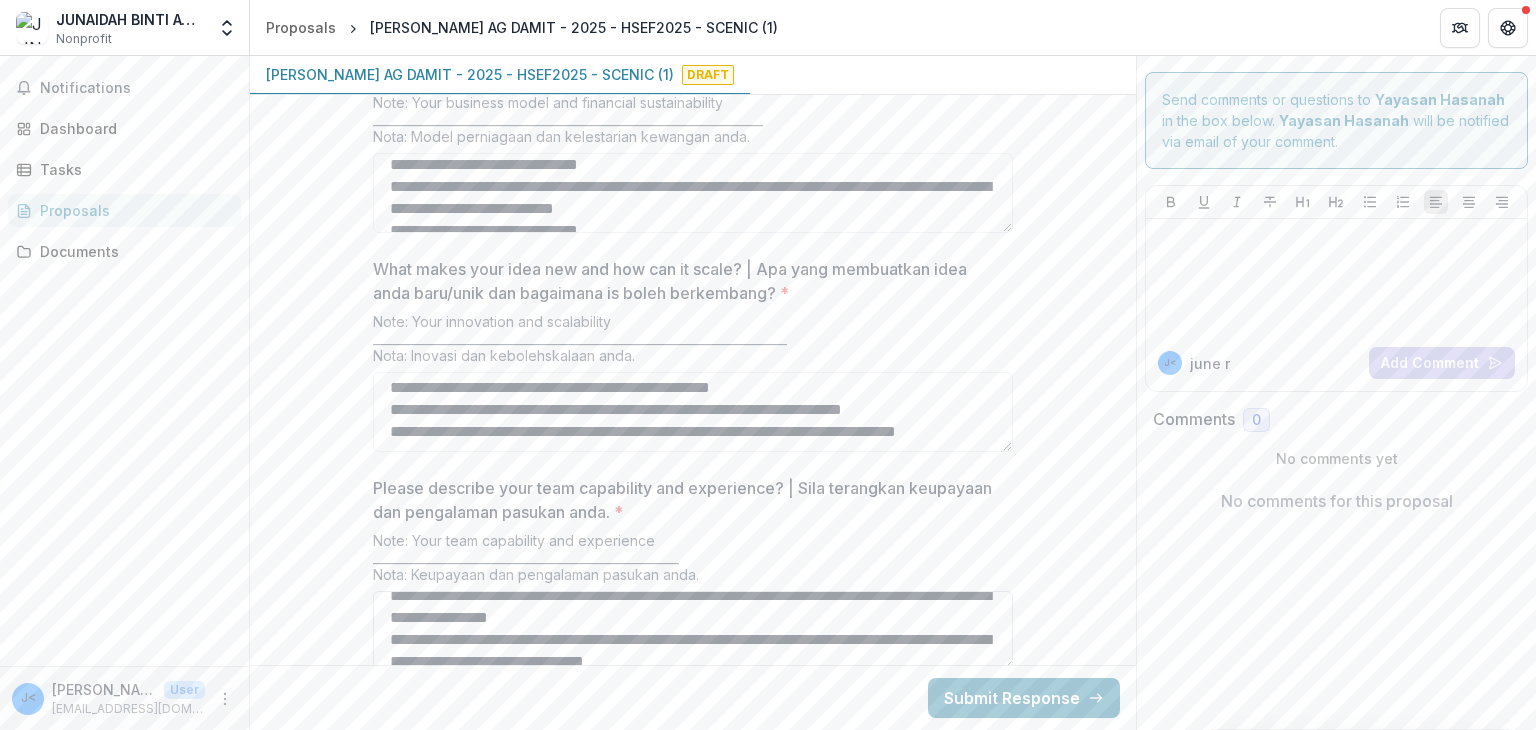 click on "Please describe your team capability and experience? | Sila terangkan keupayaan dan pengalaman pasukan anda. *" at bounding box center (693, 631) 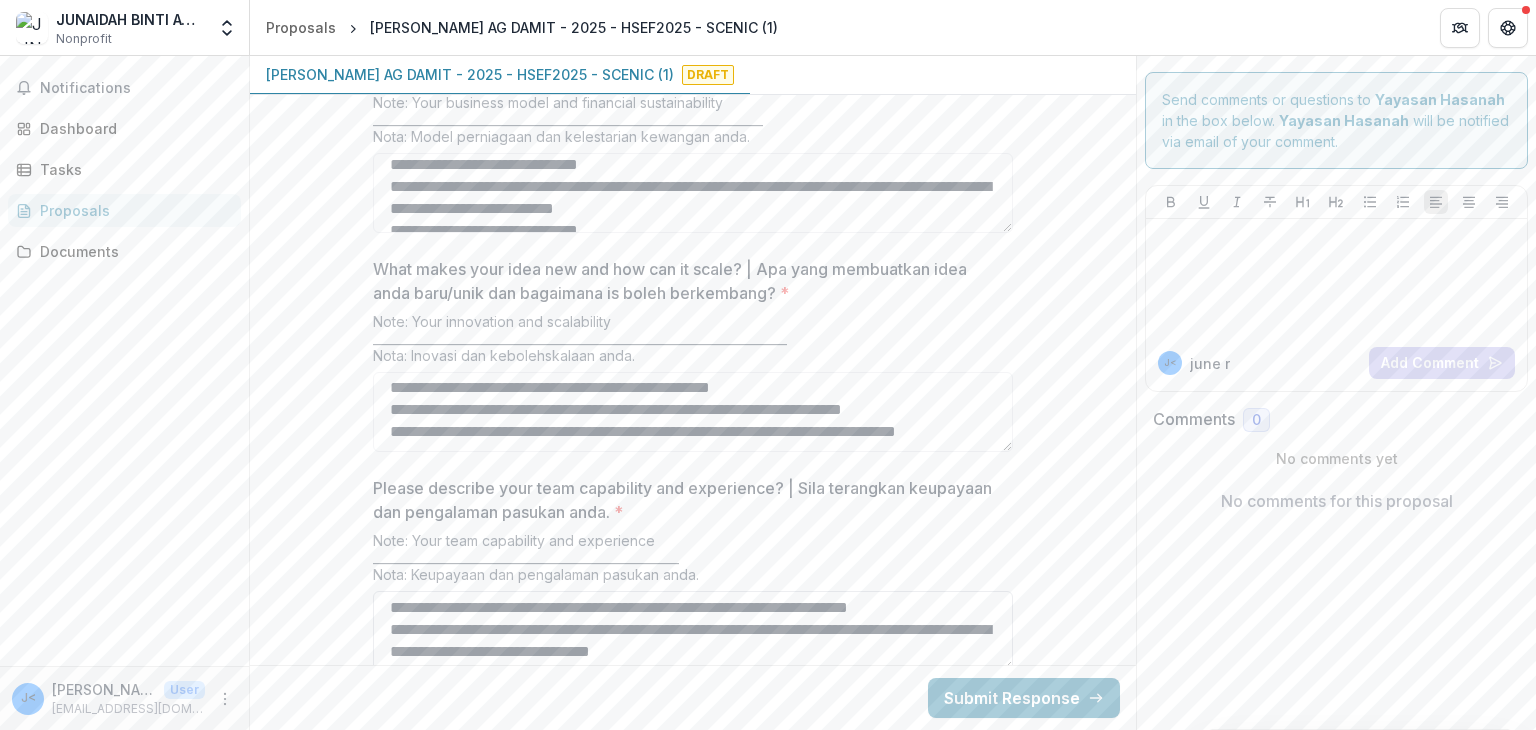 scroll, scrollTop: 1349, scrollLeft: 0, axis: vertical 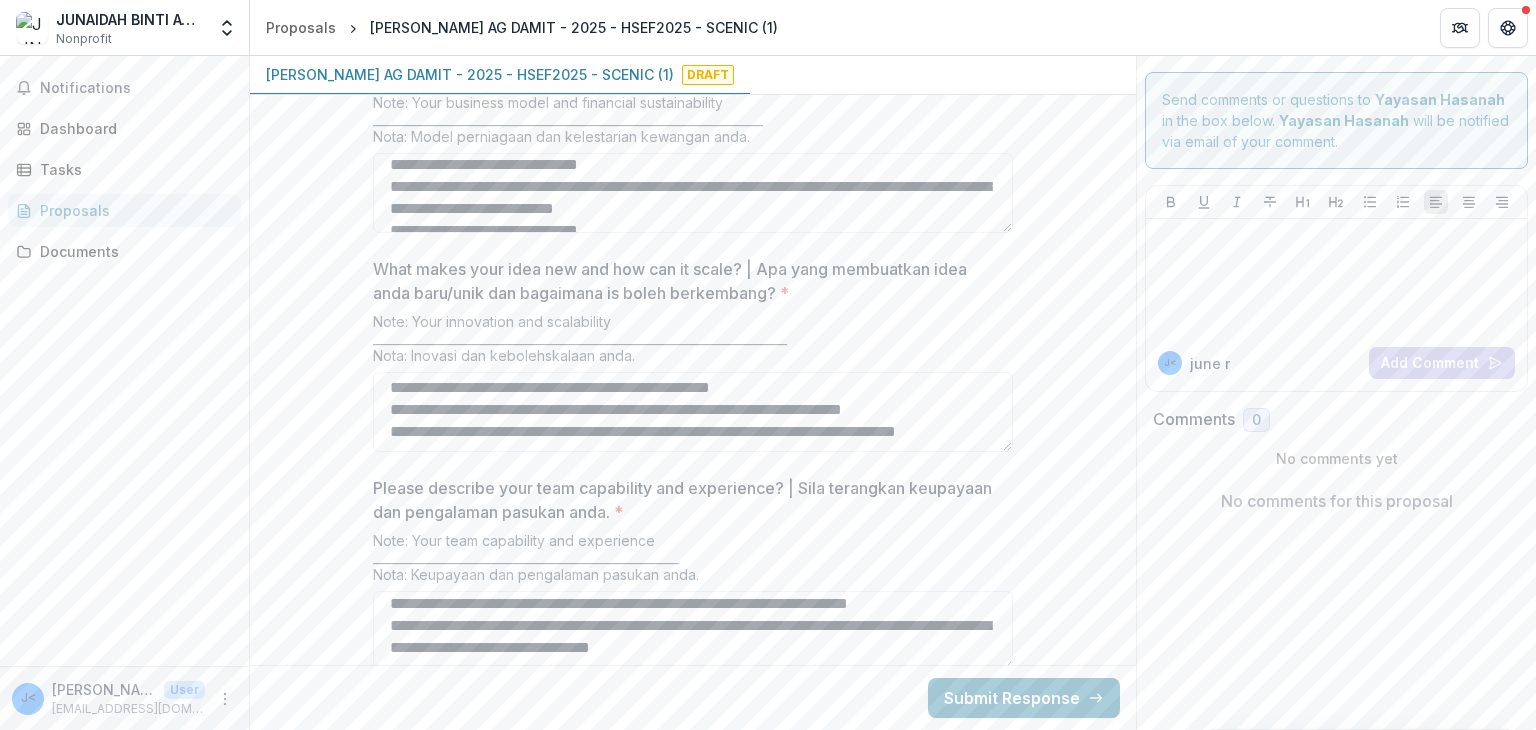 type on "**********" 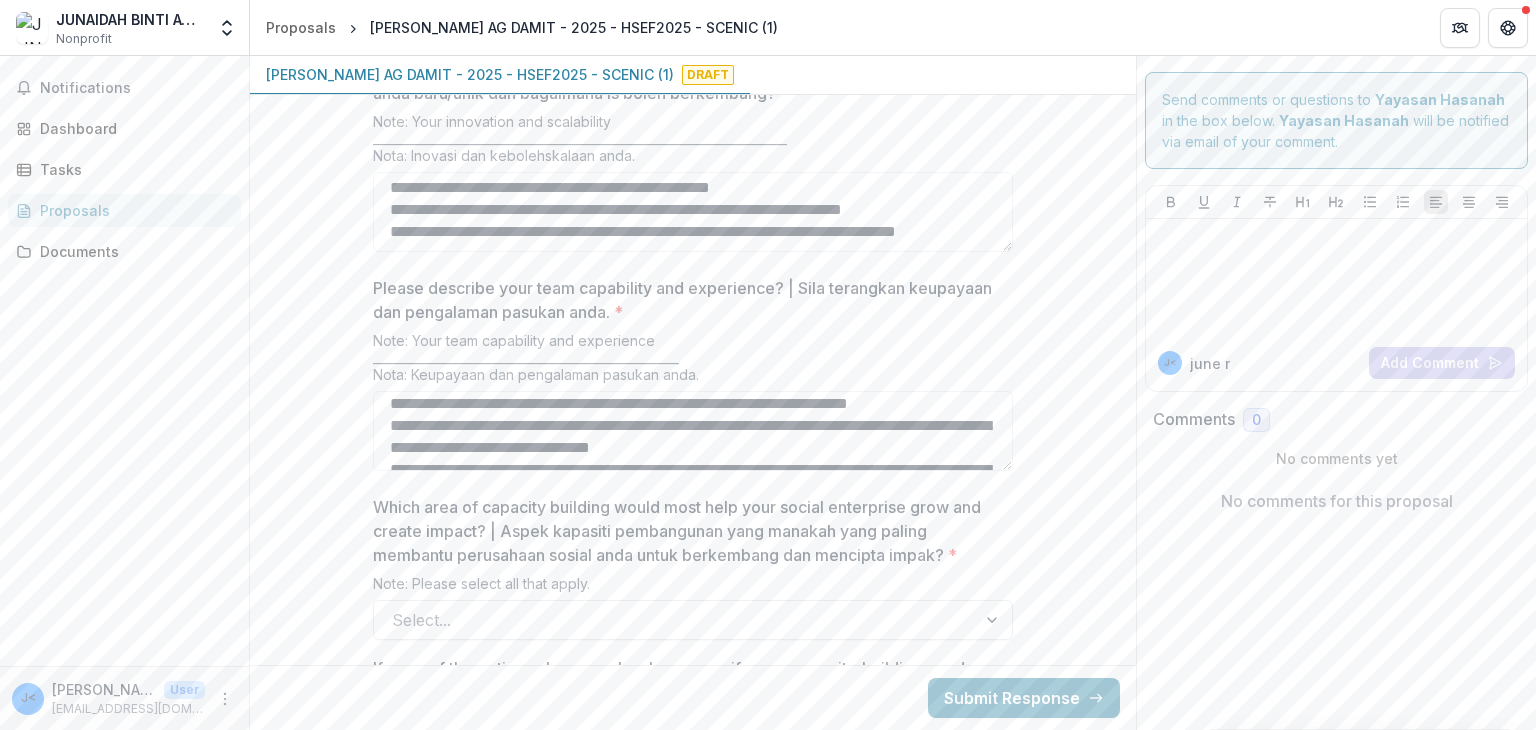 scroll, scrollTop: 3927, scrollLeft: 0, axis: vertical 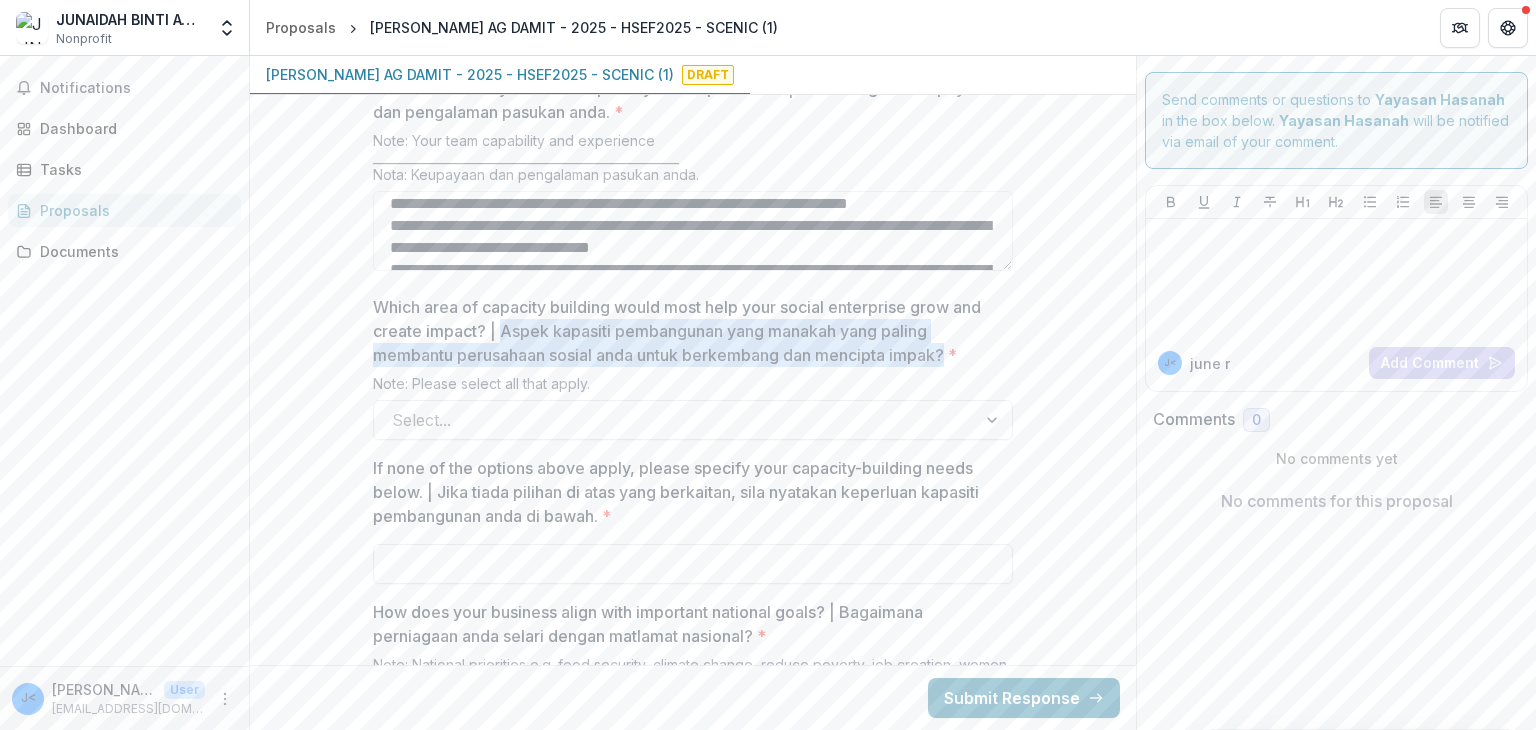 drag, startPoint x: 500, startPoint y: 273, endPoint x: 949, endPoint y: 301, distance: 449.8722 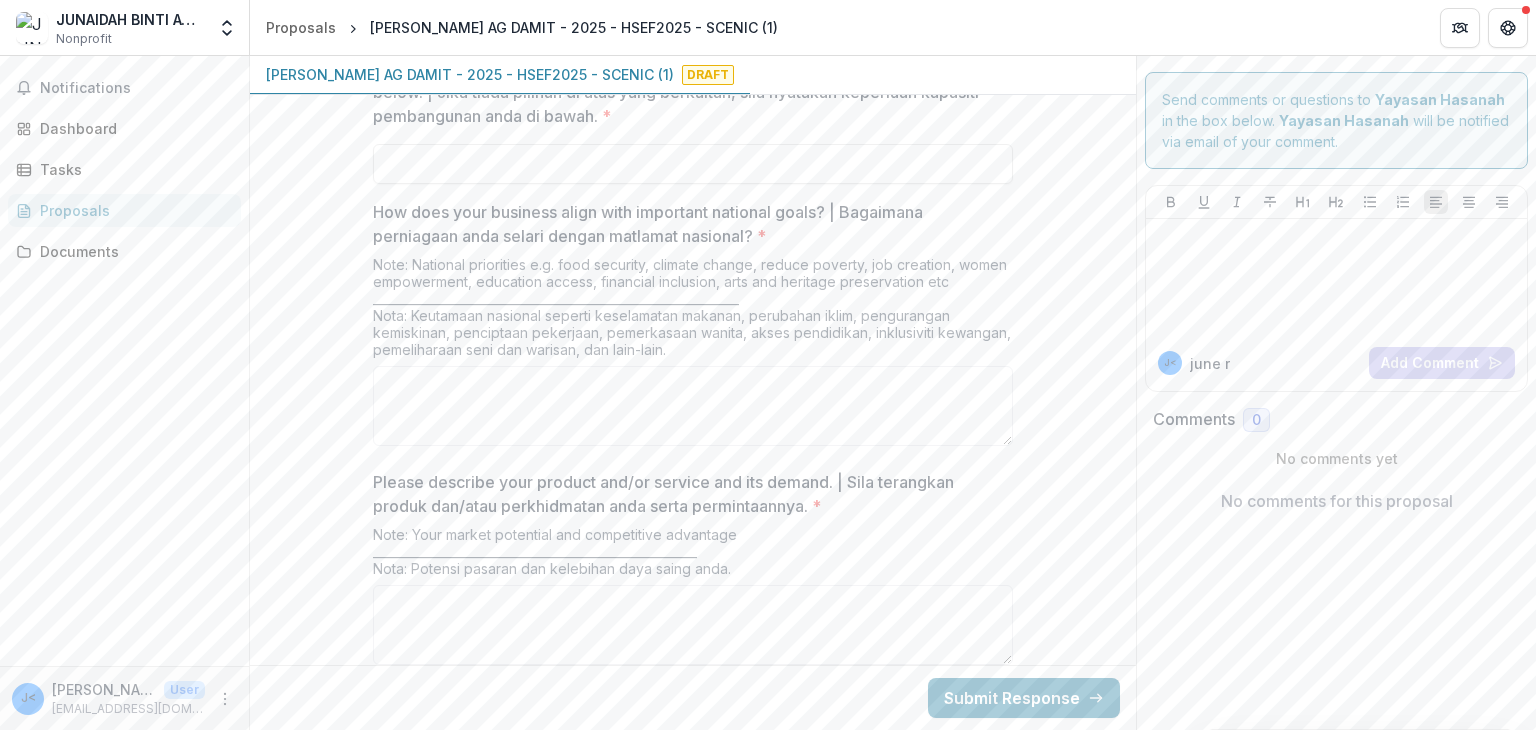 scroll, scrollTop: 4127, scrollLeft: 0, axis: vertical 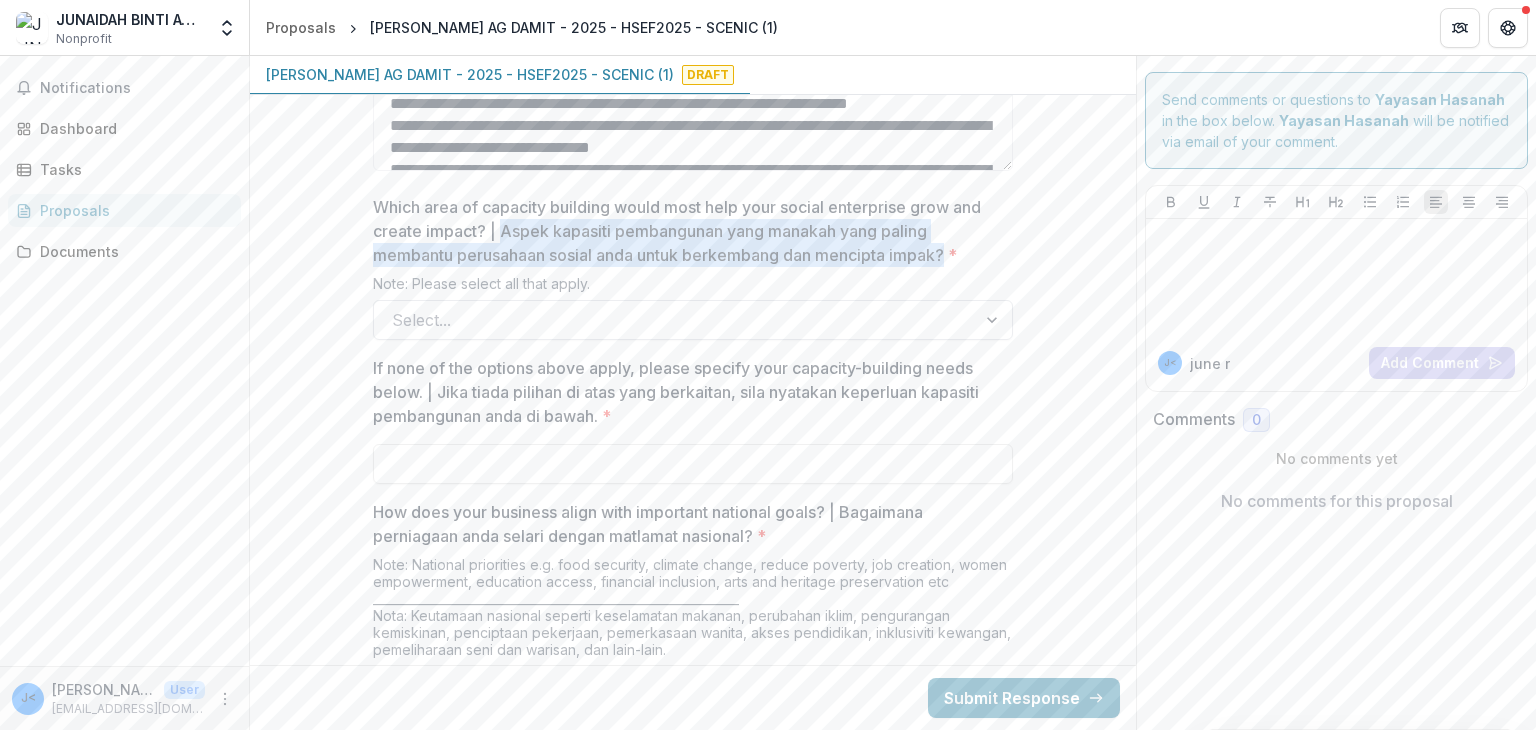click at bounding box center [675, 320] 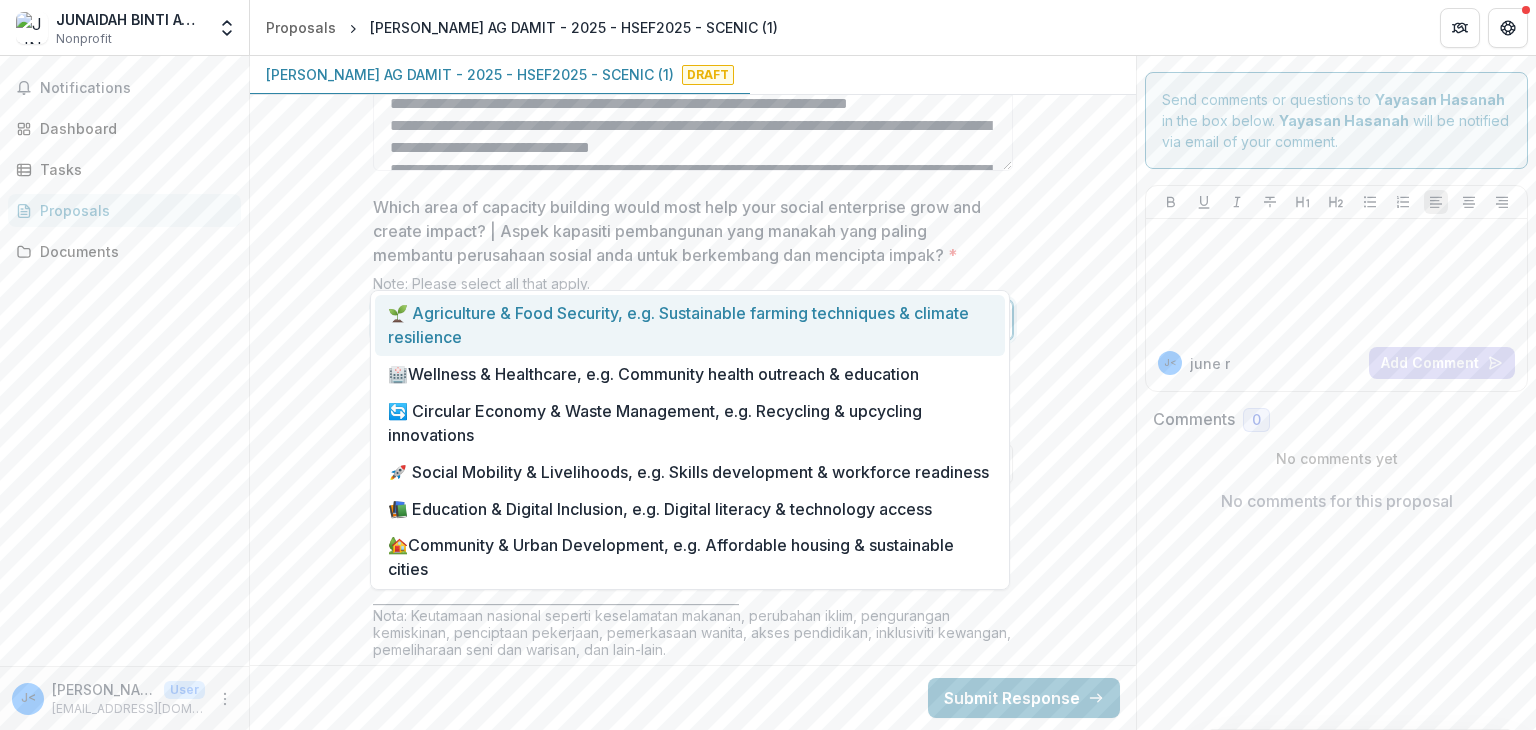 click on "🌱 Agriculture & Food Security, e.g. Sustainable farming techniques & climate resilience" at bounding box center [690, 325] 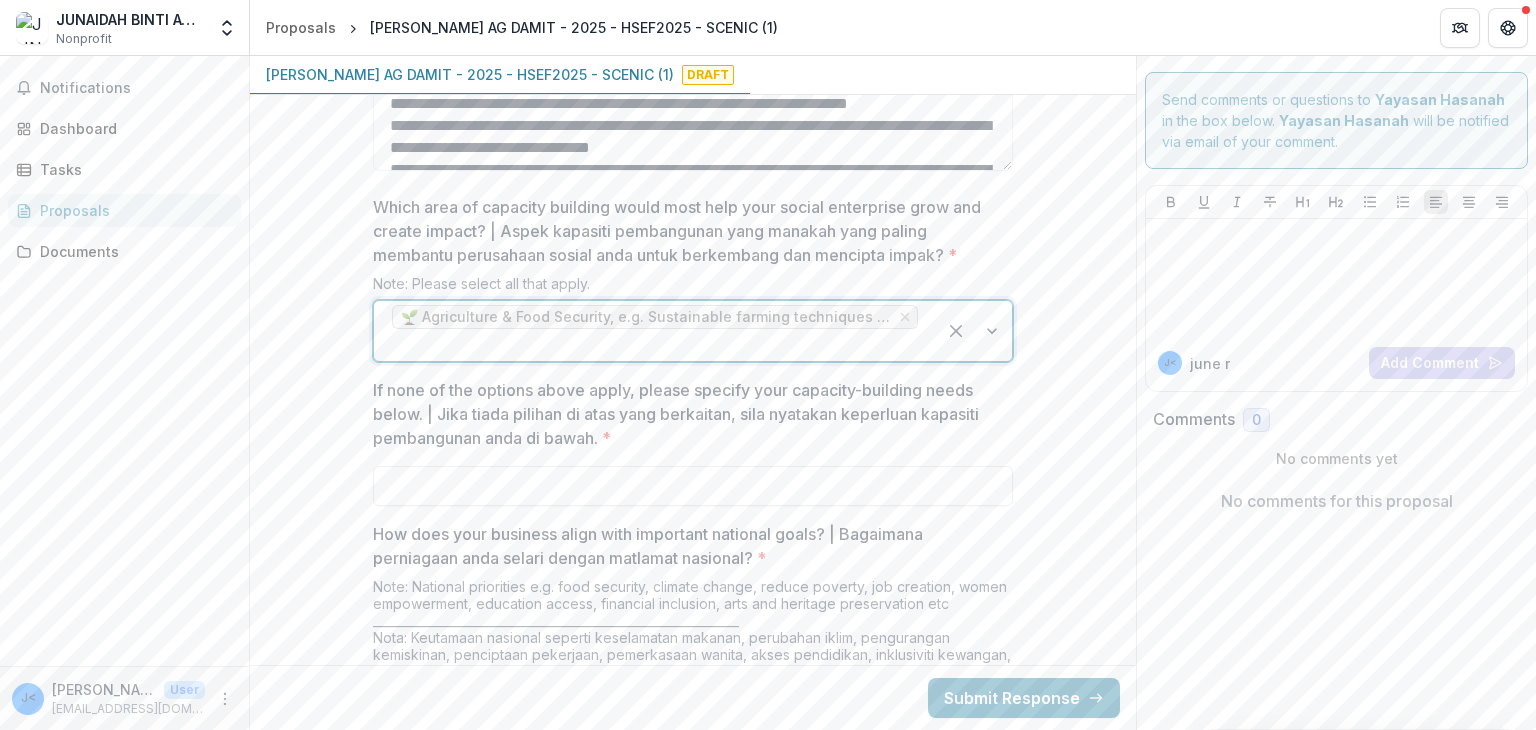 click at bounding box center [655, 345] 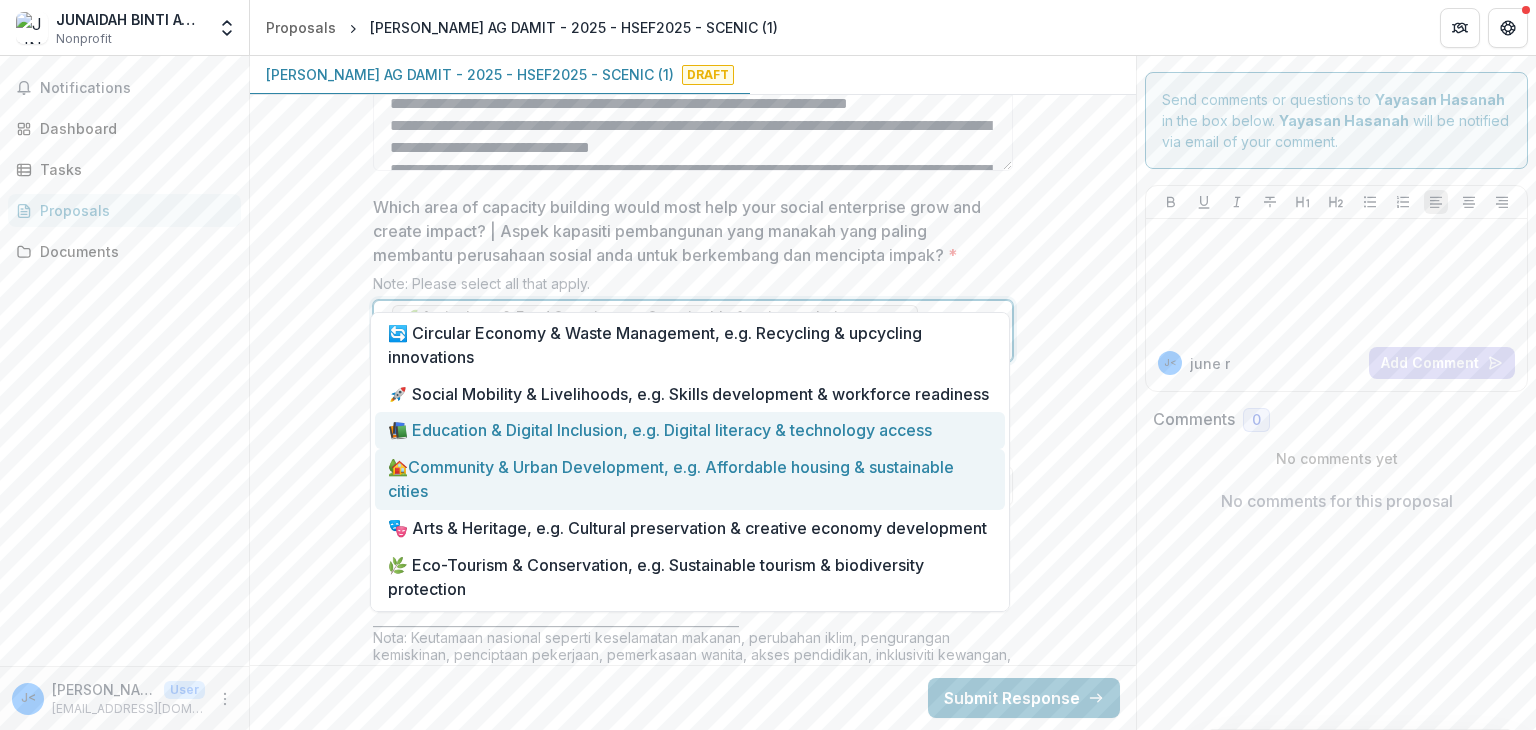 scroll, scrollTop: 0, scrollLeft: 0, axis: both 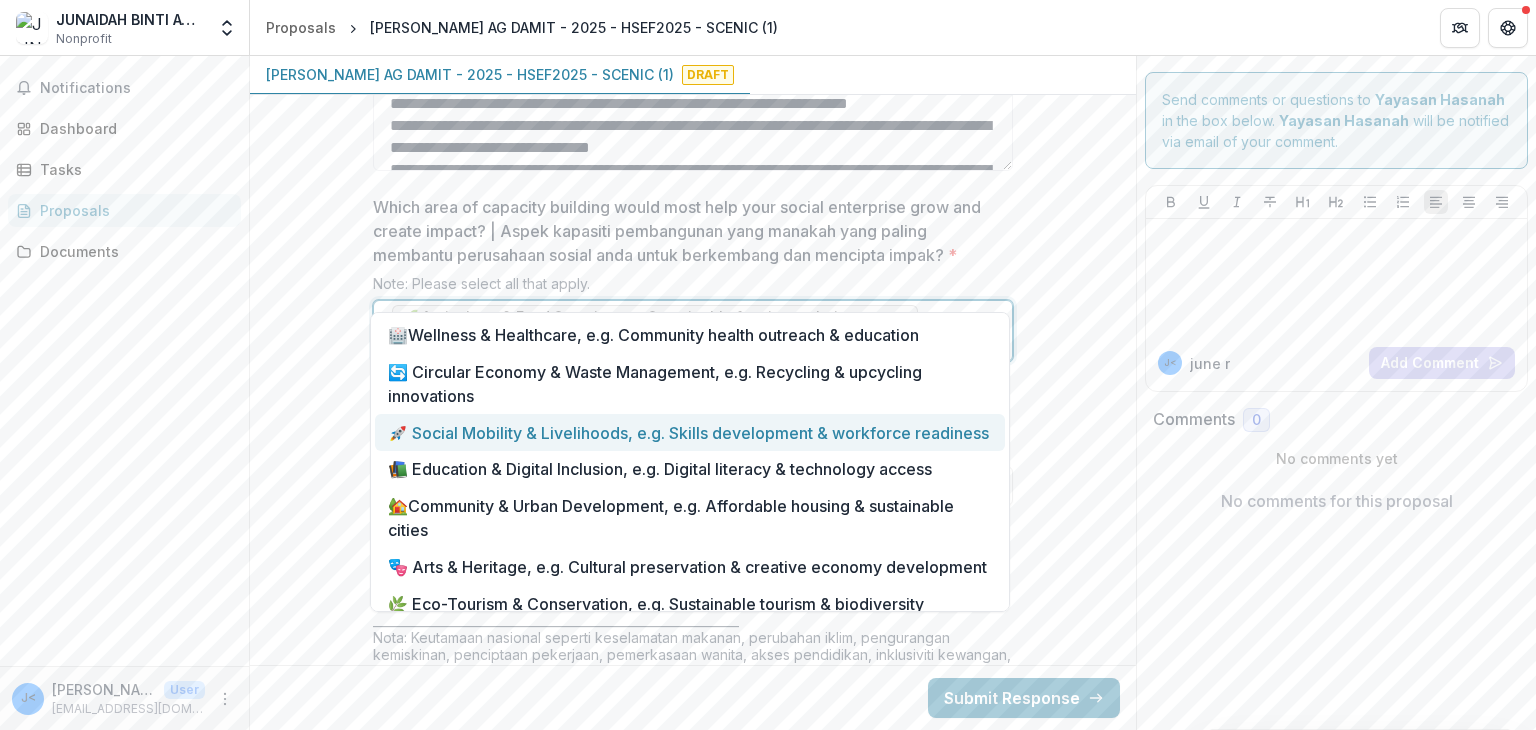 click on "**********" at bounding box center (693, -710) 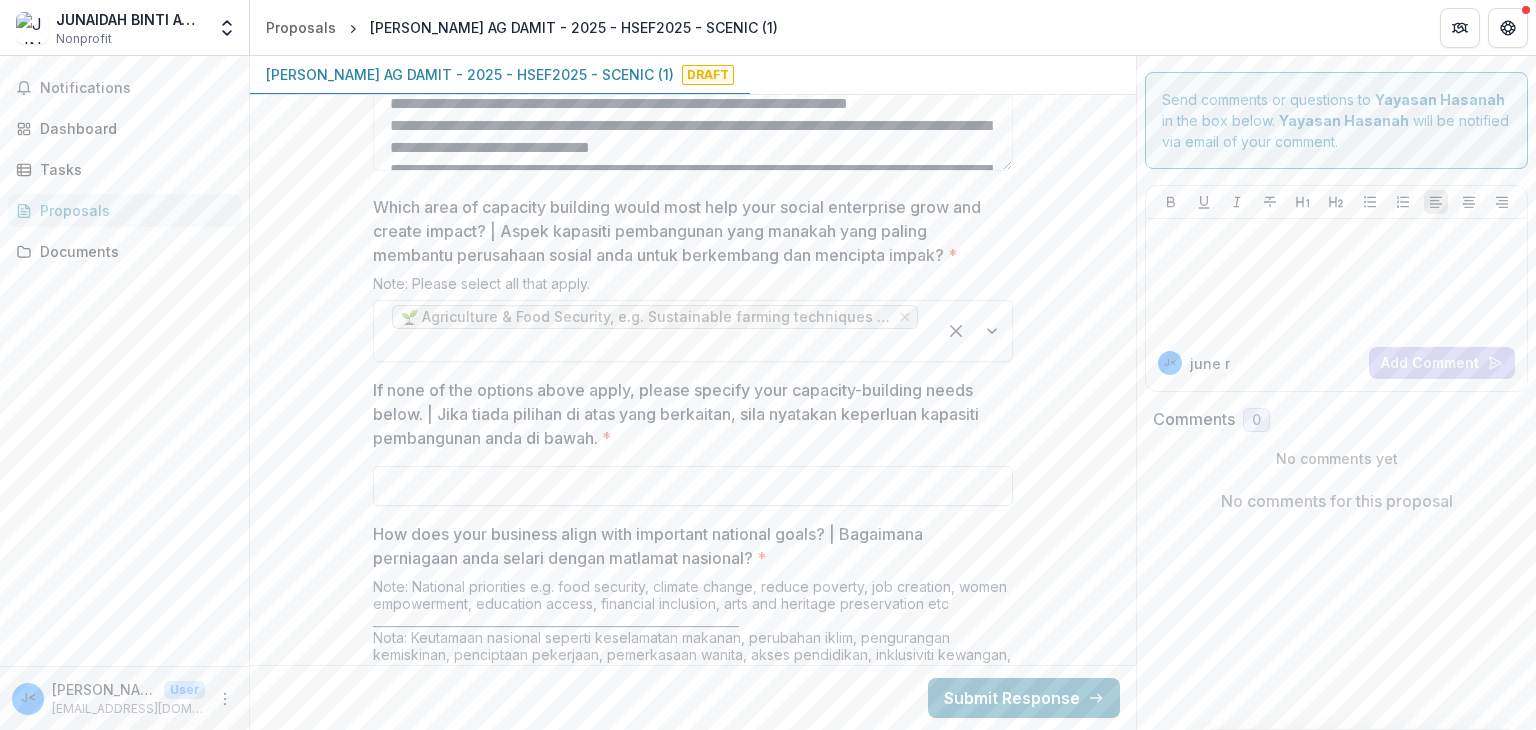 click on "If none of the options above apply, please specify your capacity-building needs below. | Jika tiada pilihan di atas yang berkaitan, sila nyatakan keperluan kapasiti pembangunan anda di bawah. *" at bounding box center (693, 486) 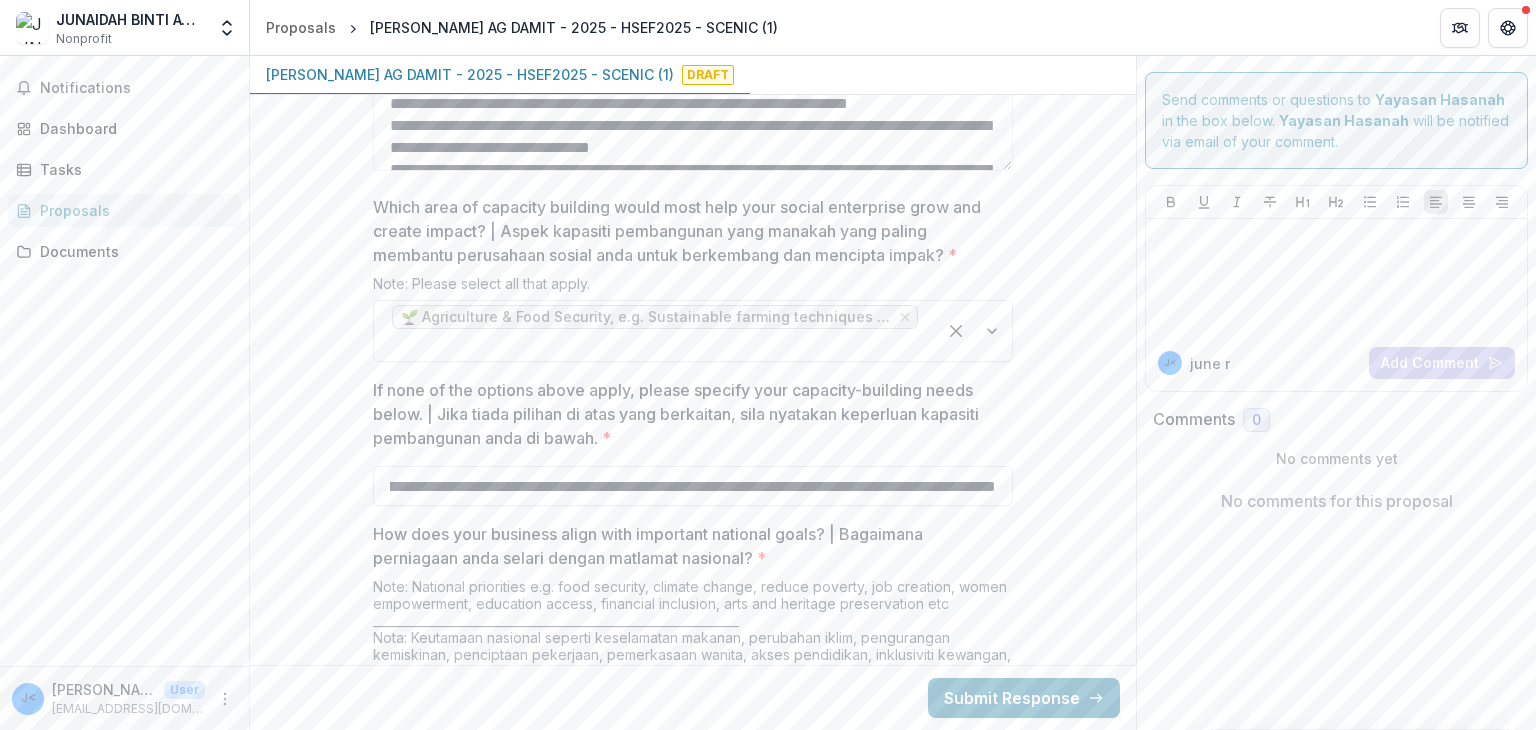 scroll, scrollTop: 0, scrollLeft: 0, axis: both 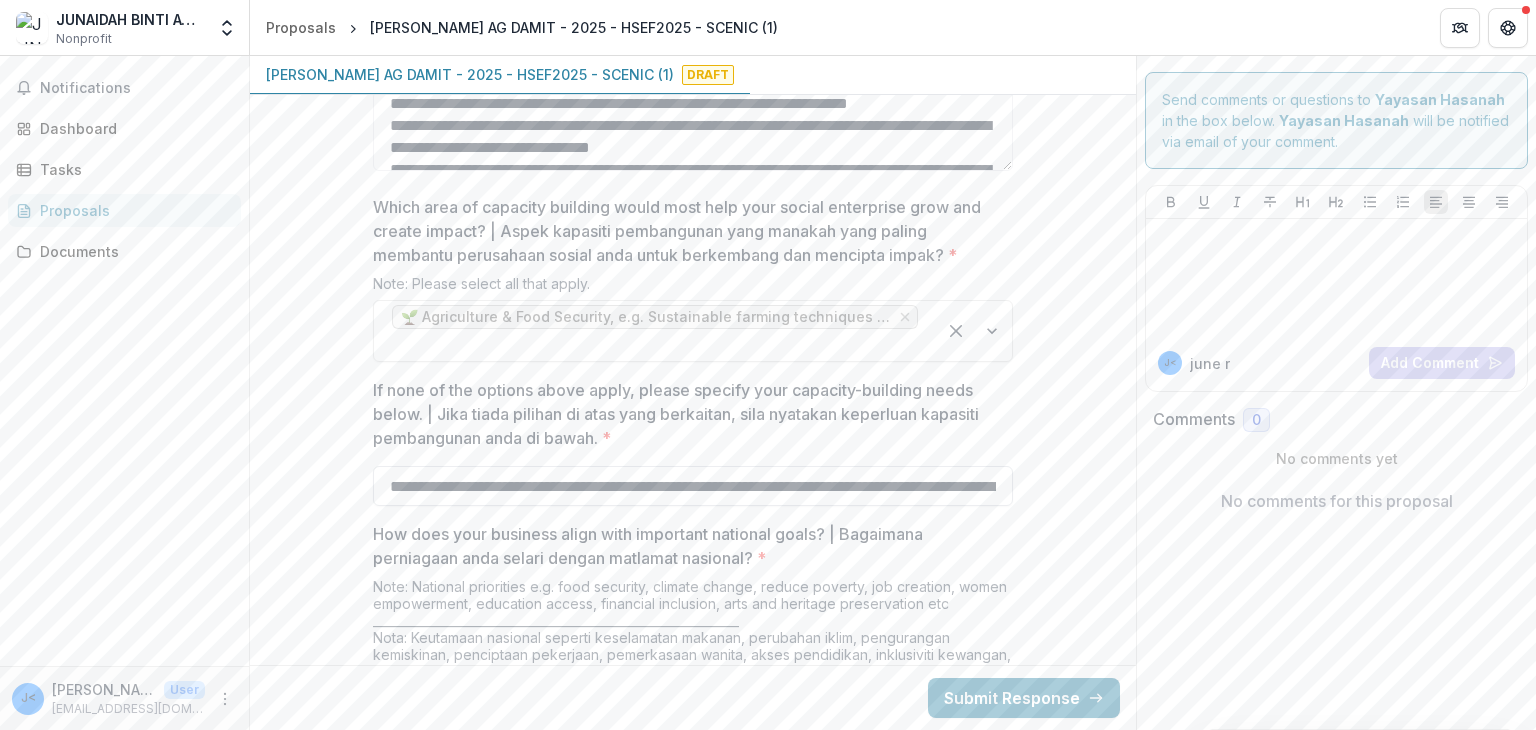 click on "If none of the options above apply, please specify your capacity-building needs below. | Jika tiada pilihan di atas yang berkaitan, sila nyatakan keperluan kapasiti pembangunan anda di bawah. *" at bounding box center [693, 486] 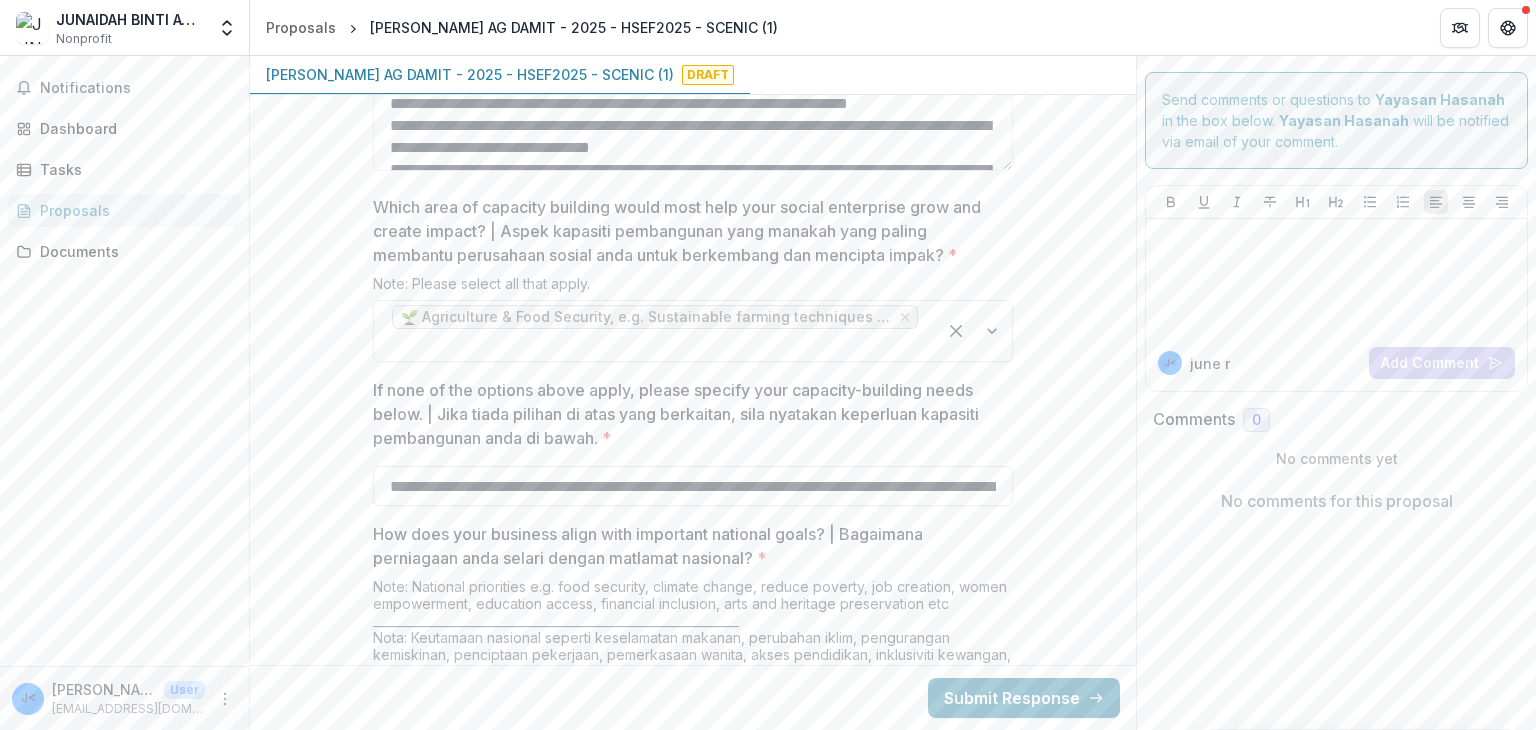 scroll, scrollTop: 0, scrollLeft: 17230, axis: horizontal 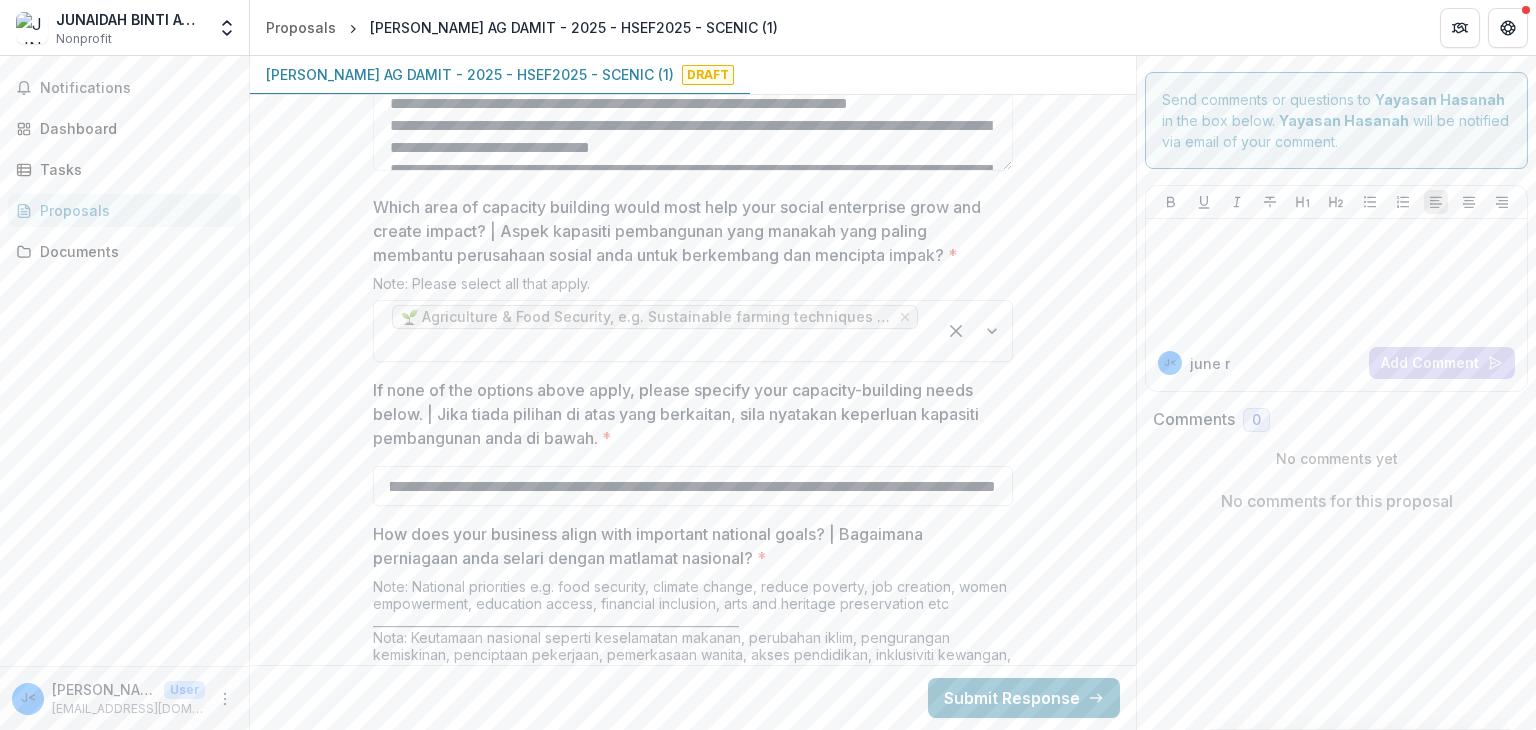paste on "**********" 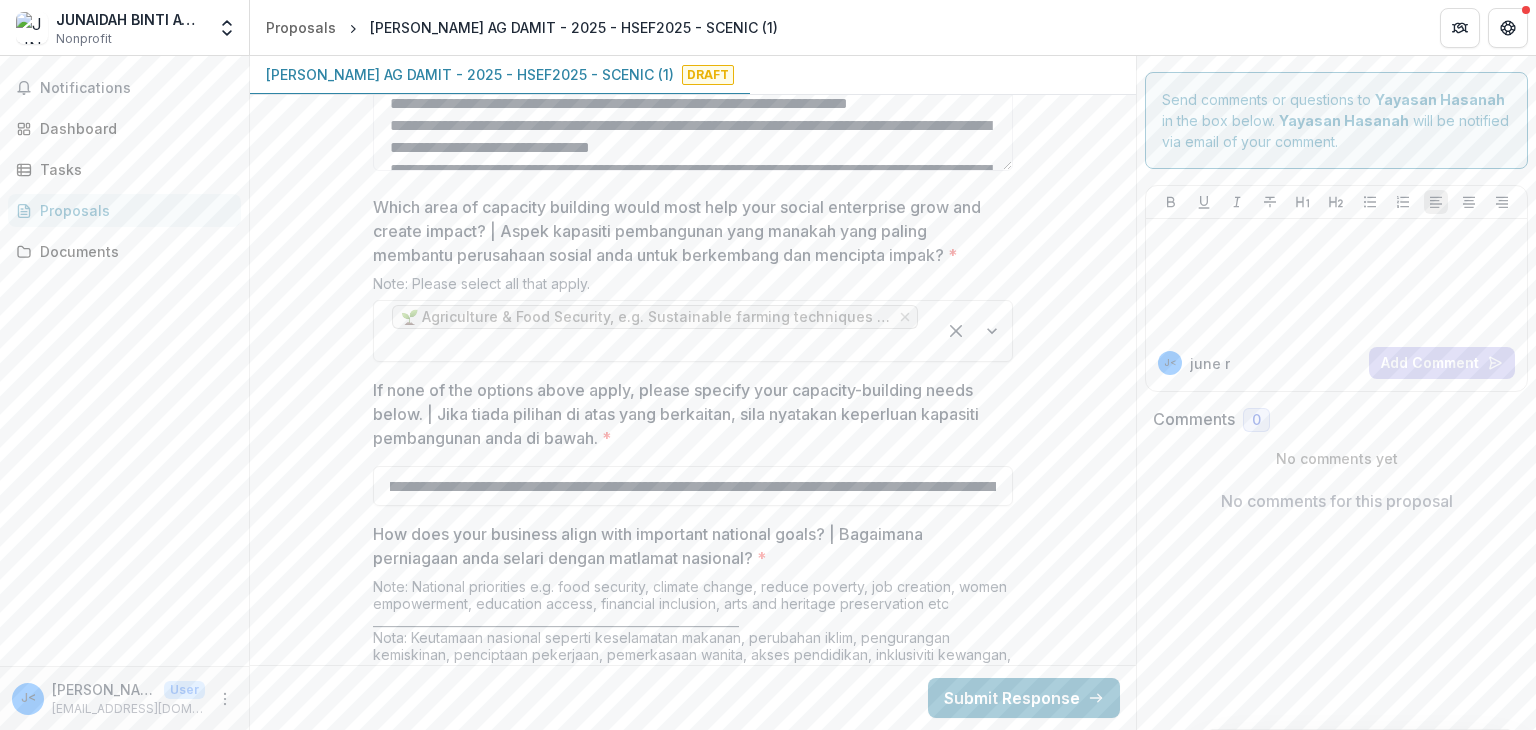 scroll, scrollTop: 0, scrollLeft: 36080, axis: horizontal 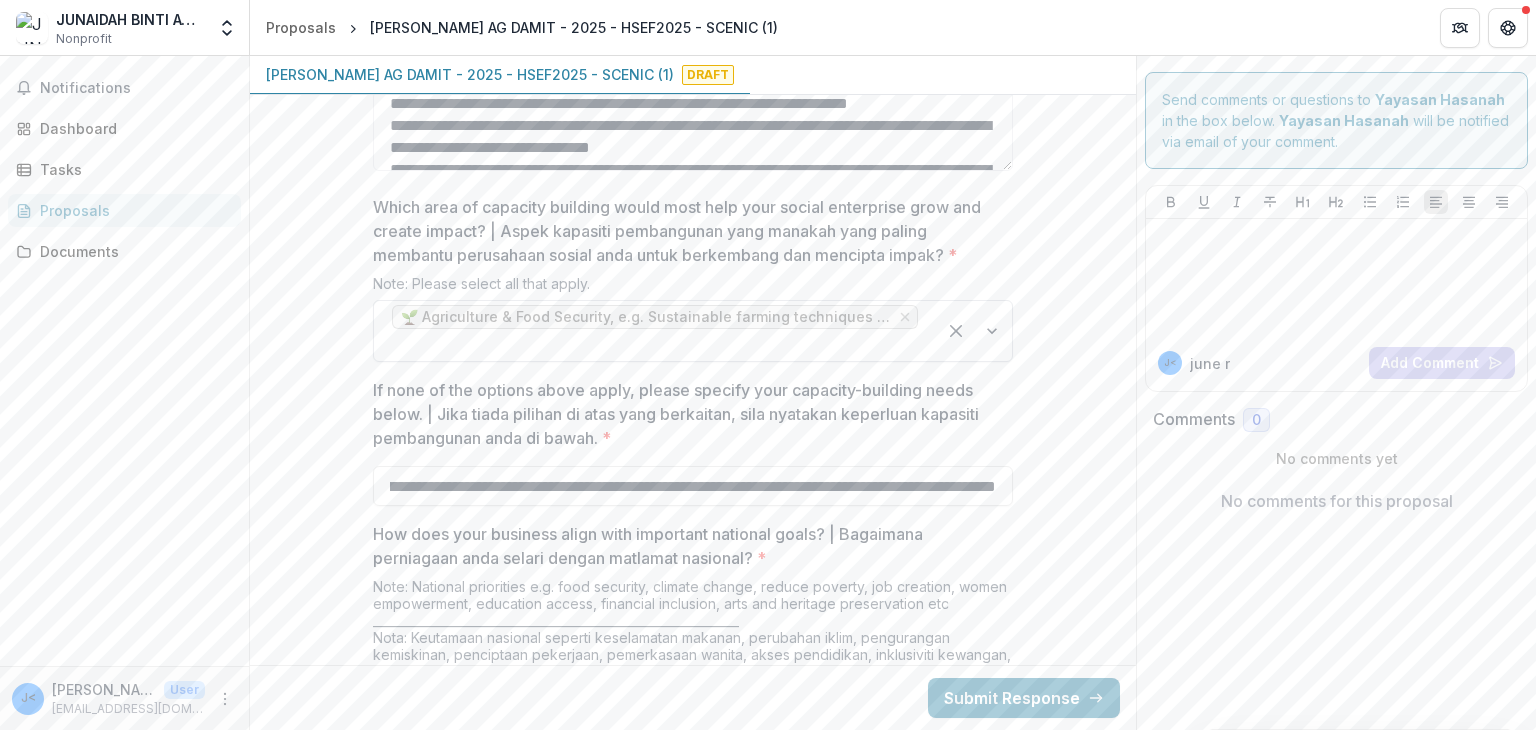 type on "**********" 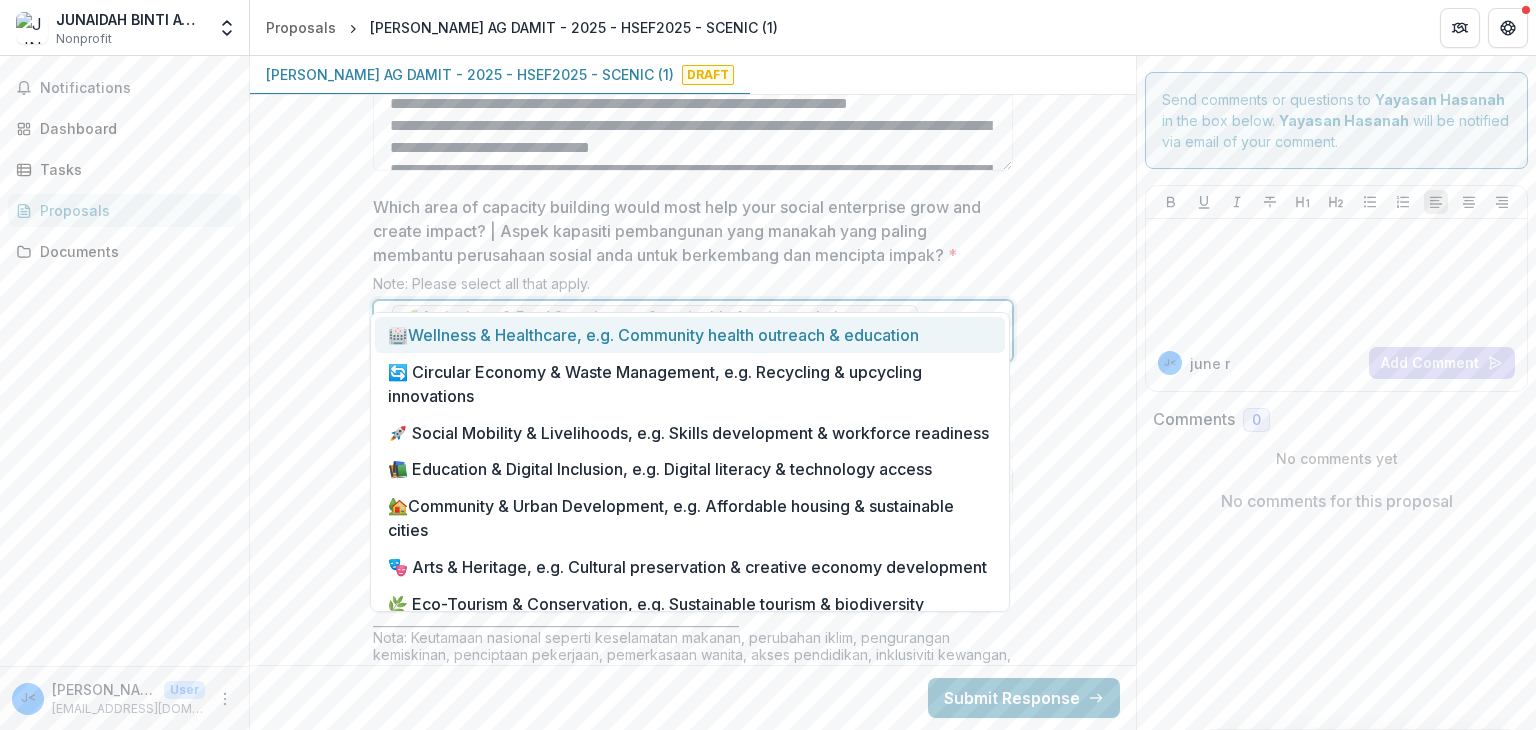 click at bounding box center (655, 345) 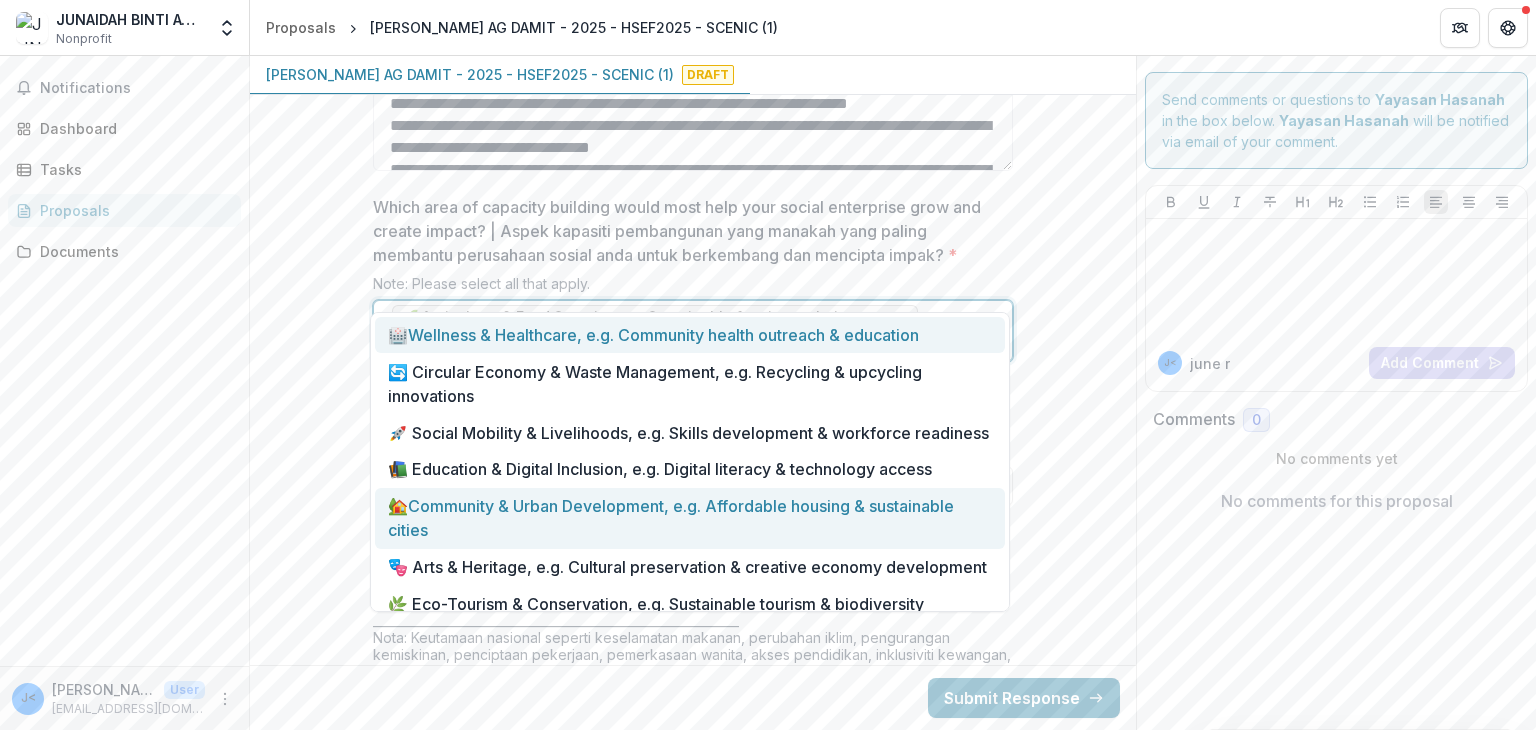 click on "🏡Community & Urban Development, e.g. Affordable housing & sustainable cities" at bounding box center [690, 518] 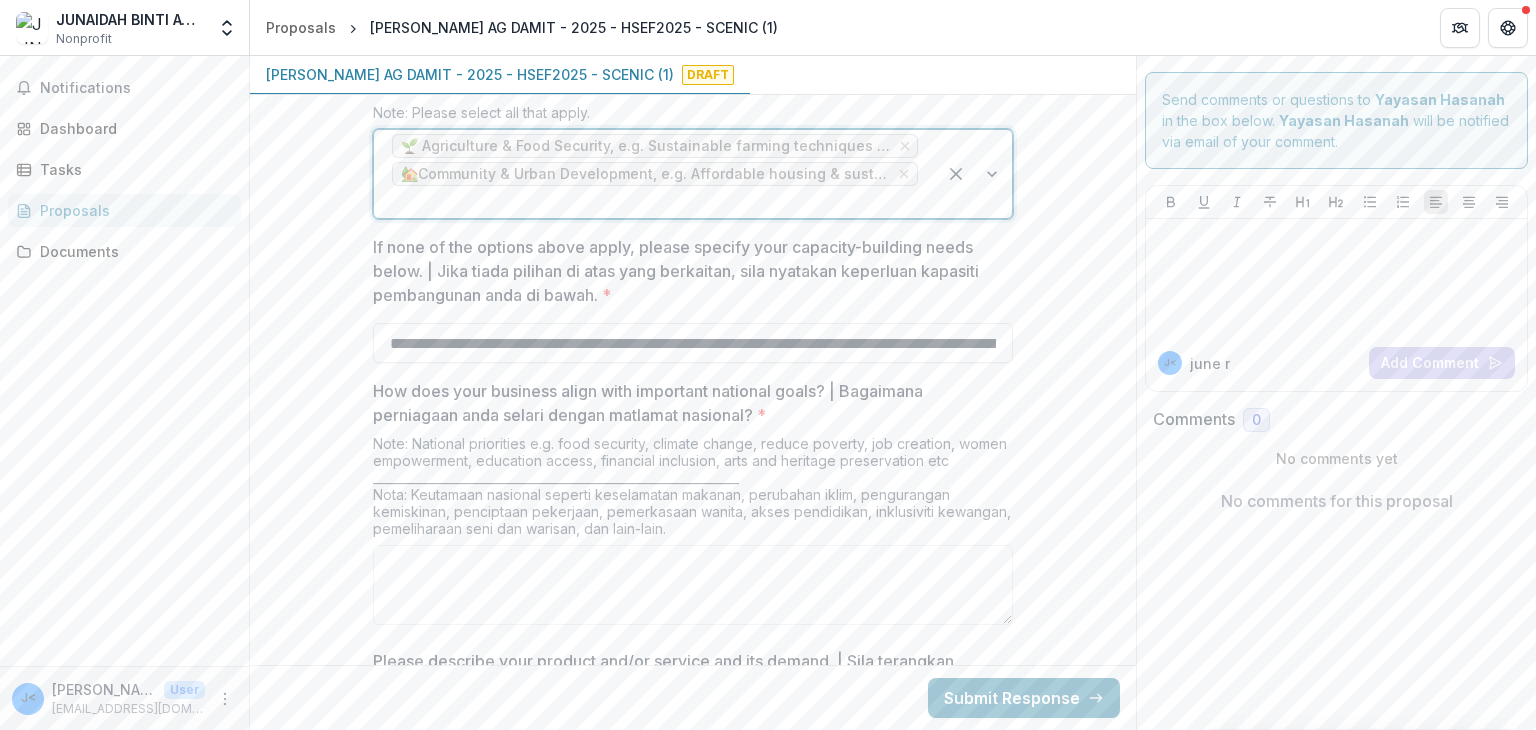 scroll, scrollTop: 4227, scrollLeft: 0, axis: vertical 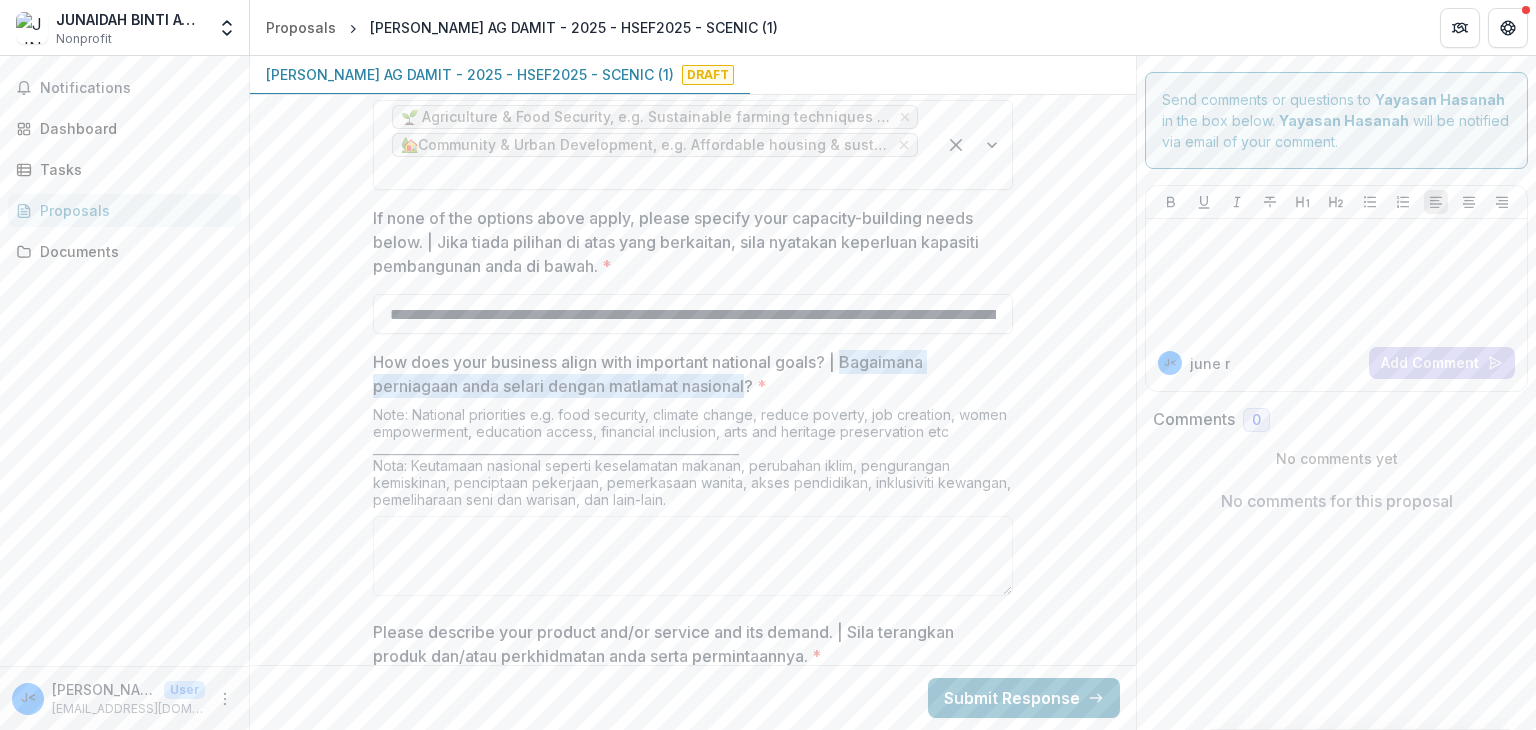 drag, startPoint x: 849, startPoint y: 303, endPoint x: 750, endPoint y: 331, distance: 102.88343 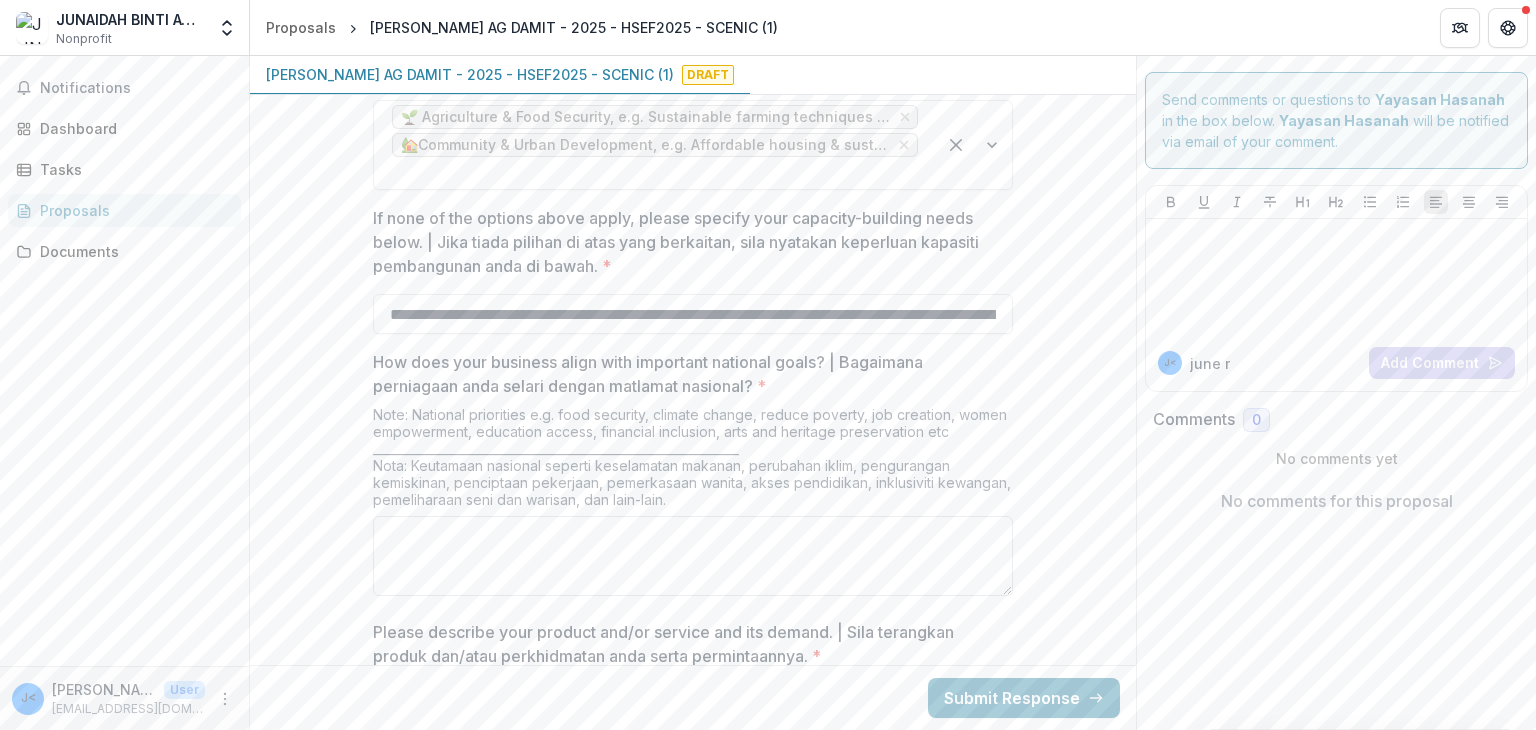 click on "How does your business align with important national goals? | Bagaimana perniagaan anda selari dengan matlamat nasional? *" at bounding box center (693, 556) 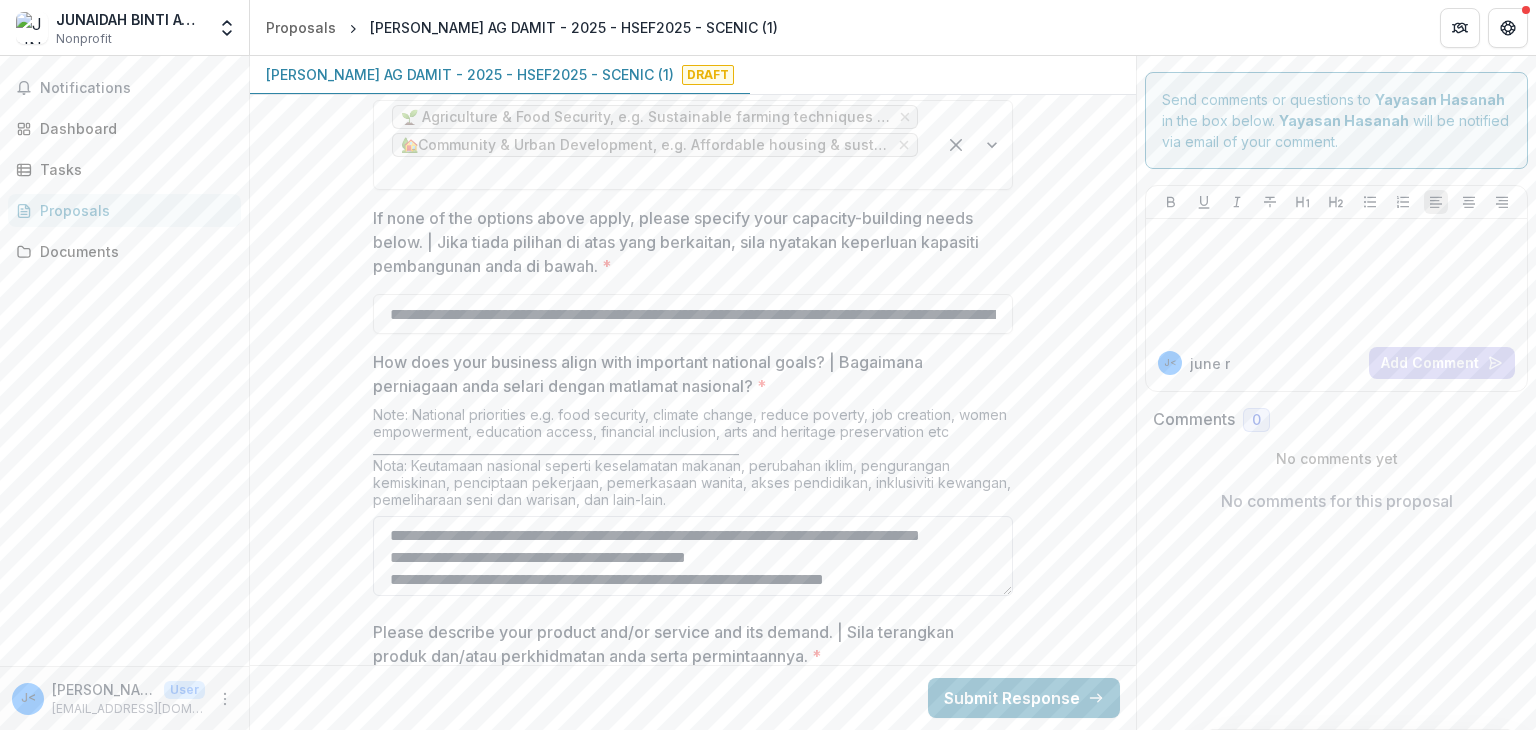 scroll, scrollTop: 1600, scrollLeft: 0, axis: vertical 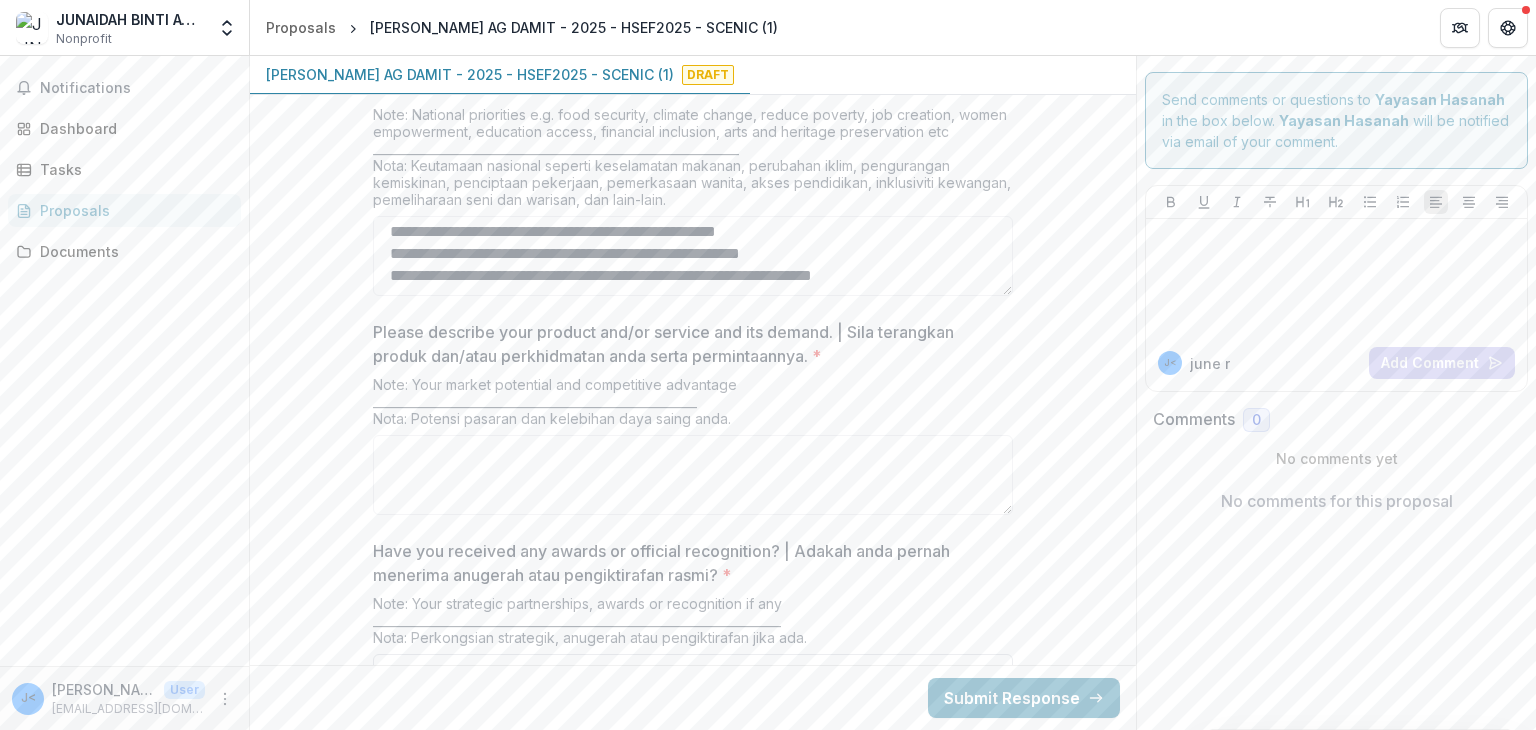 type on "**********" 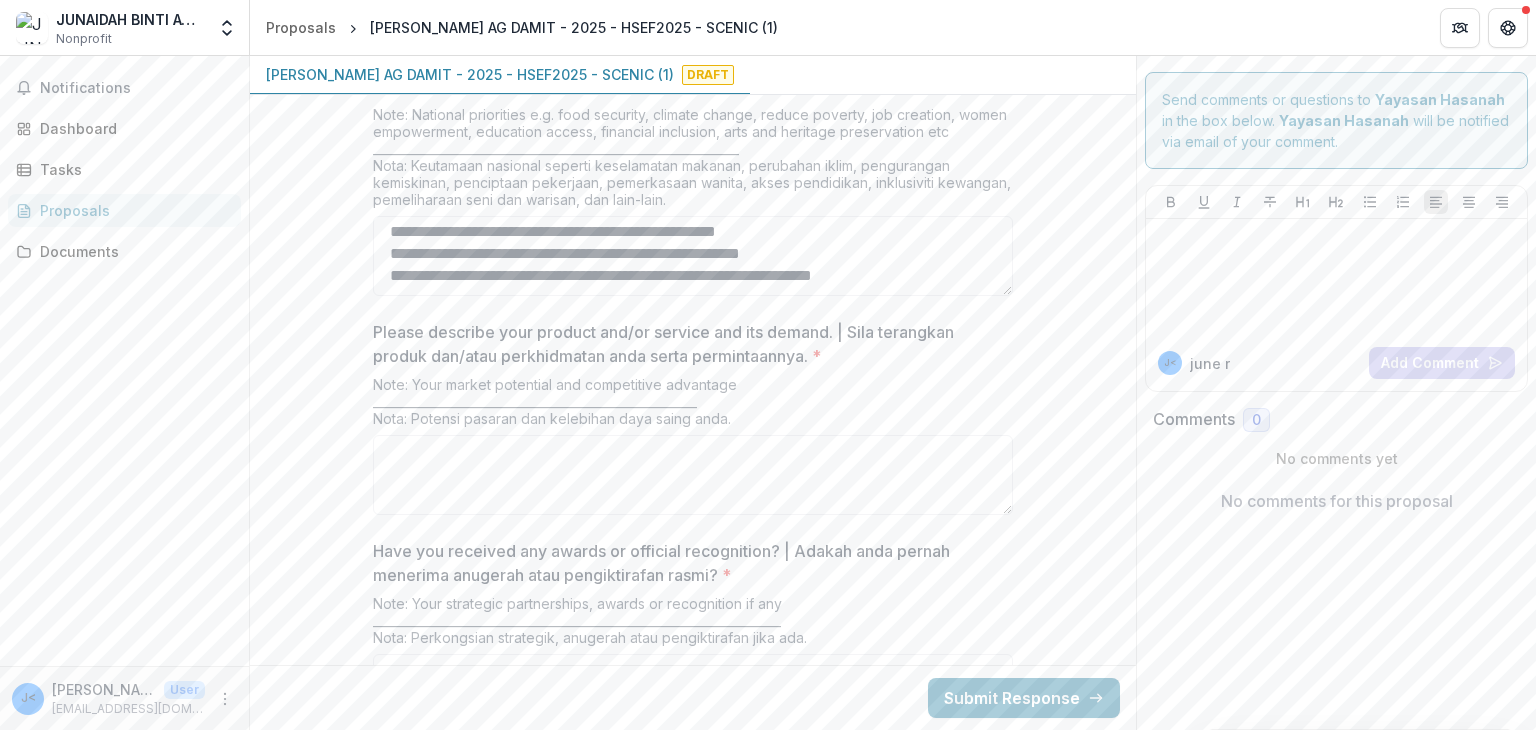 type on "*****" 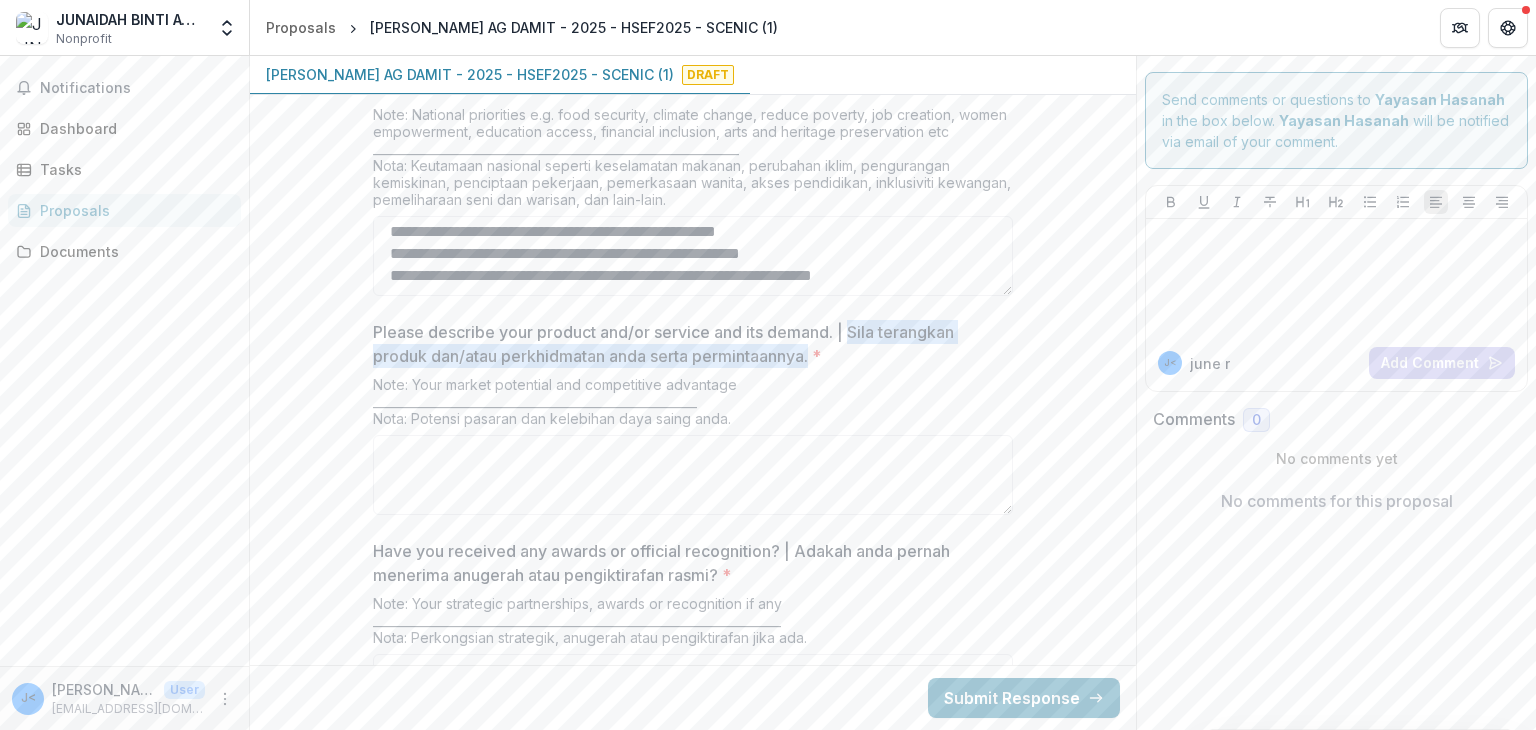 drag, startPoint x: 848, startPoint y: 273, endPoint x: 812, endPoint y: 305, distance: 48.166378 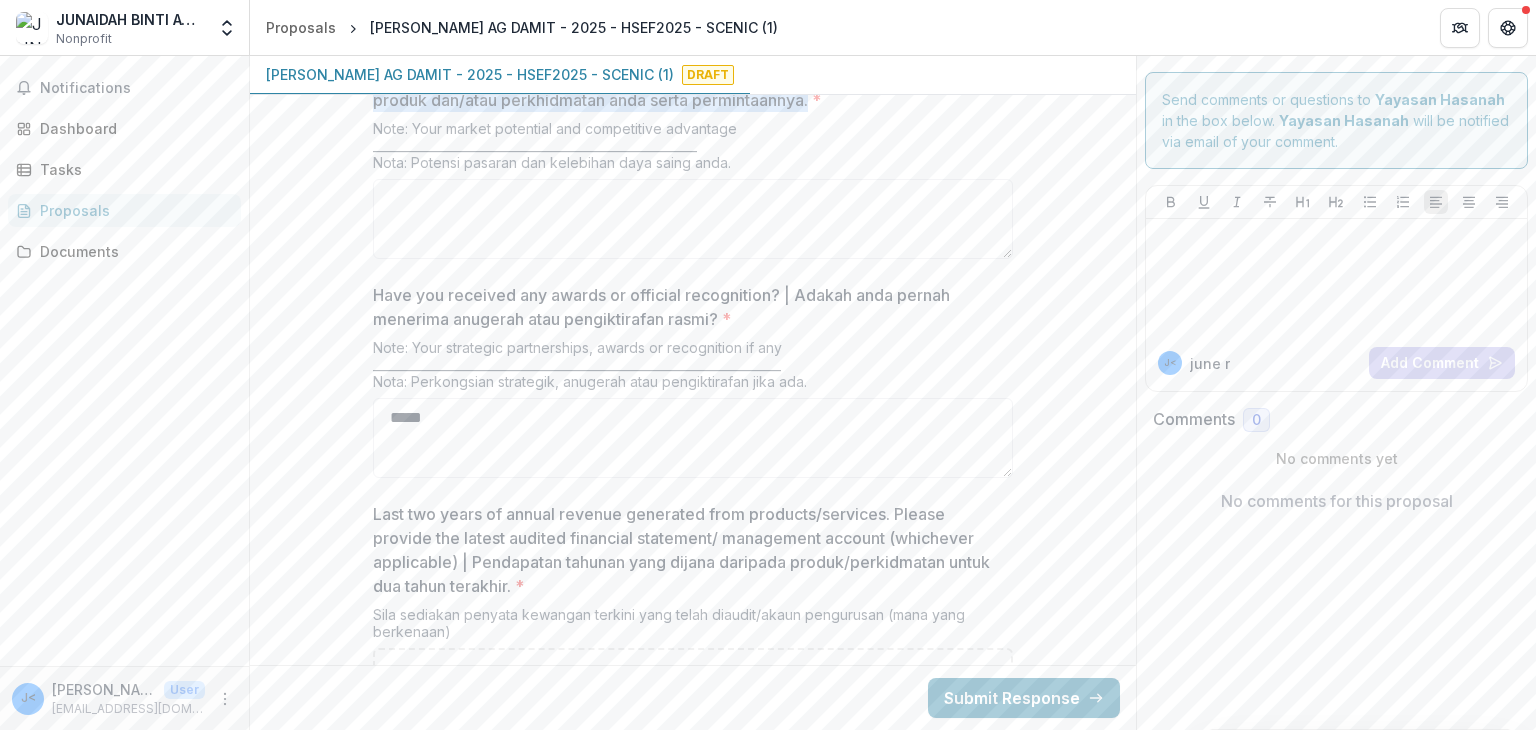 scroll, scrollTop: 4548, scrollLeft: 0, axis: vertical 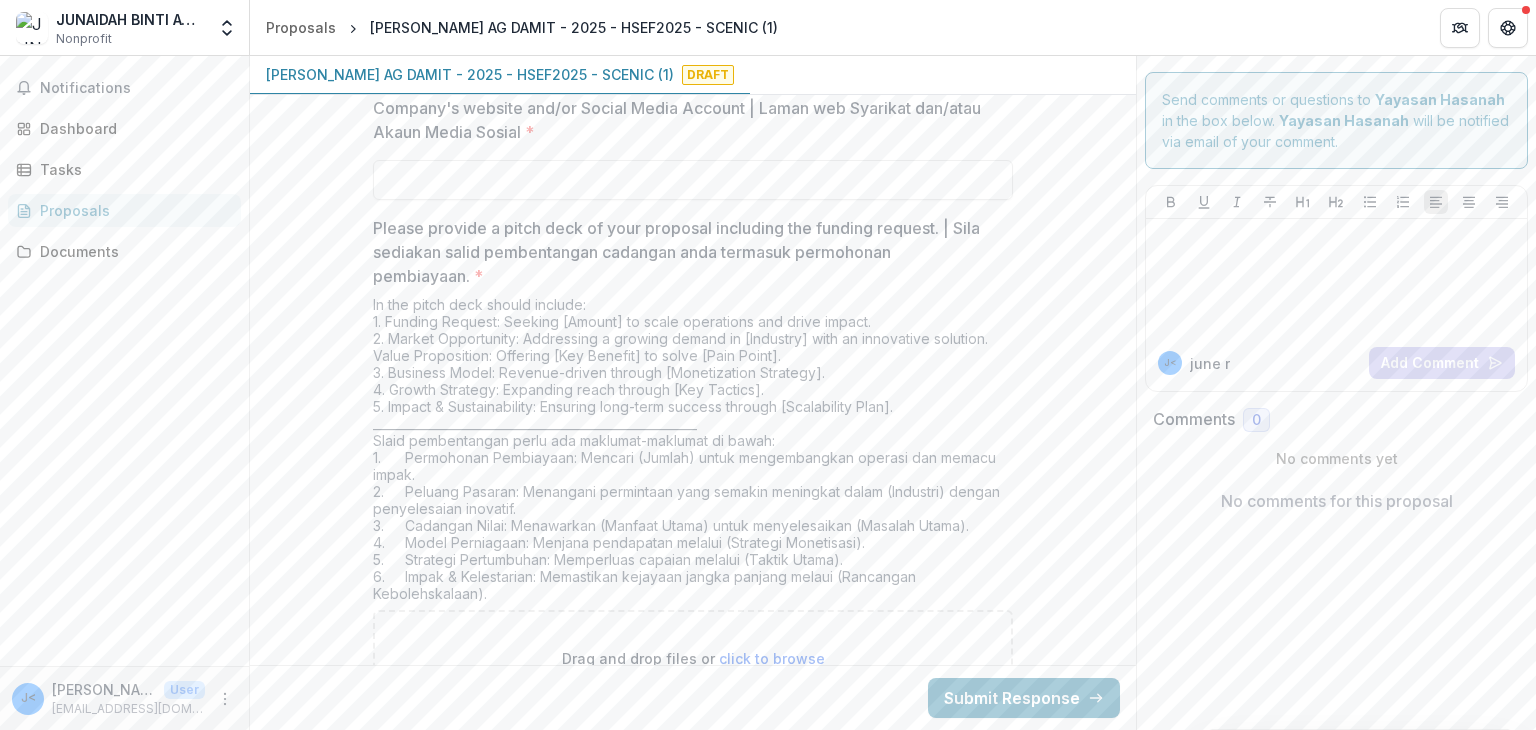 click on "Send comments or questions to   Yayasan Hasanah   in the box below.   Yayasan Hasanah   will be notified via email of your comment. j< june r Add Comment Comments 0 No comments yet No comments for this proposal" at bounding box center (1336, 393) 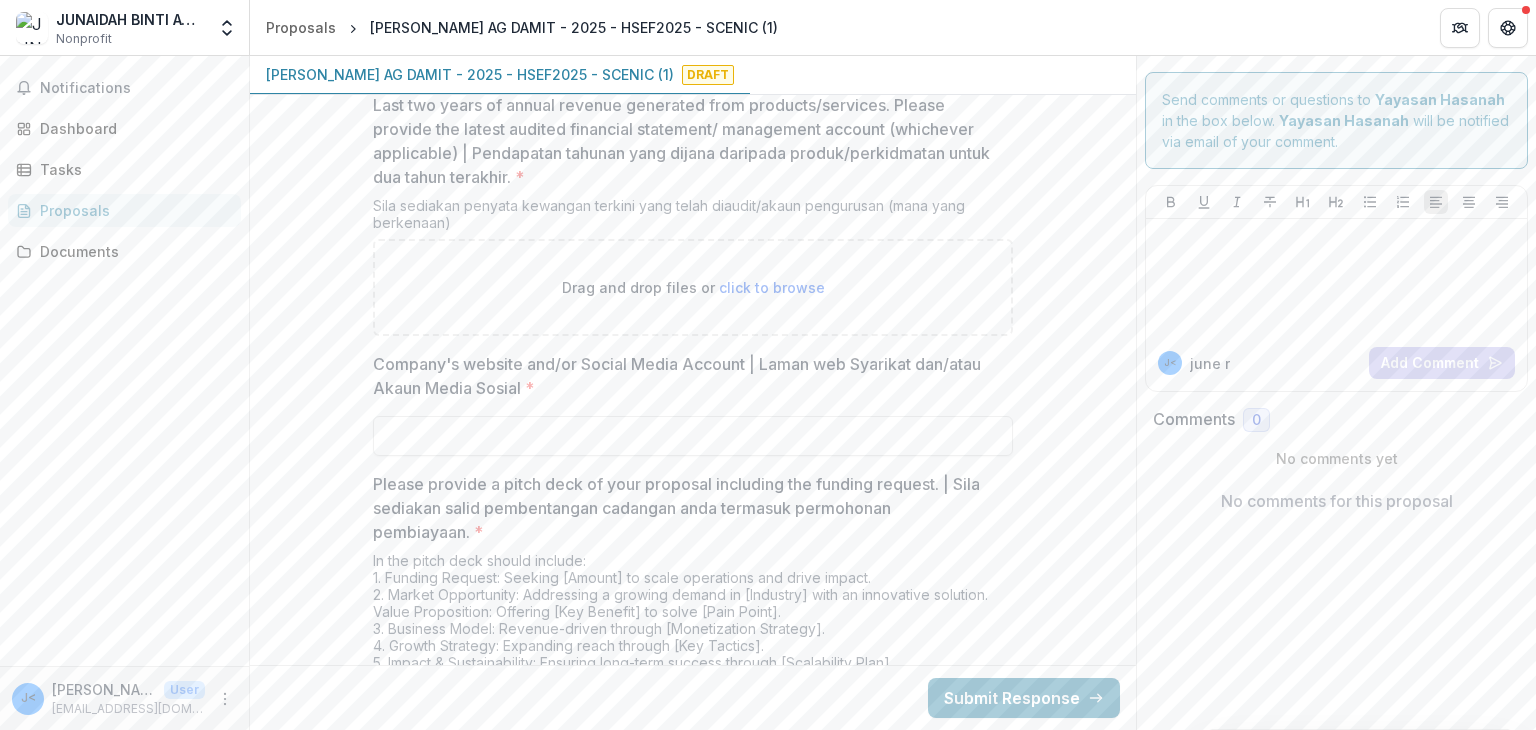 scroll, scrollTop: 5448, scrollLeft: 0, axis: vertical 